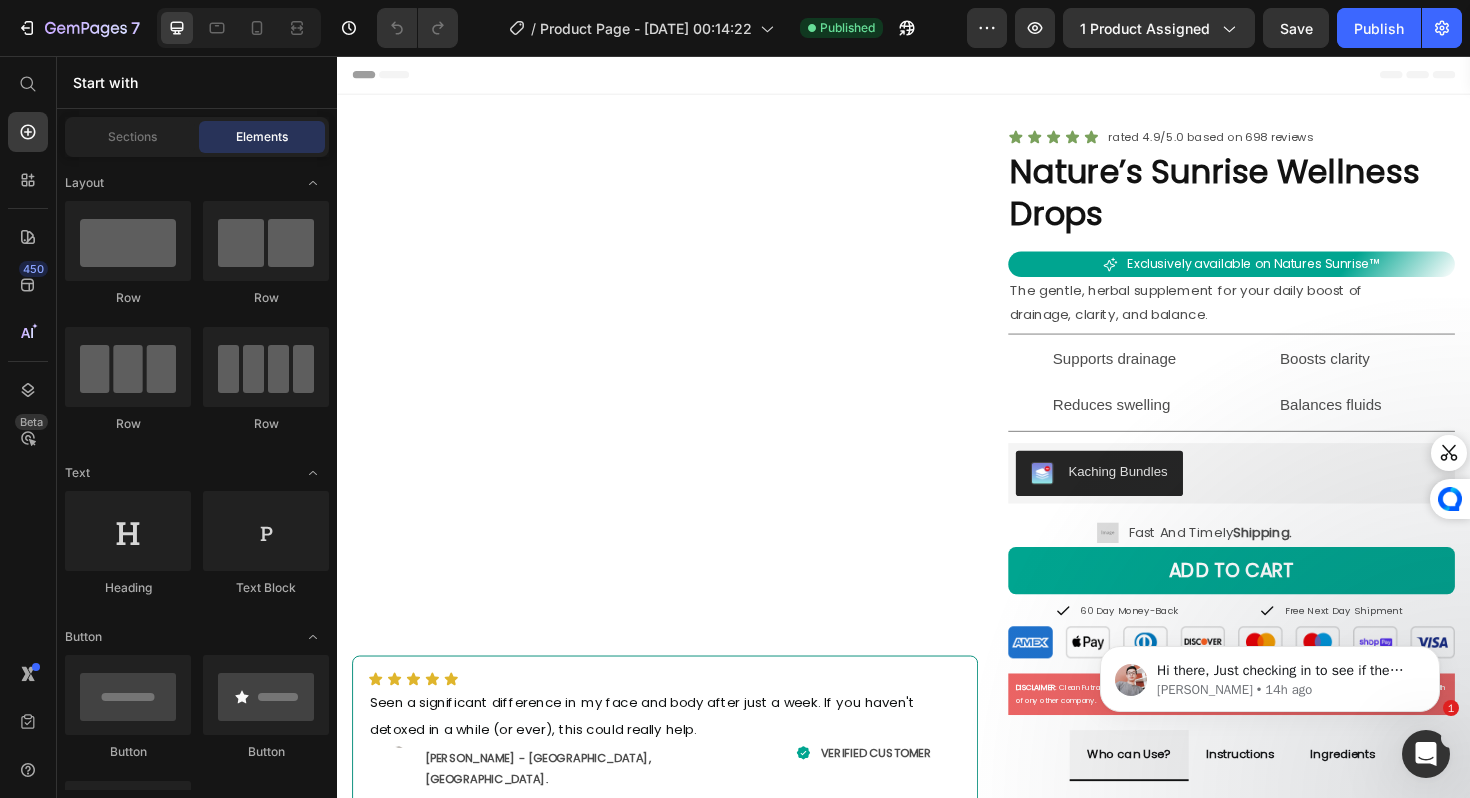 scroll, scrollTop: 0, scrollLeft: 0, axis: both 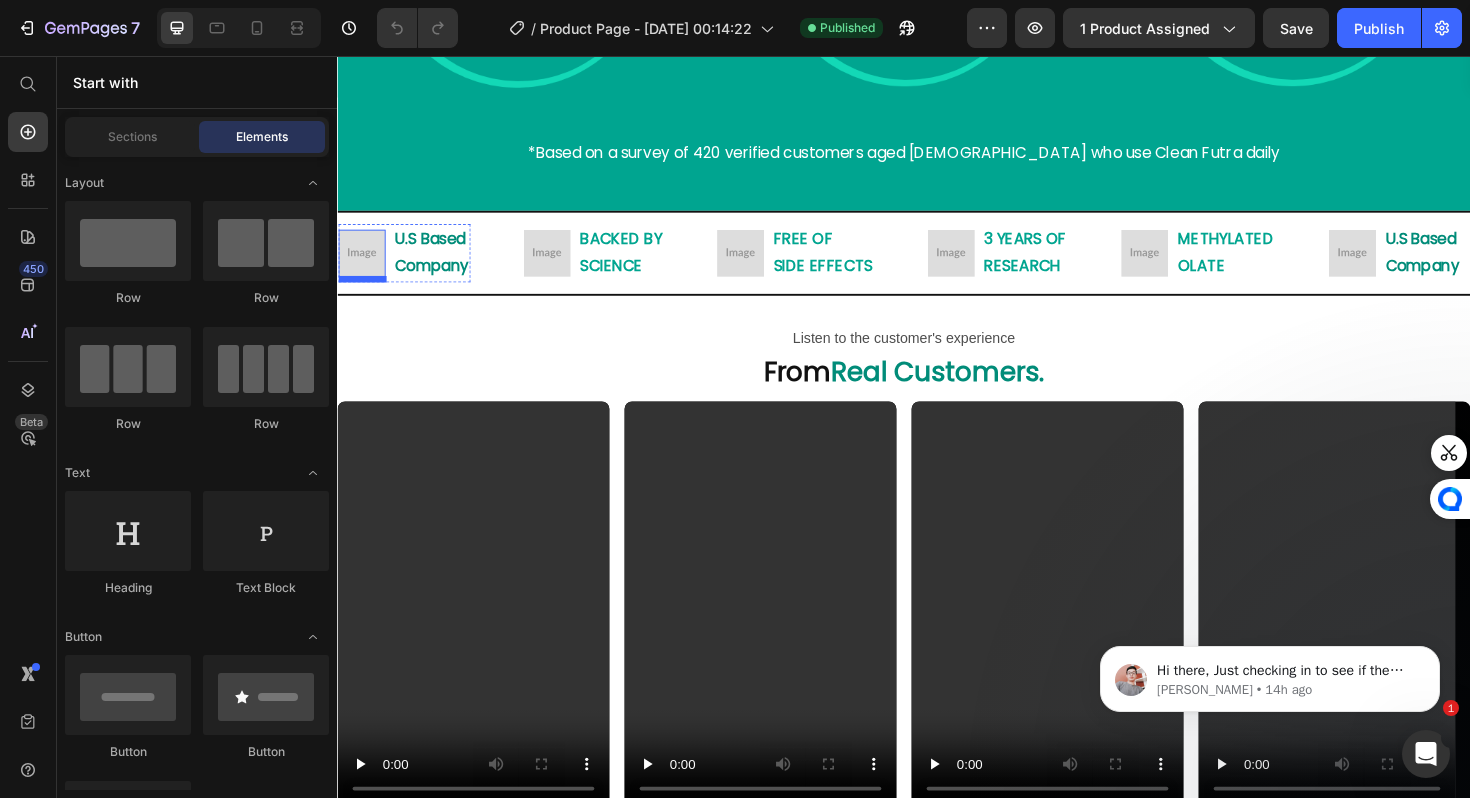 click at bounding box center [363, 265] 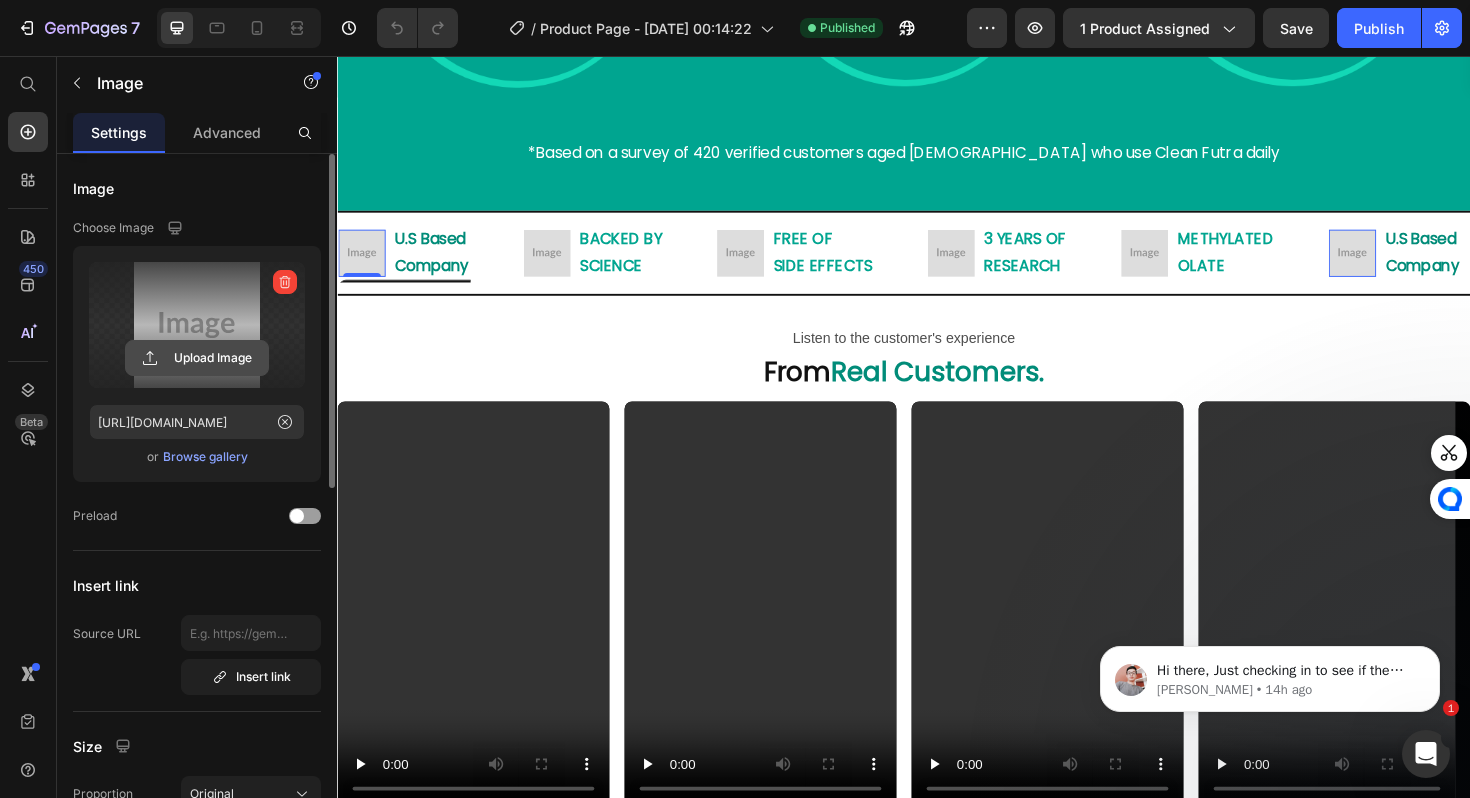 click 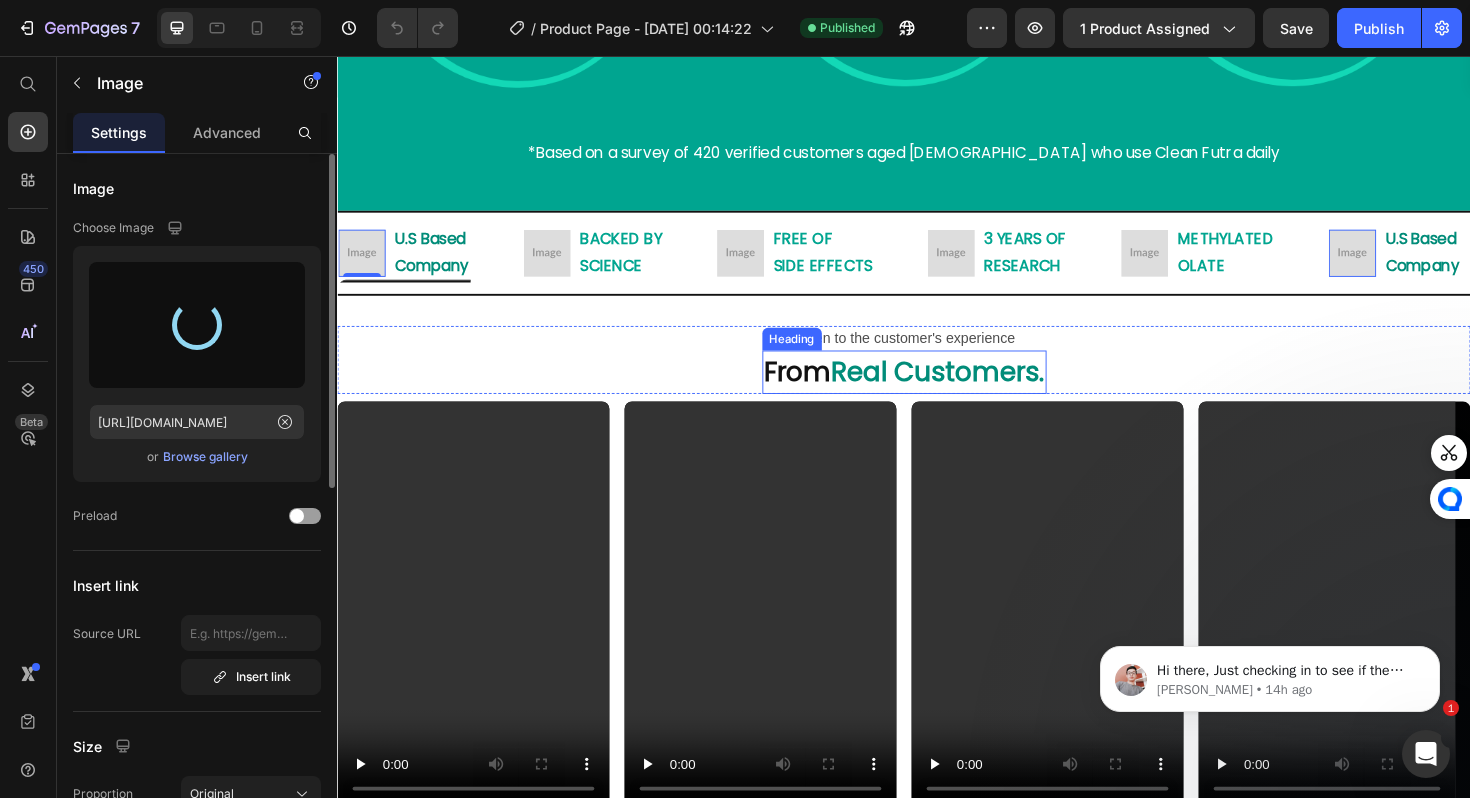 type on "[URL][DOMAIN_NAME]" 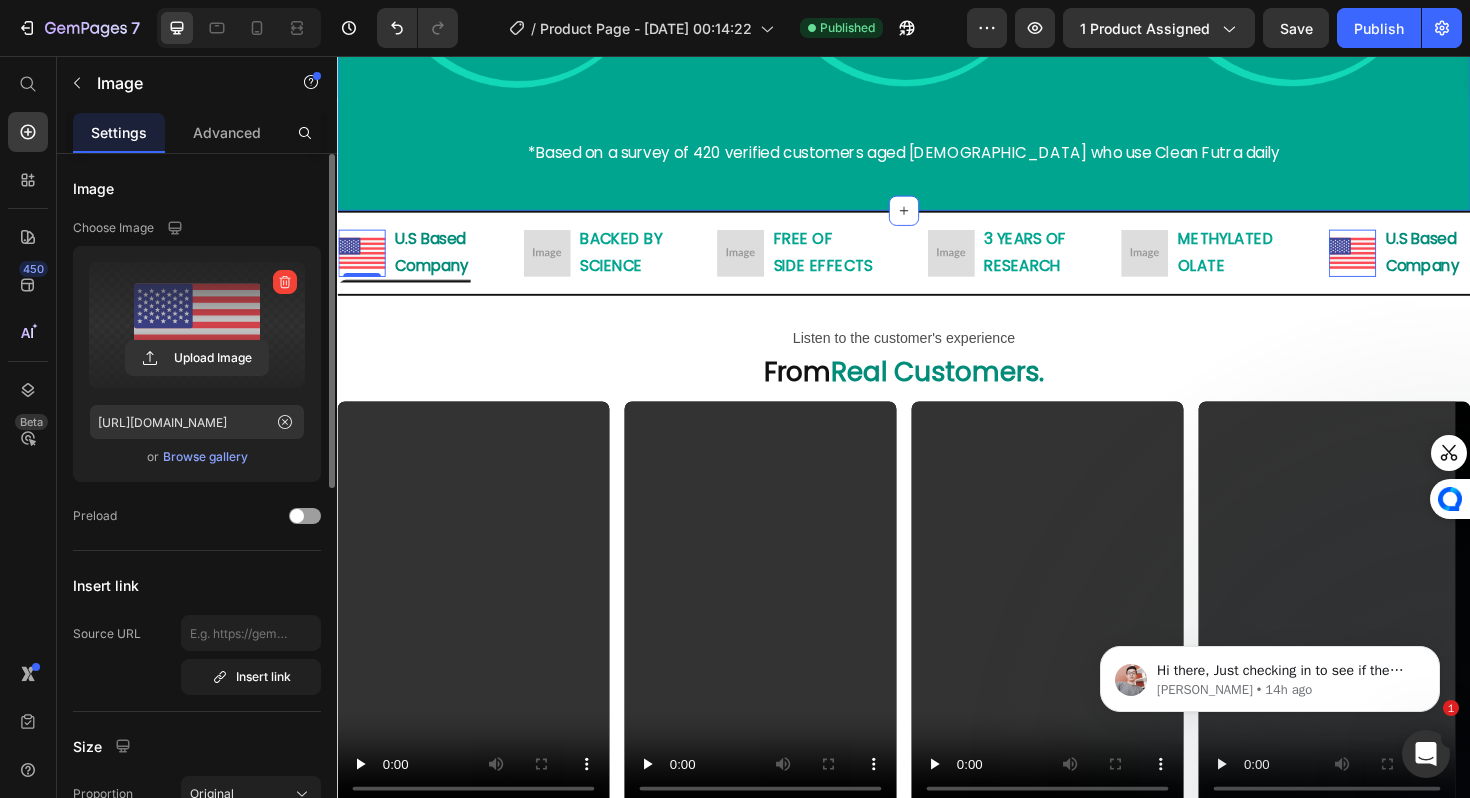 click on "Our happy customers aren't just  reviews; Heading 96% Heading  less  belly [MEDICAL_DATA] [DATE] of use Text Block Row Hero Banner 94% Heading reduced  facial puffiness and felt more energized [DATE] of use Text Block Row Hero Banner 92% Heading experienced better  digestion  and regularity [DATE] of use Text Block Row Hero Banner Row Row *Based on a survey of 420 verified customers aged [DEMOGRAPHIC_DATA] who use Clean Futra daily Text Block Row Section 11/25" at bounding box center (937, -62) 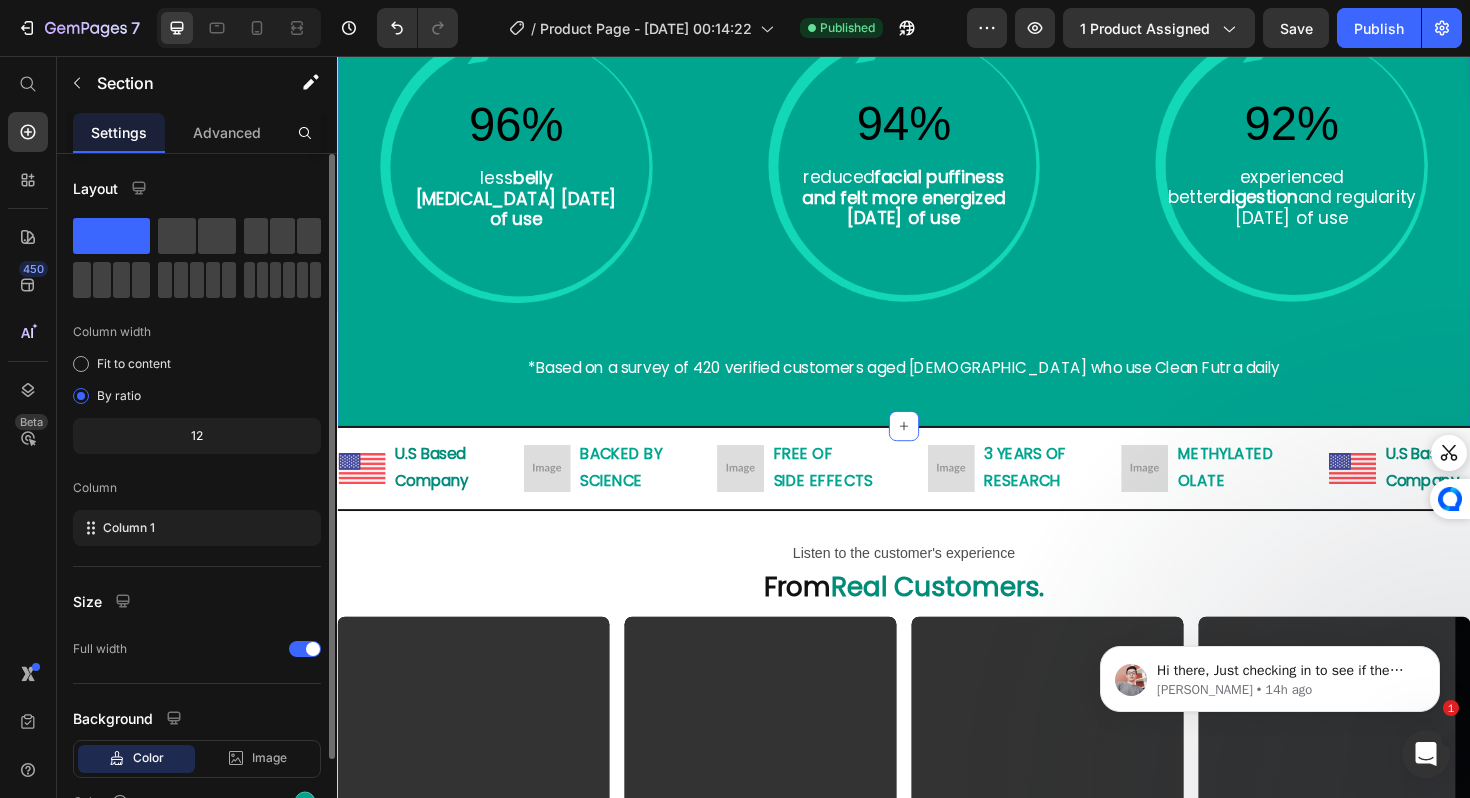 scroll, scrollTop: 3110, scrollLeft: 0, axis: vertical 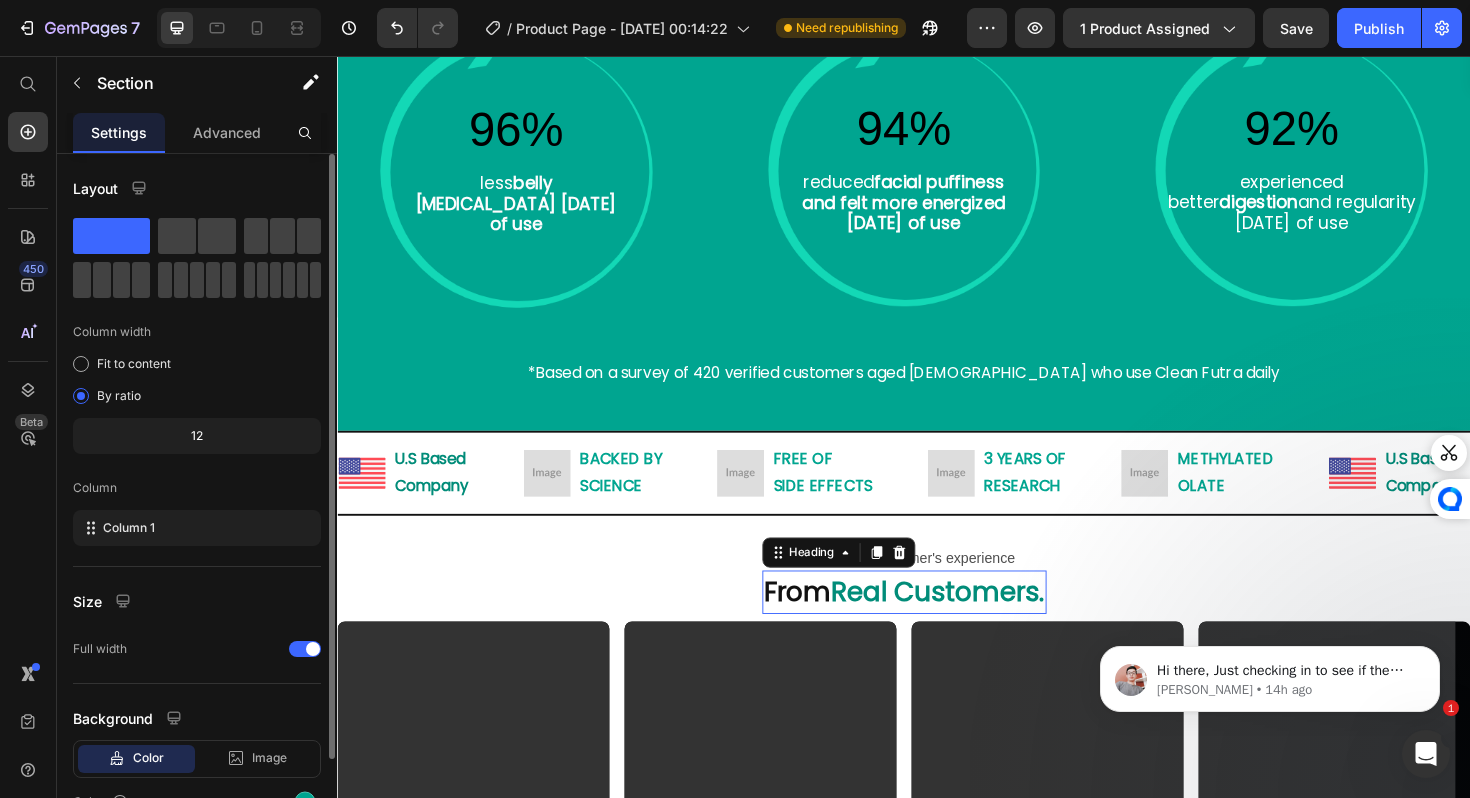 click on "Real Customers." at bounding box center [973, 623] 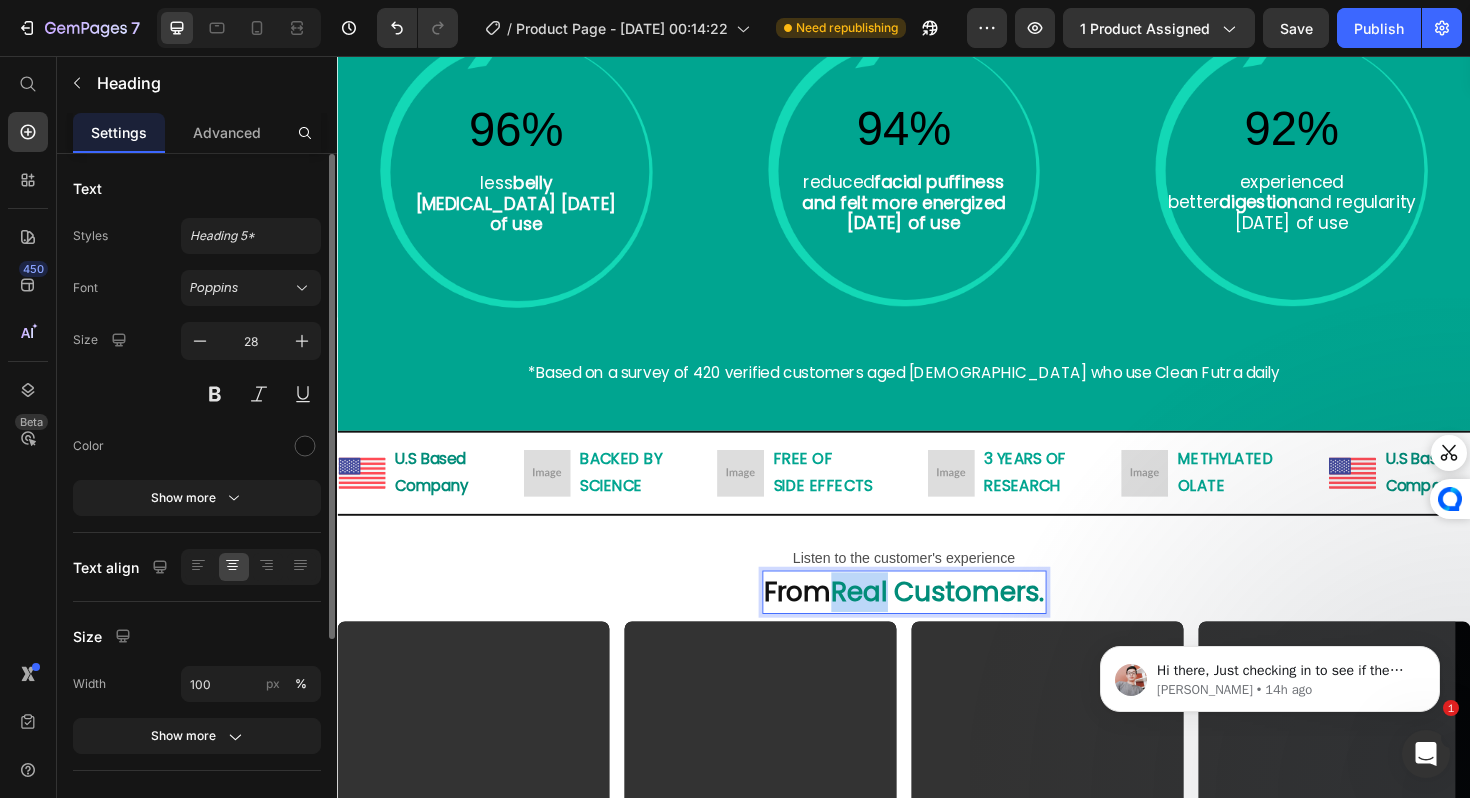 click on "Real Customers." at bounding box center [973, 623] 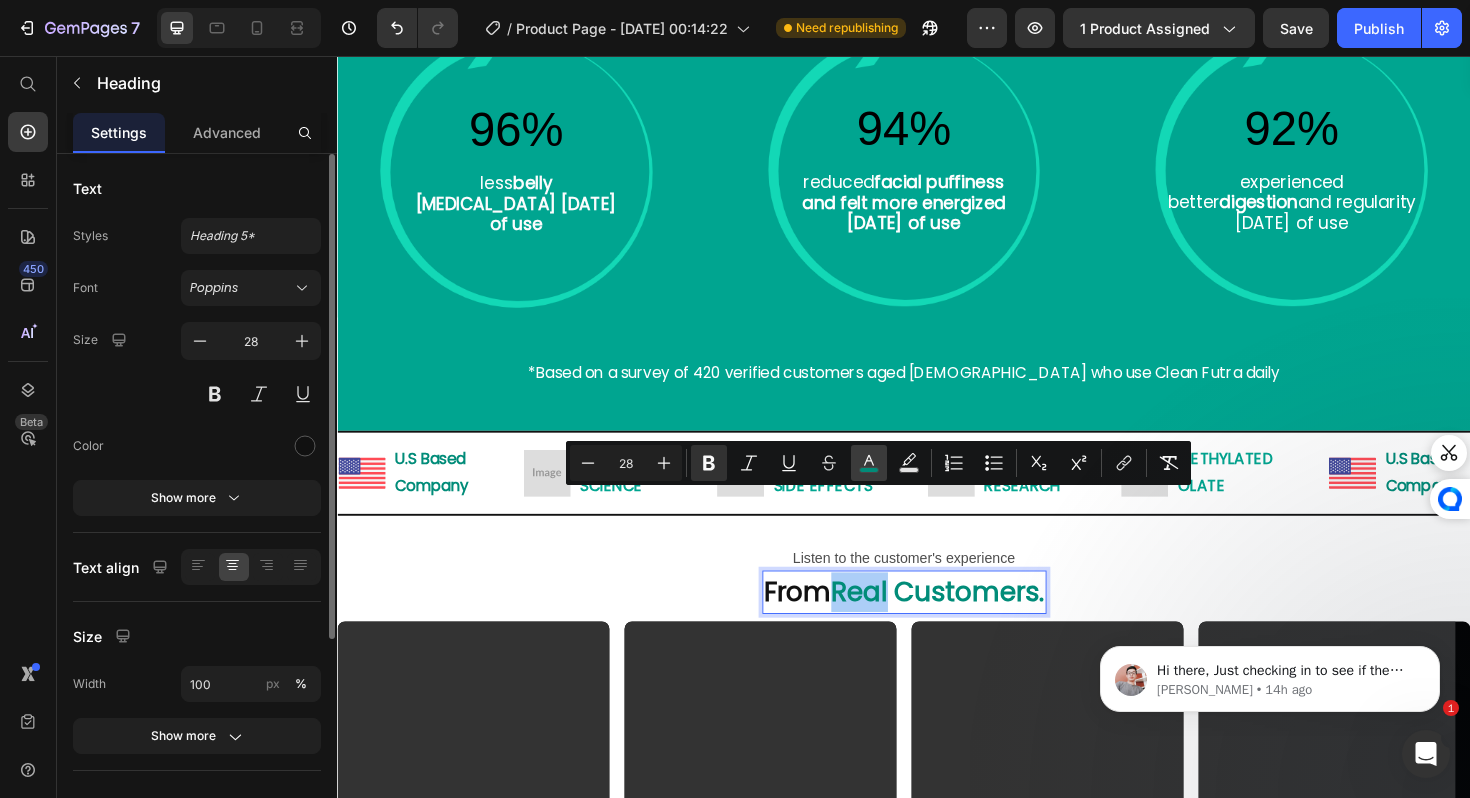 click 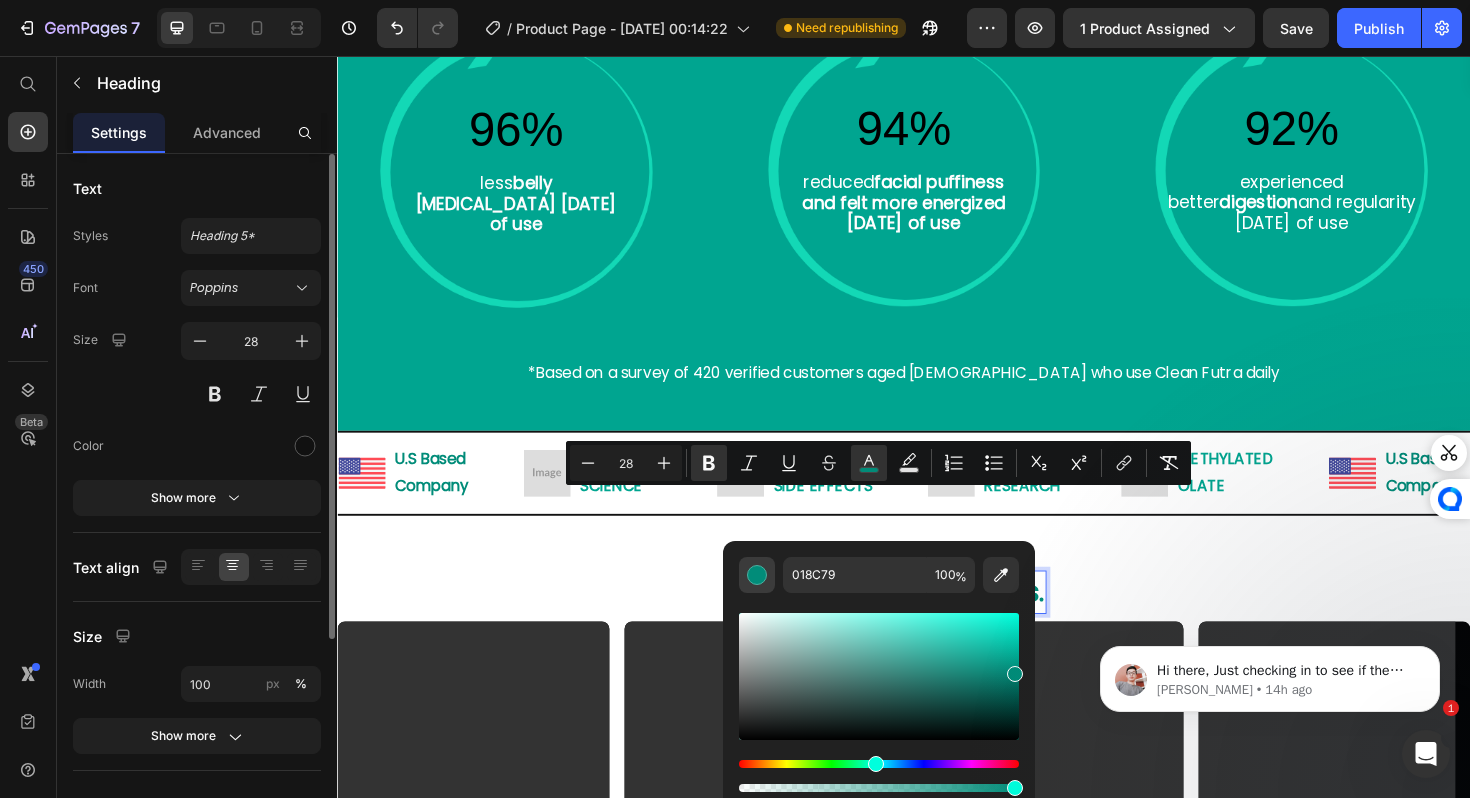 click at bounding box center (757, 575) 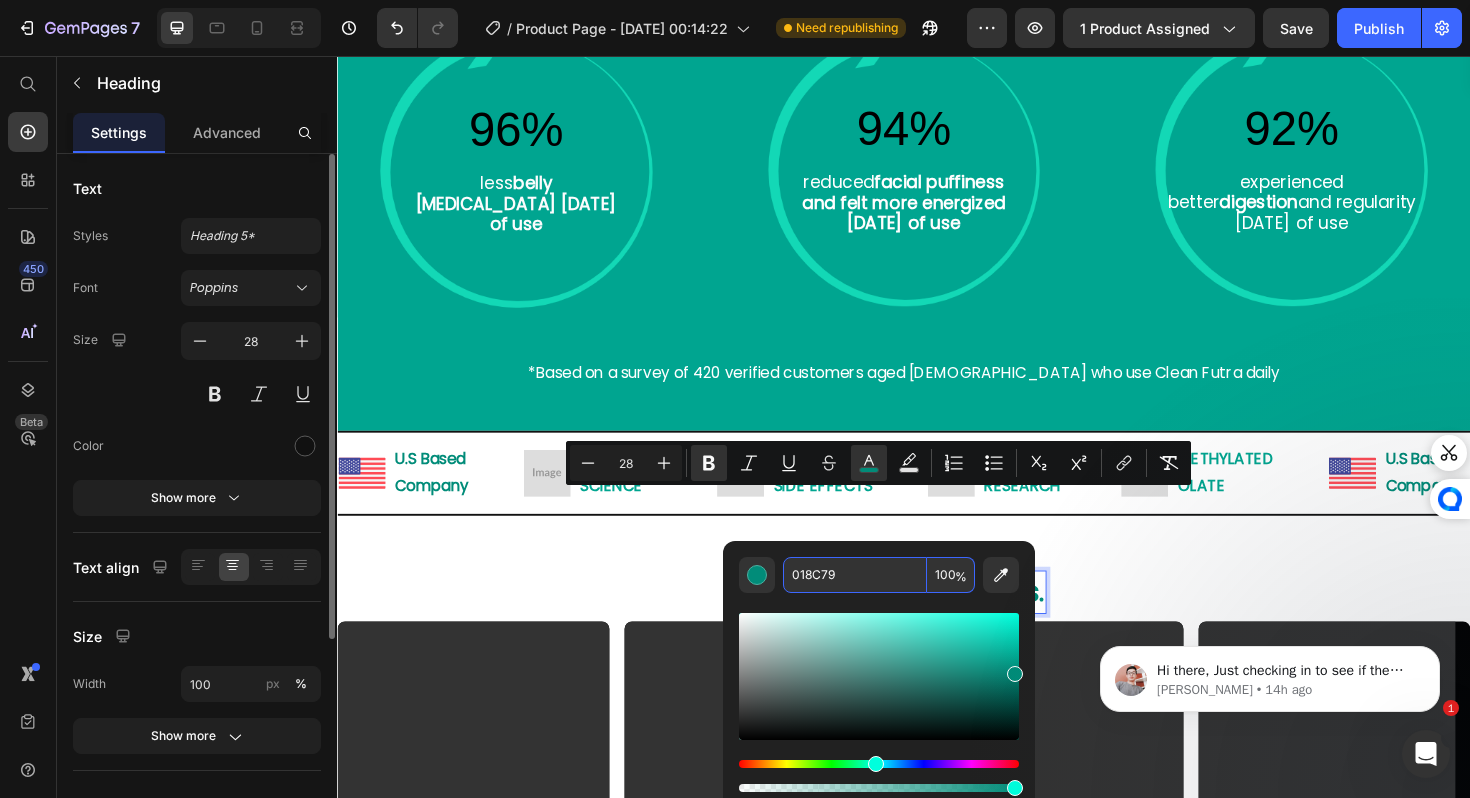 click on "018C79" at bounding box center [855, 575] 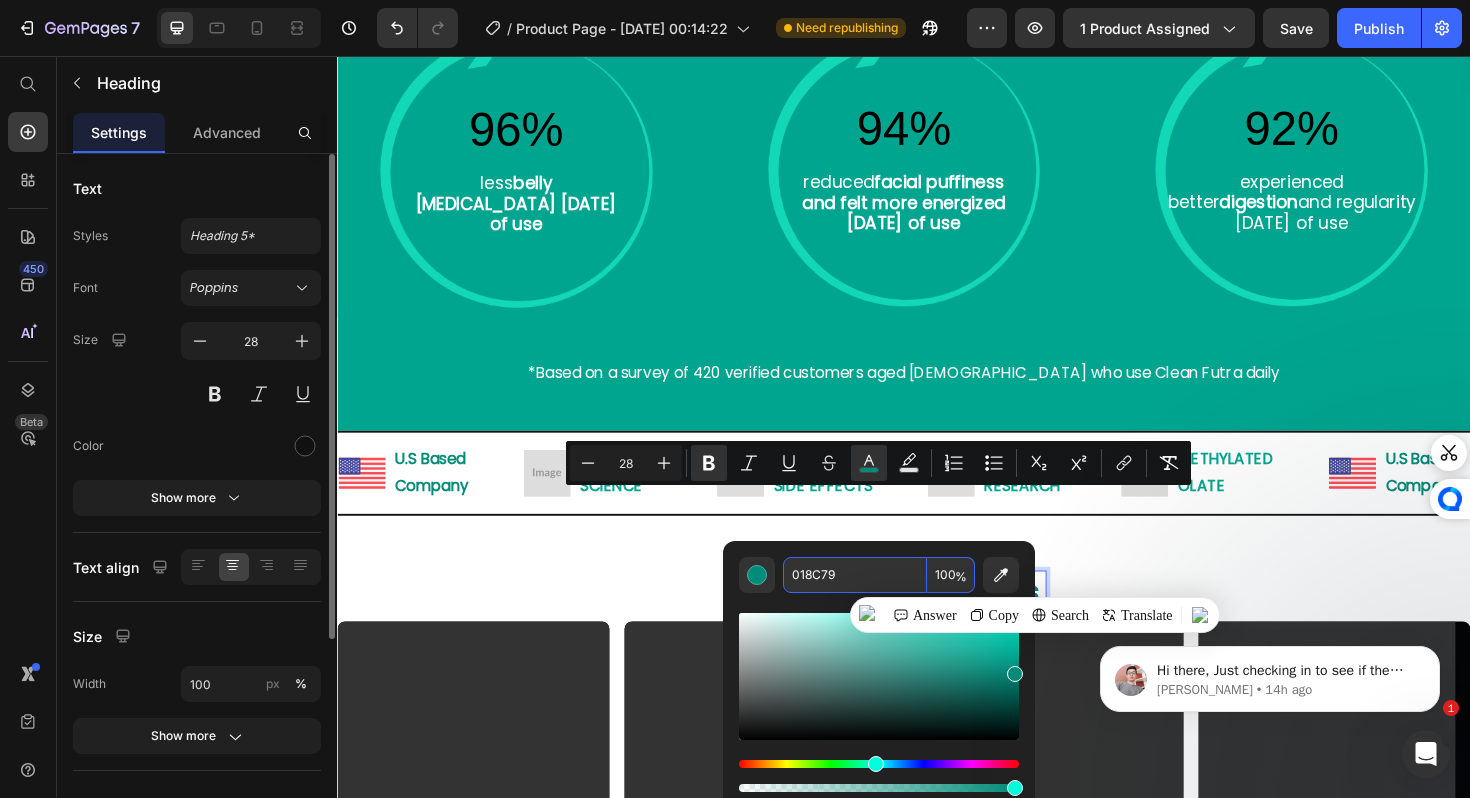 click on "018C79" at bounding box center (855, 575) 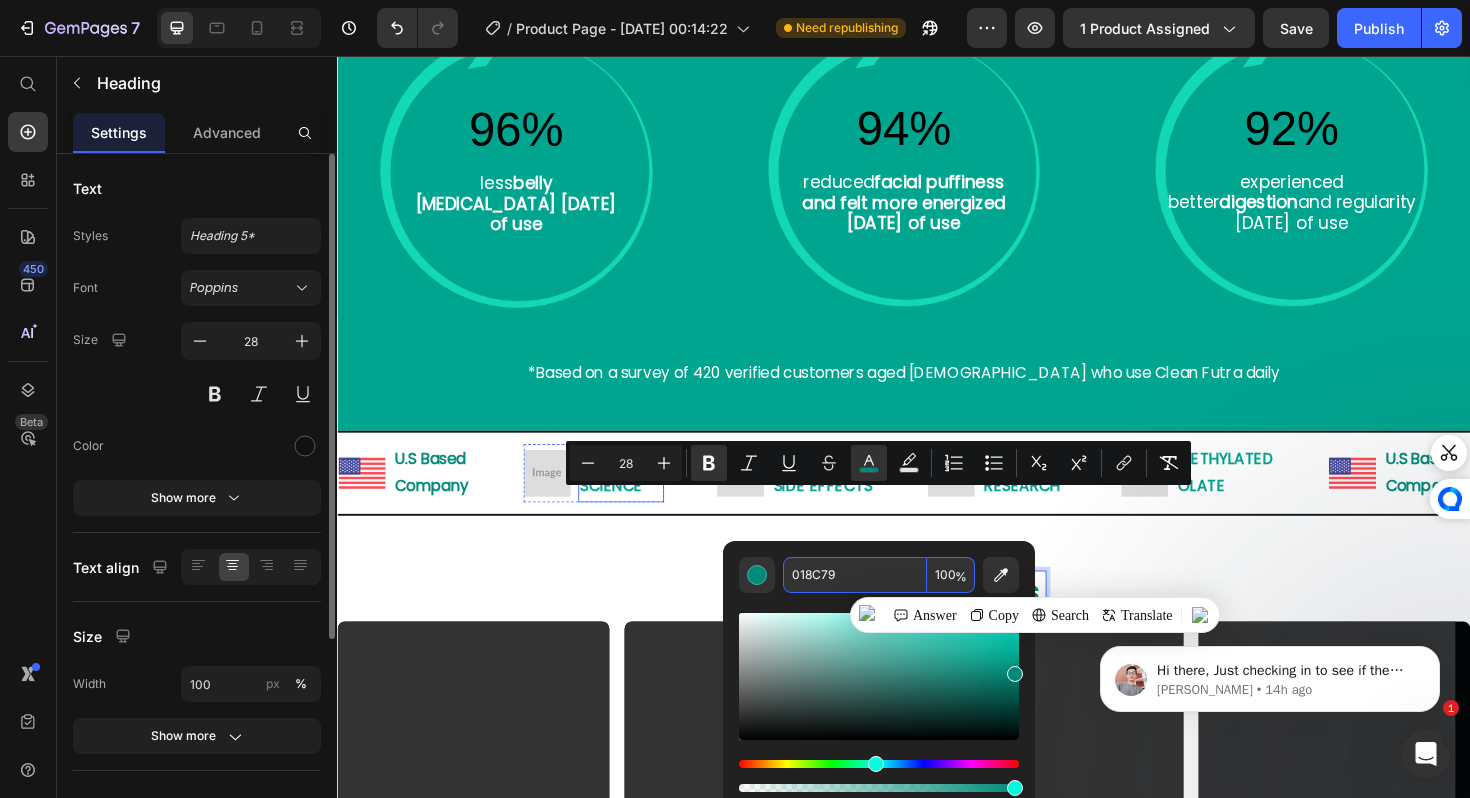 click on "Our happy customers aren't just  reviews; Heading 96% Heading  less  belly [MEDICAL_DATA] [DATE] of use Text Block Row Hero Banner 94% Heading reduced  facial puffiness and felt more energized [DATE] of use Text Block Row Hero Banner 92% Heading experienced better  digestion  and regularity [DATE] of use Text Block Row Hero Banner Row Row *Based on a survey of 420 verified customers aged [DEMOGRAPHIC_DATA] who use Clean Futra daily Text Block Row Section 11/25" at bounding box center [937, 171] 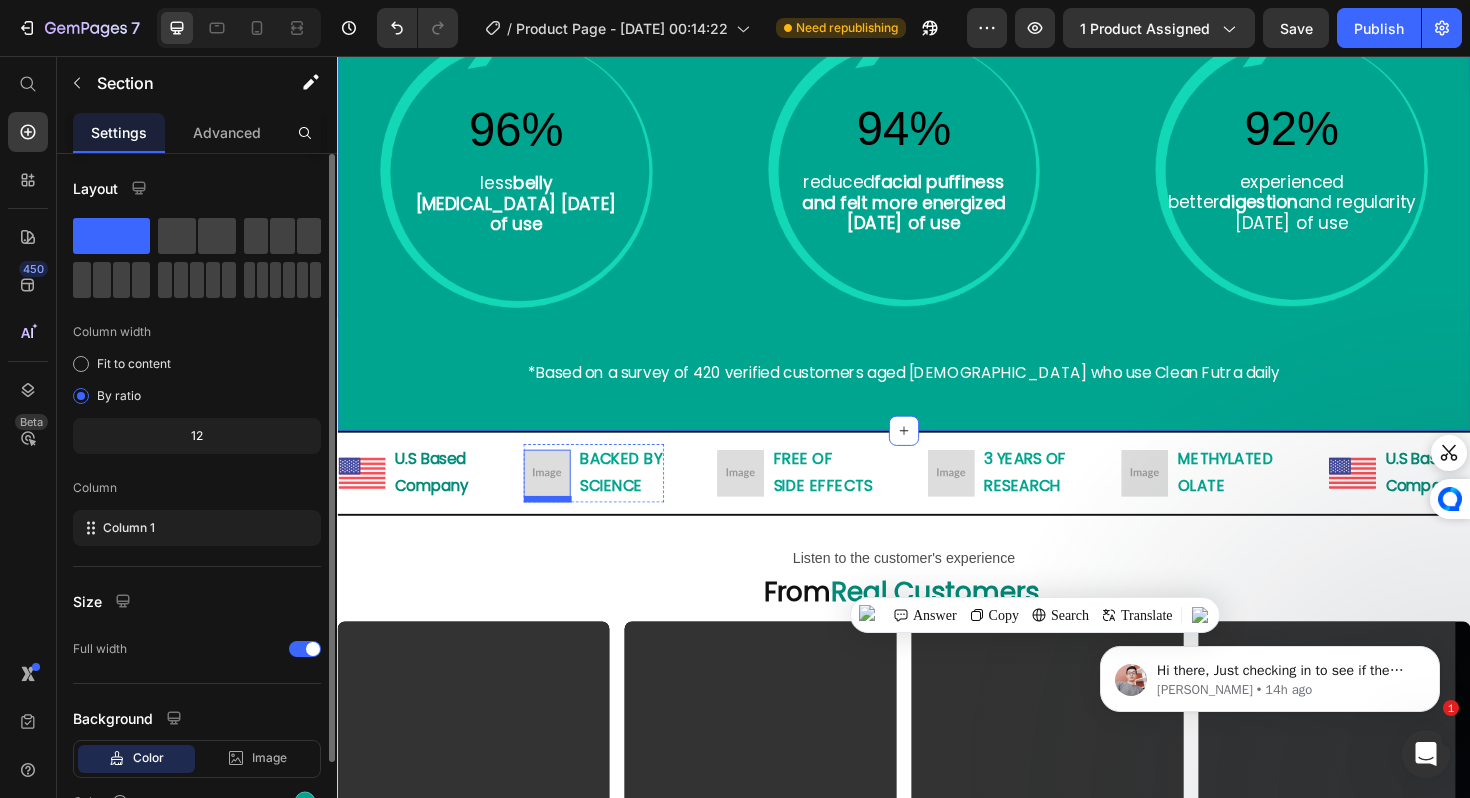 click at bounding box center (559, 498) 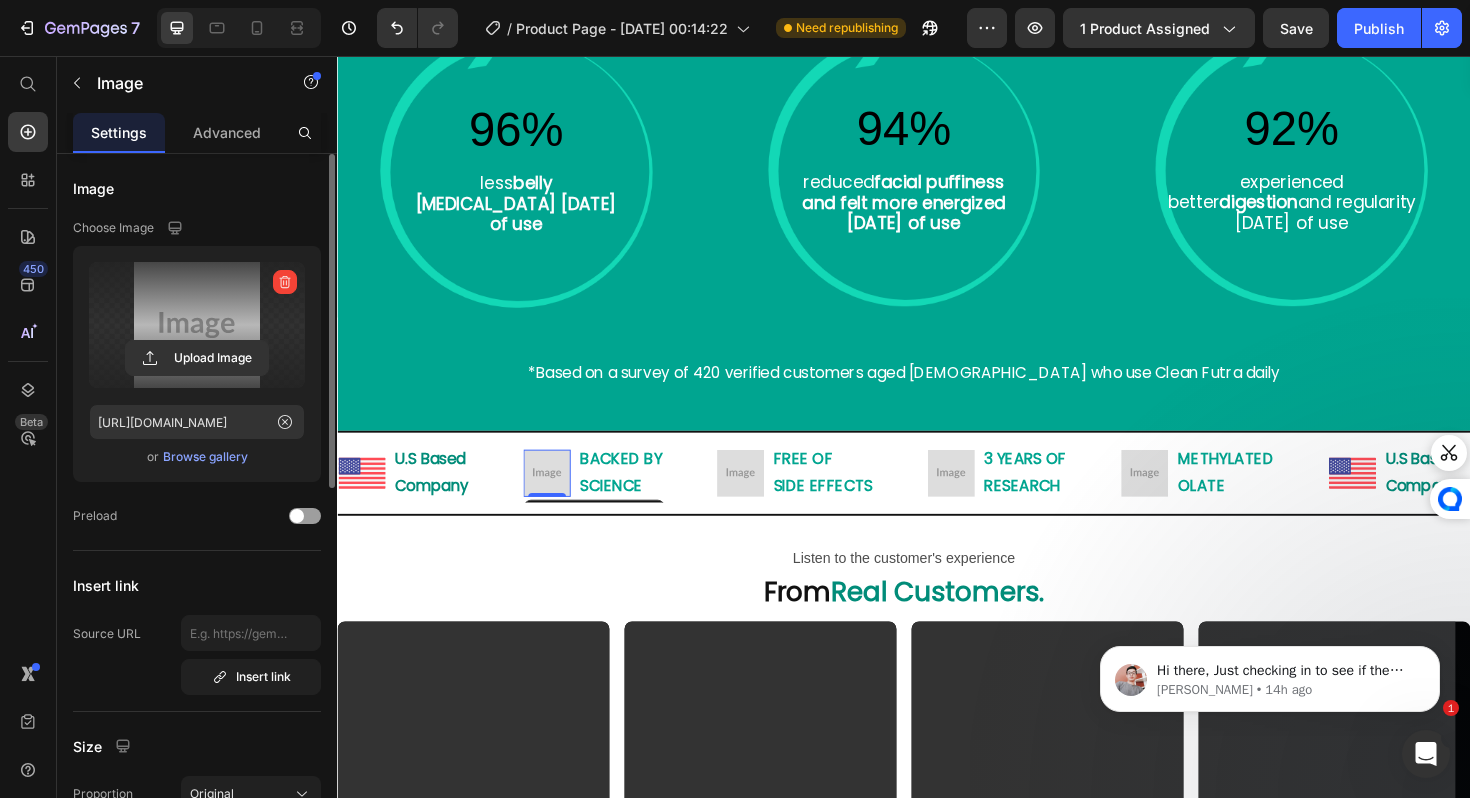 click at bounding box center (197, 325) 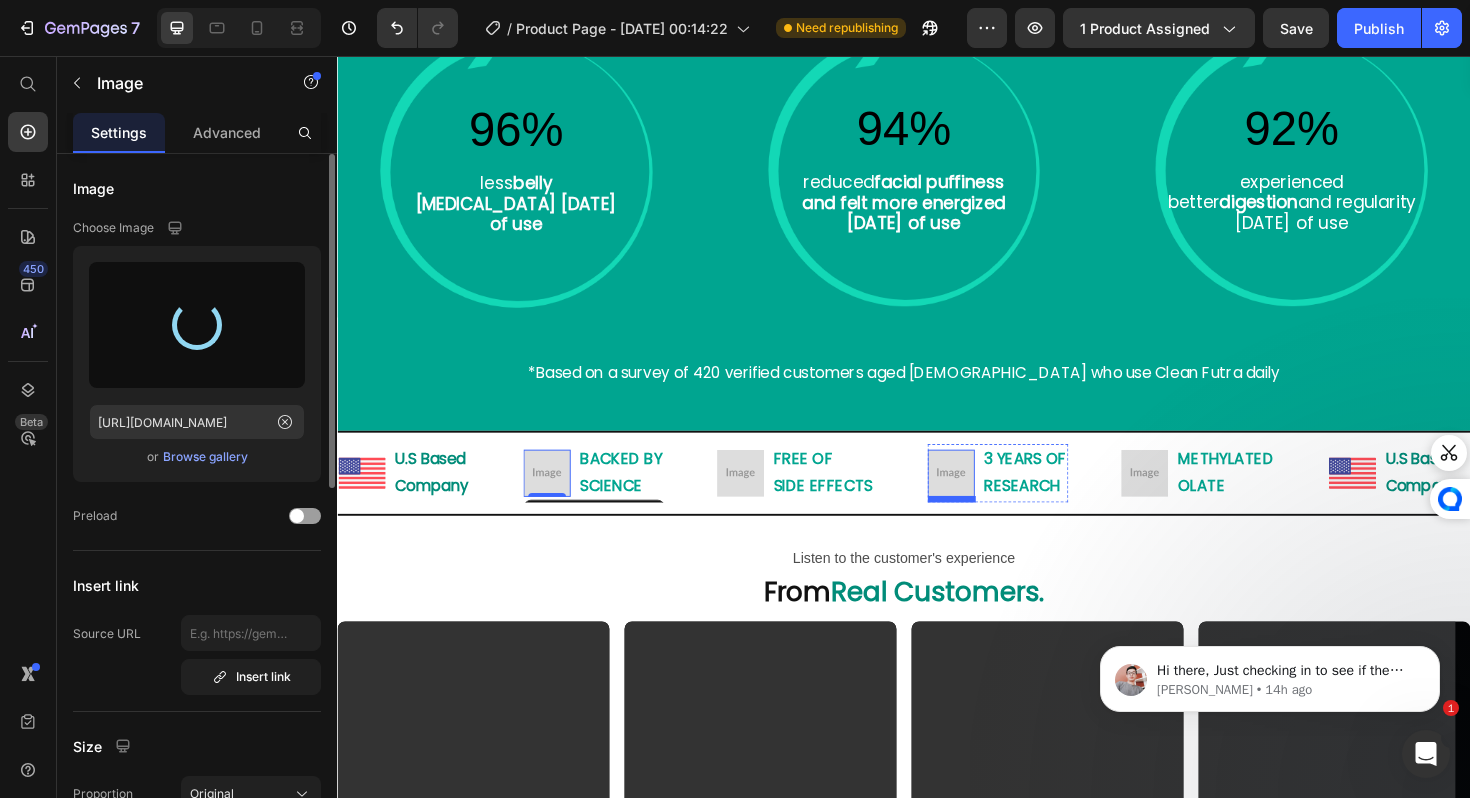 type on "[URL][DOMAIN_NAME]" 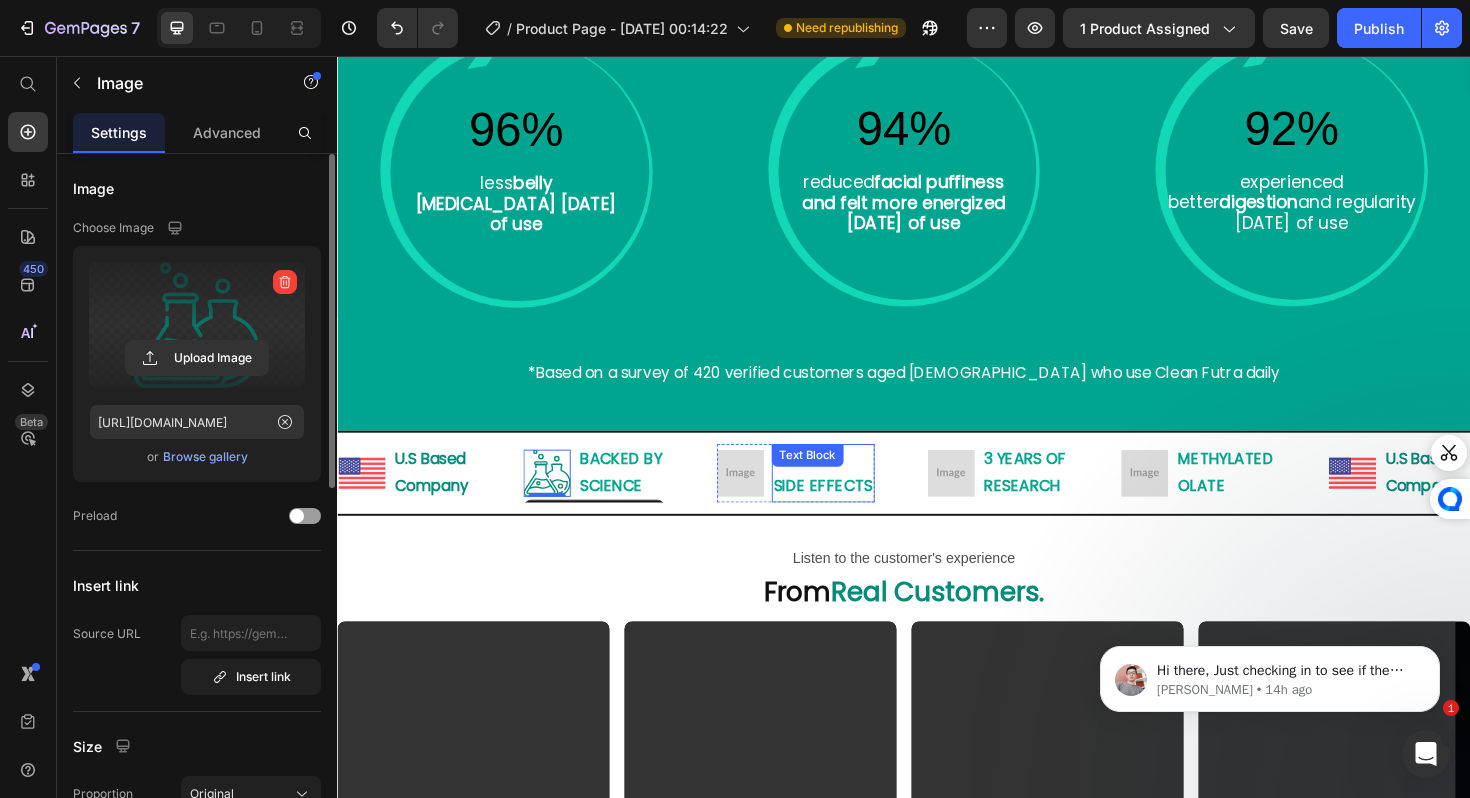 click on "Text Block" at bounding box center (835, 479) 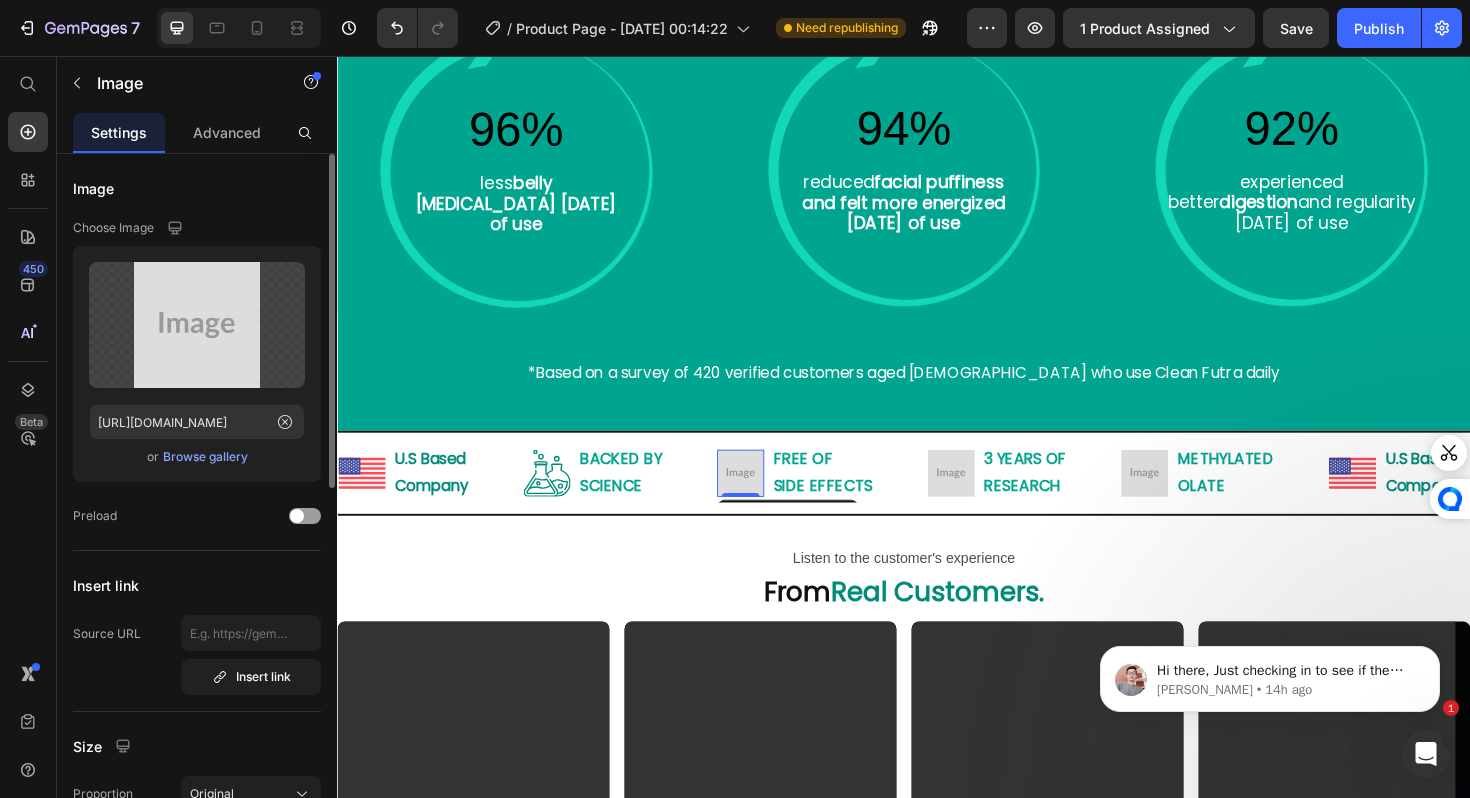 click at bounding box center (764, 498) 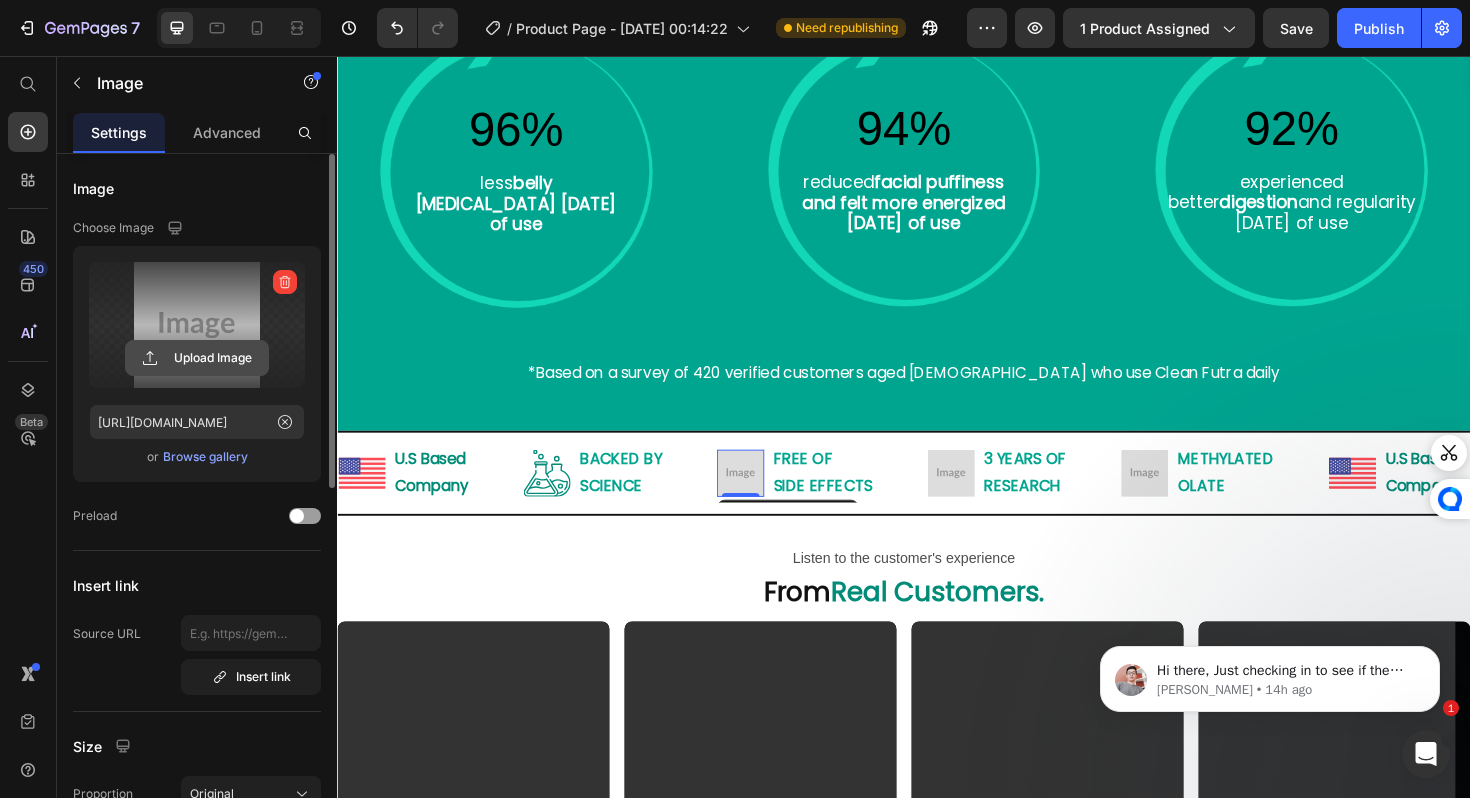 click 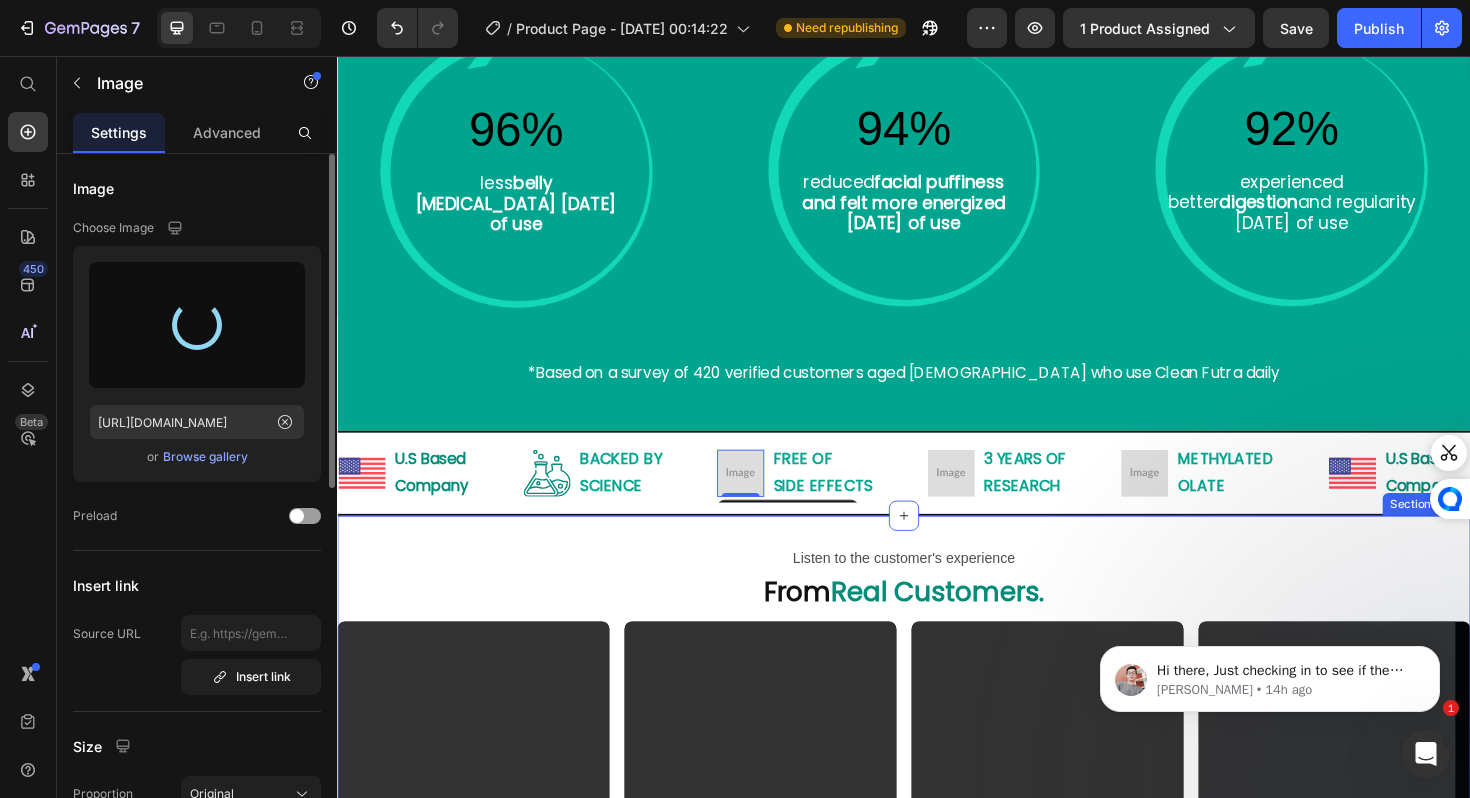 type on "[URL][DOMAIN_NAME]" 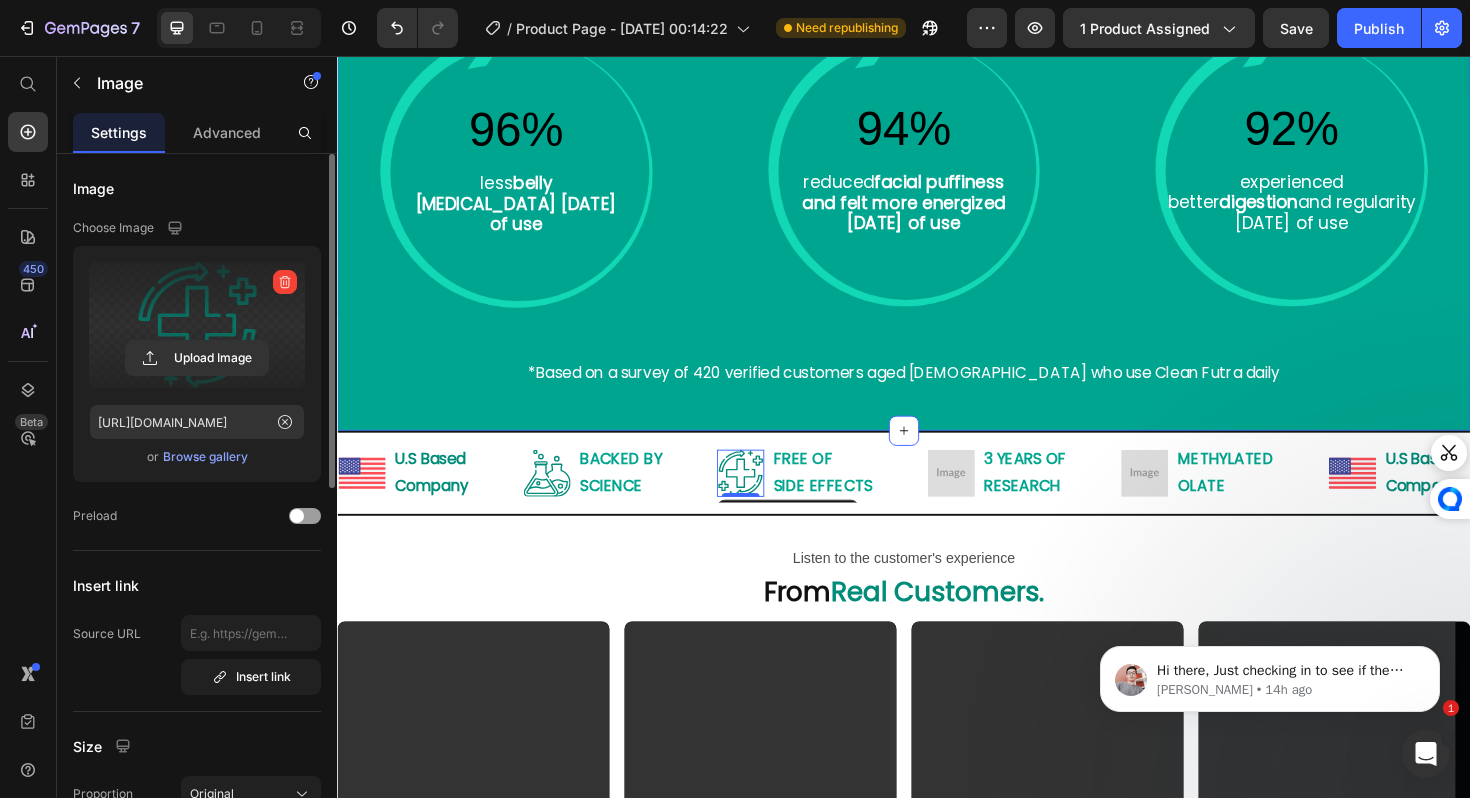 click at bounding box center [987, 498] 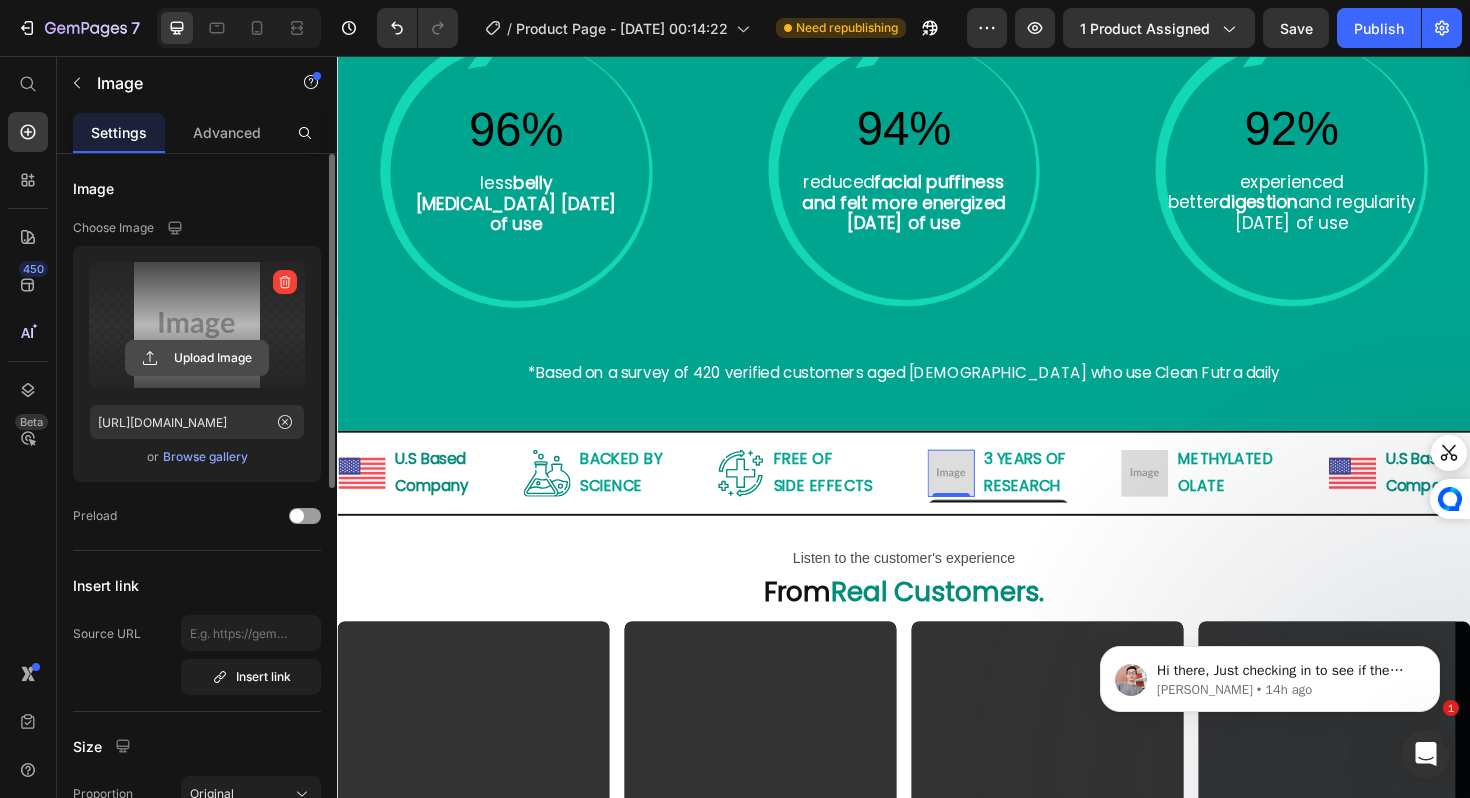 click 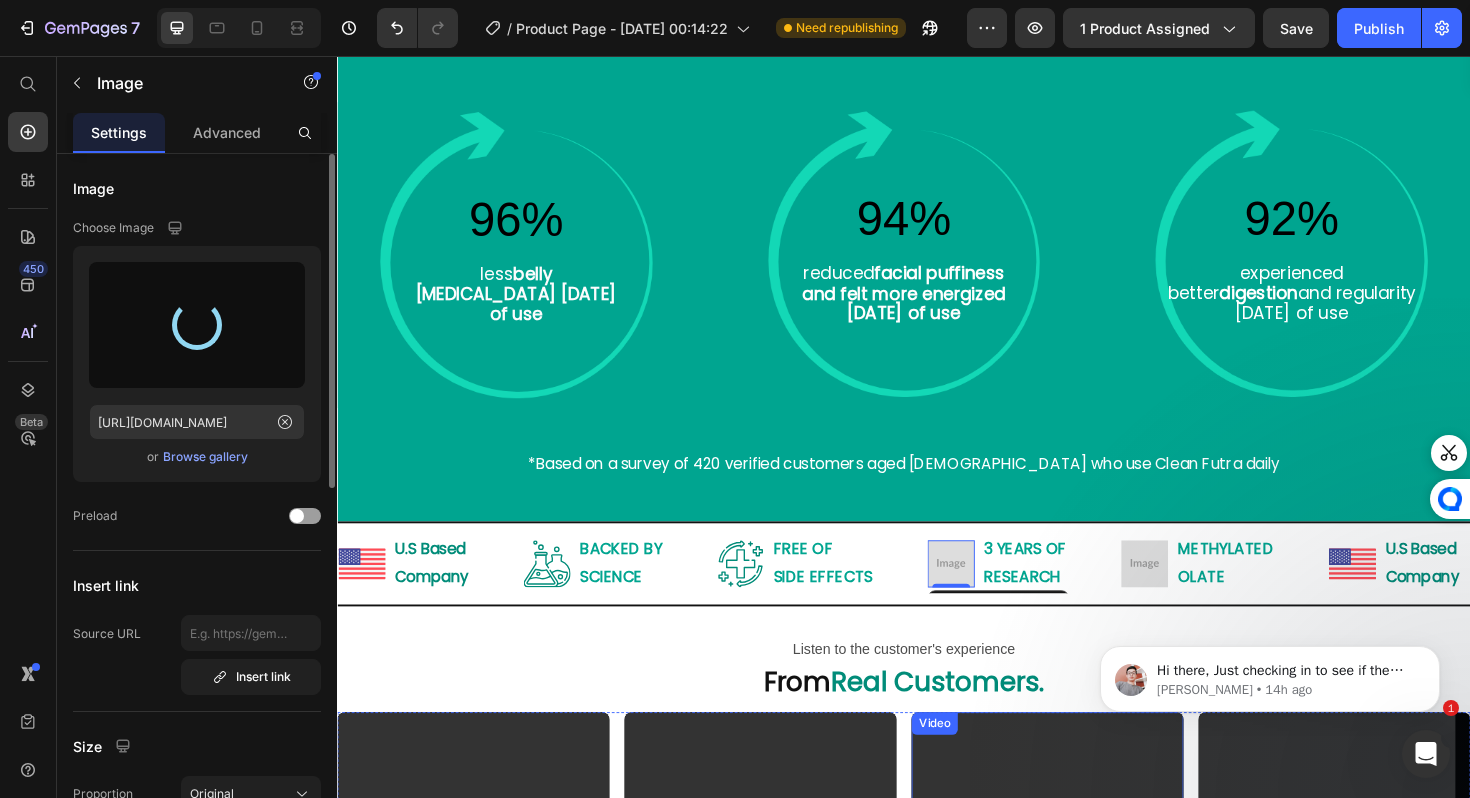 scroll, scrollTop: 3022, scrollLeft: 0, axis: vertical 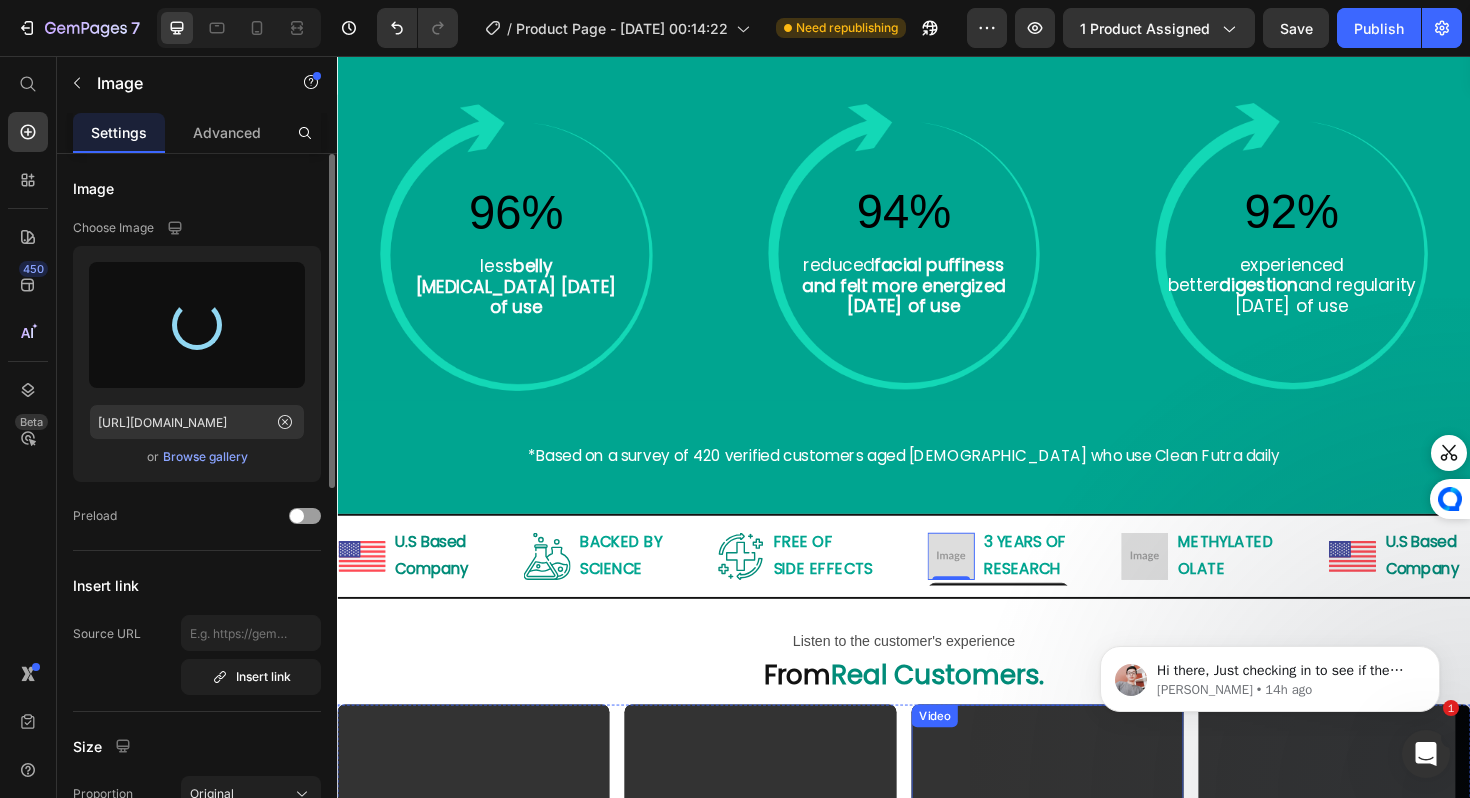 type on "[URL][DOMAIN_NAME]" 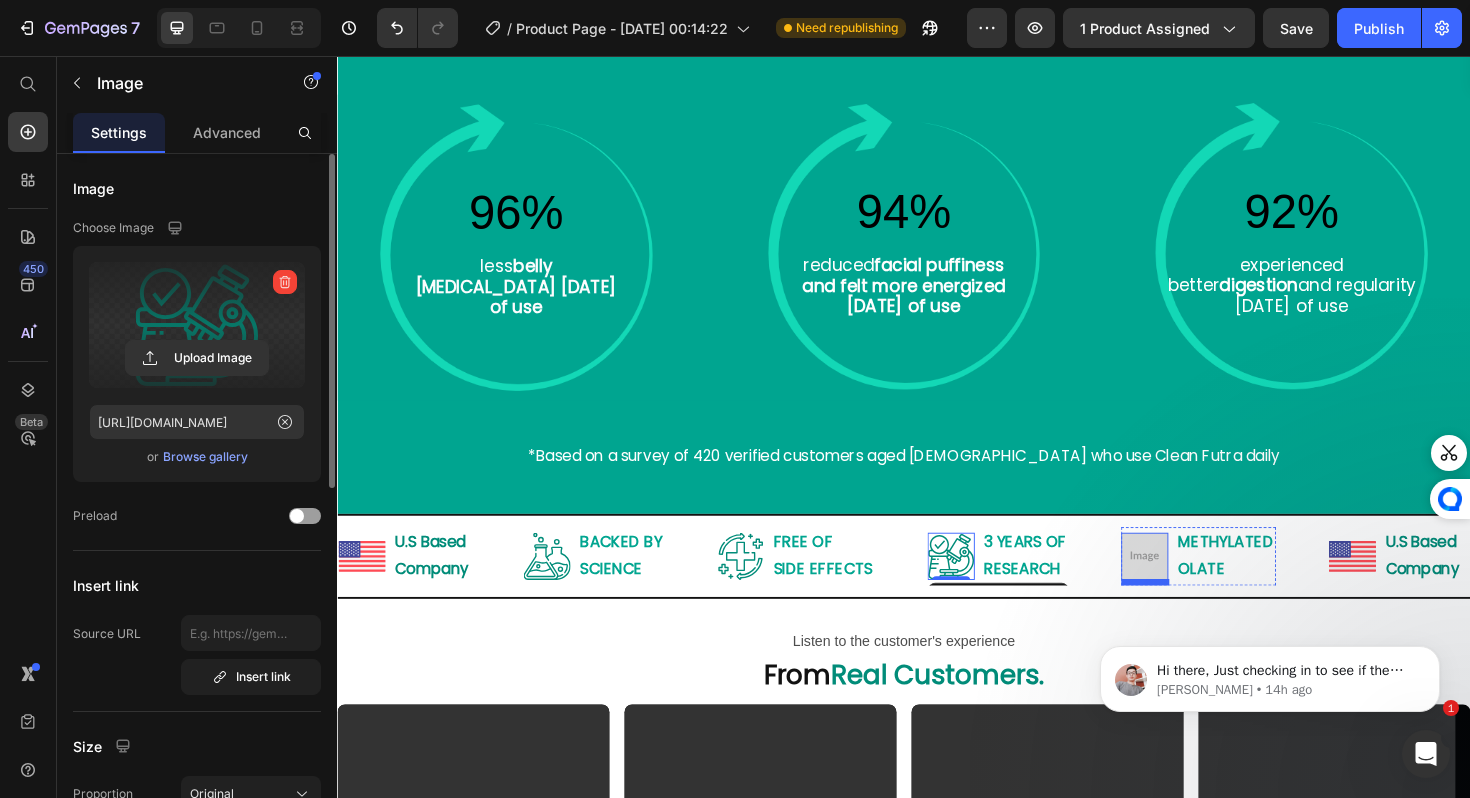 click at bounding box center (1192, 586) 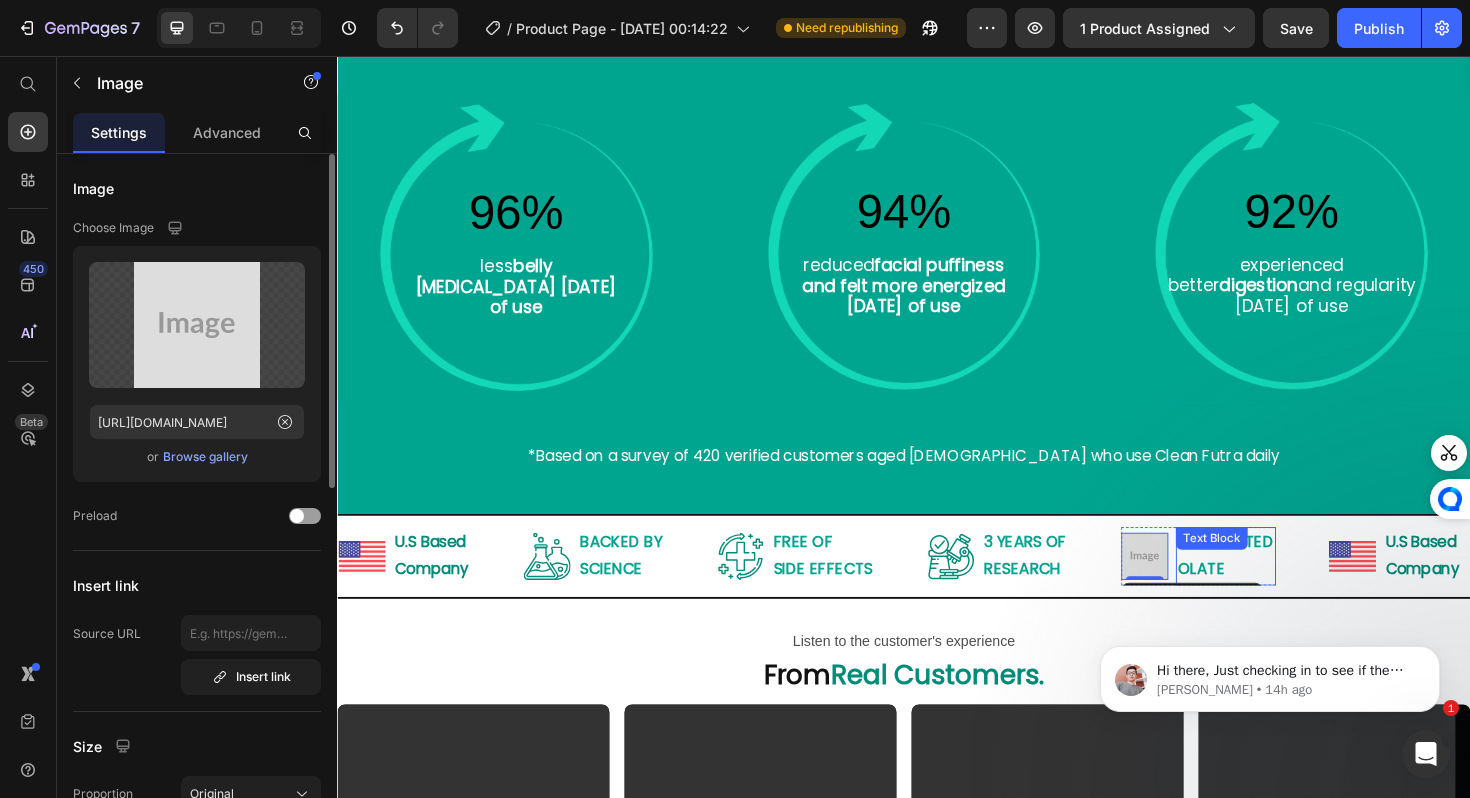 click on "METHYLATED OLATE Text Block" at bounding box center (1278, 586) 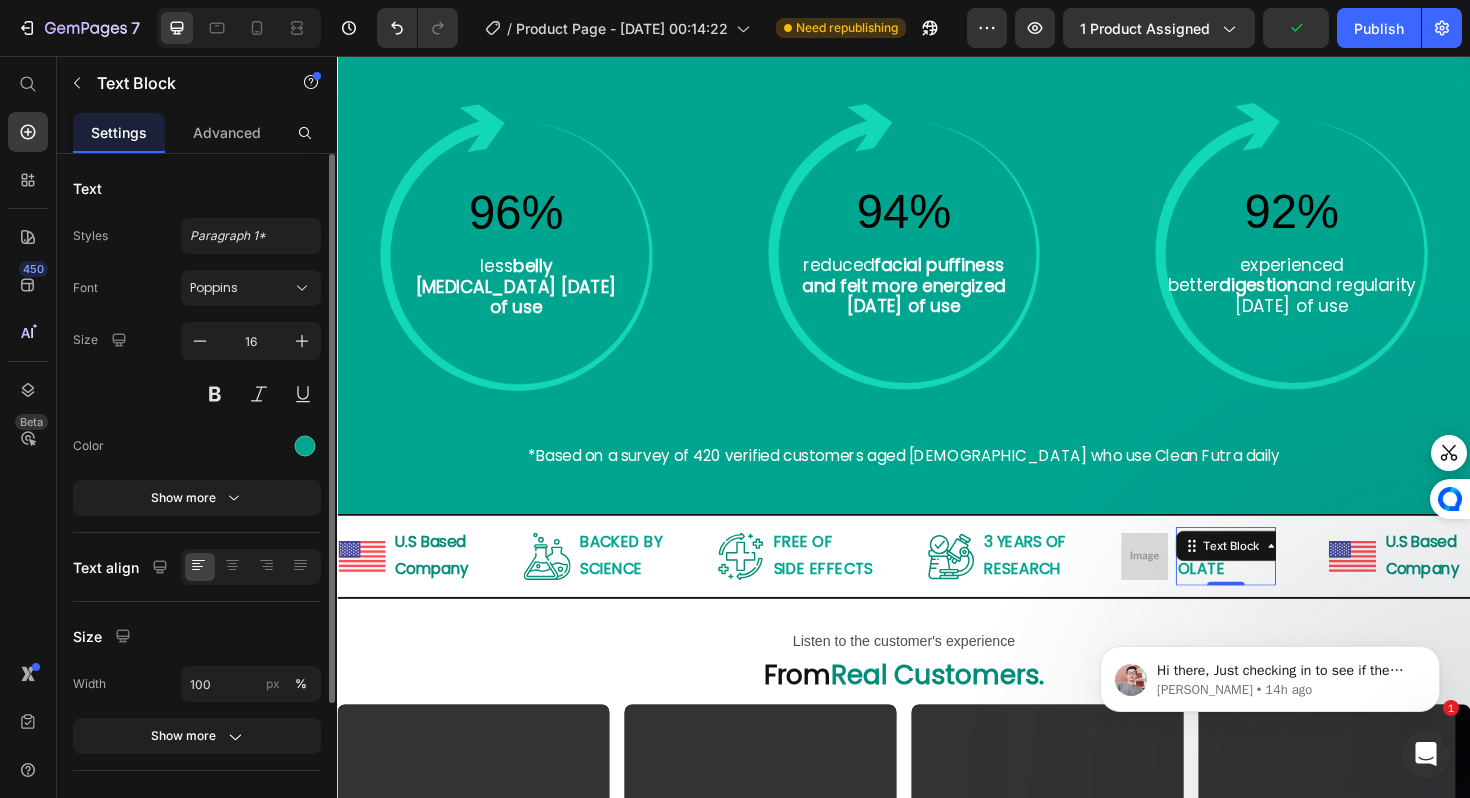 click on "Text Block" at bounding box center (1312, 575) 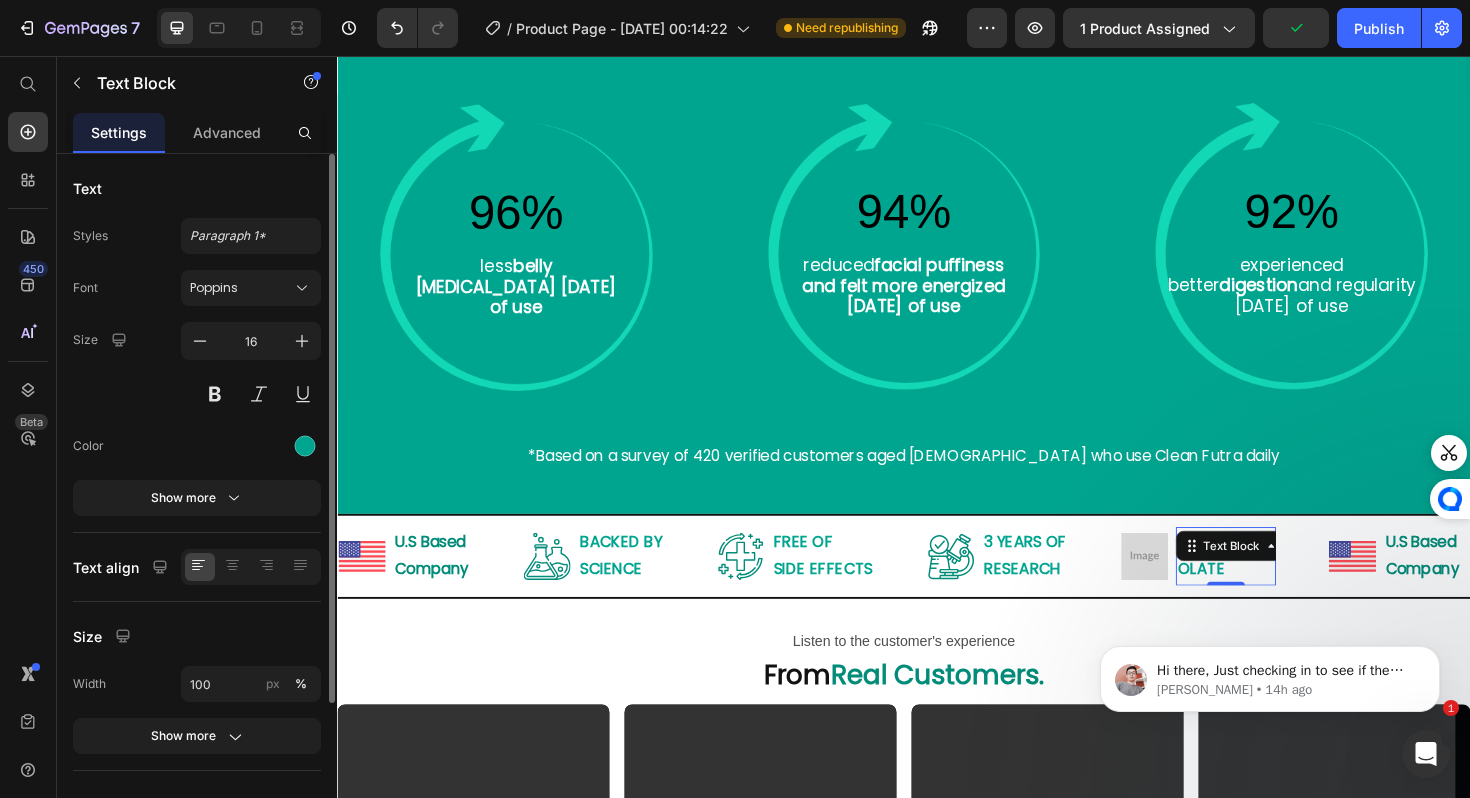 click on "METHYLATED OLATE" at bounding box center (1278, 586) 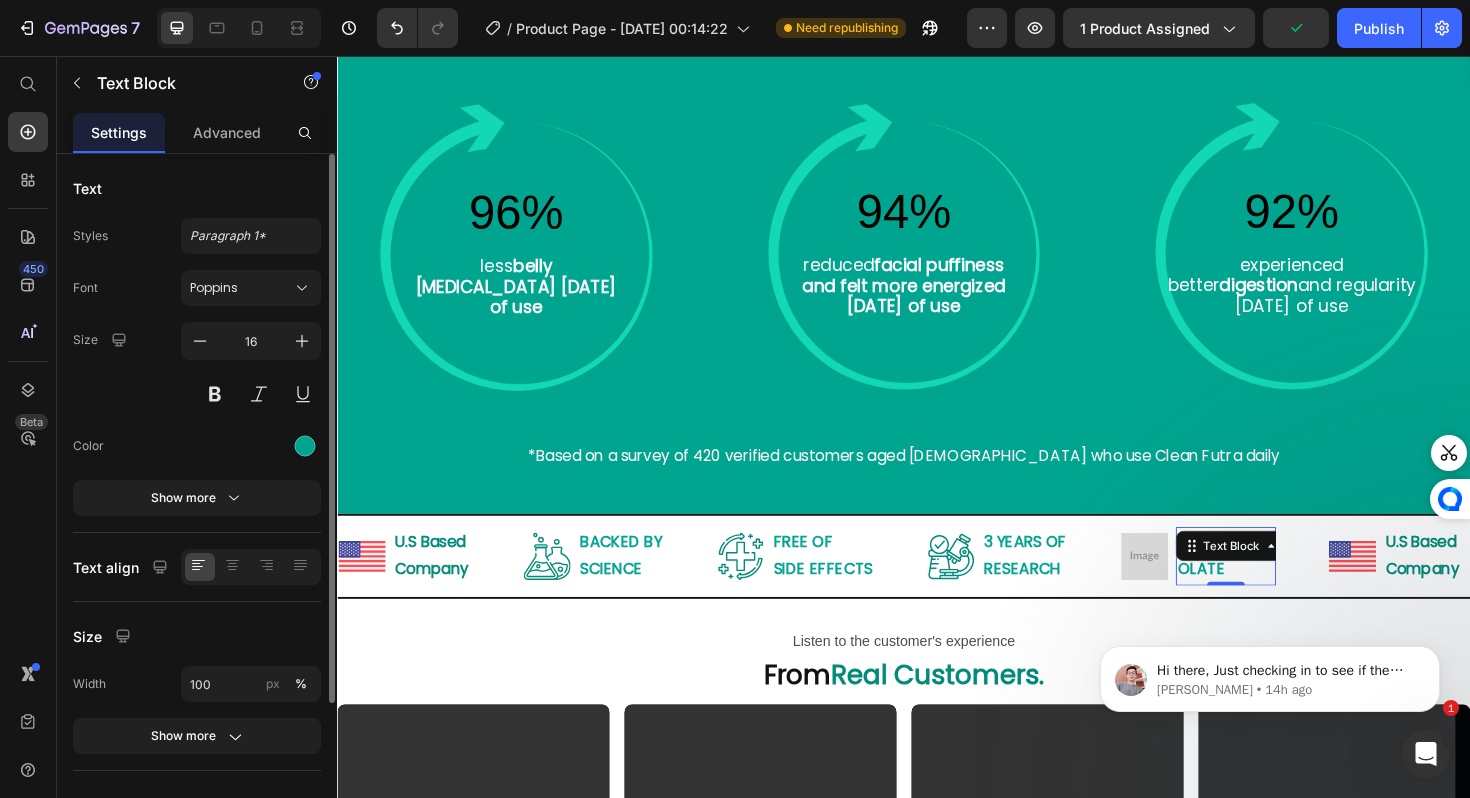 click on "METHYLATED OLATE" at bounding box center (1278, 586) 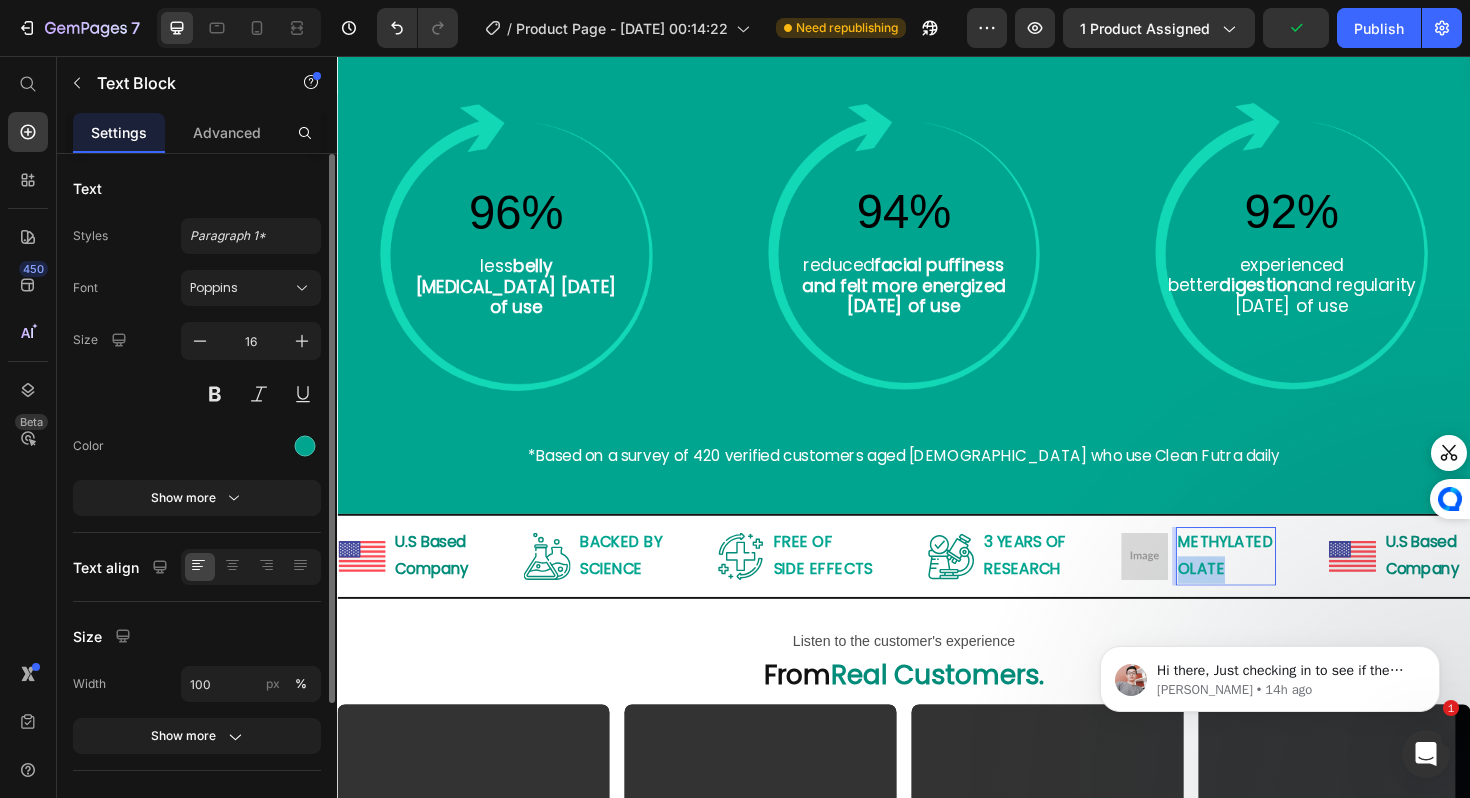 click on "METHYLATED OLATE" at bounding box center (1278, 586) 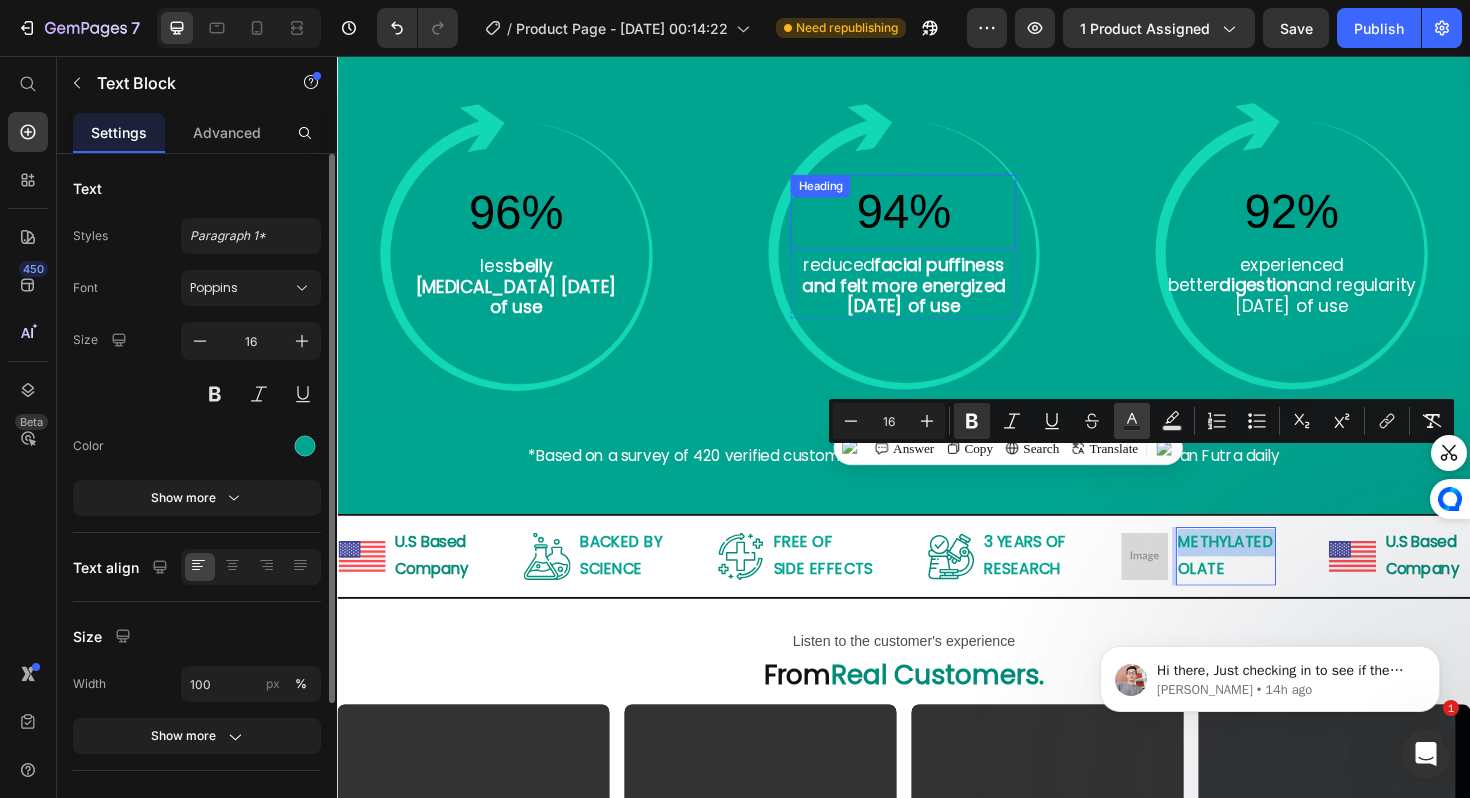 copy on "METHYLATED" 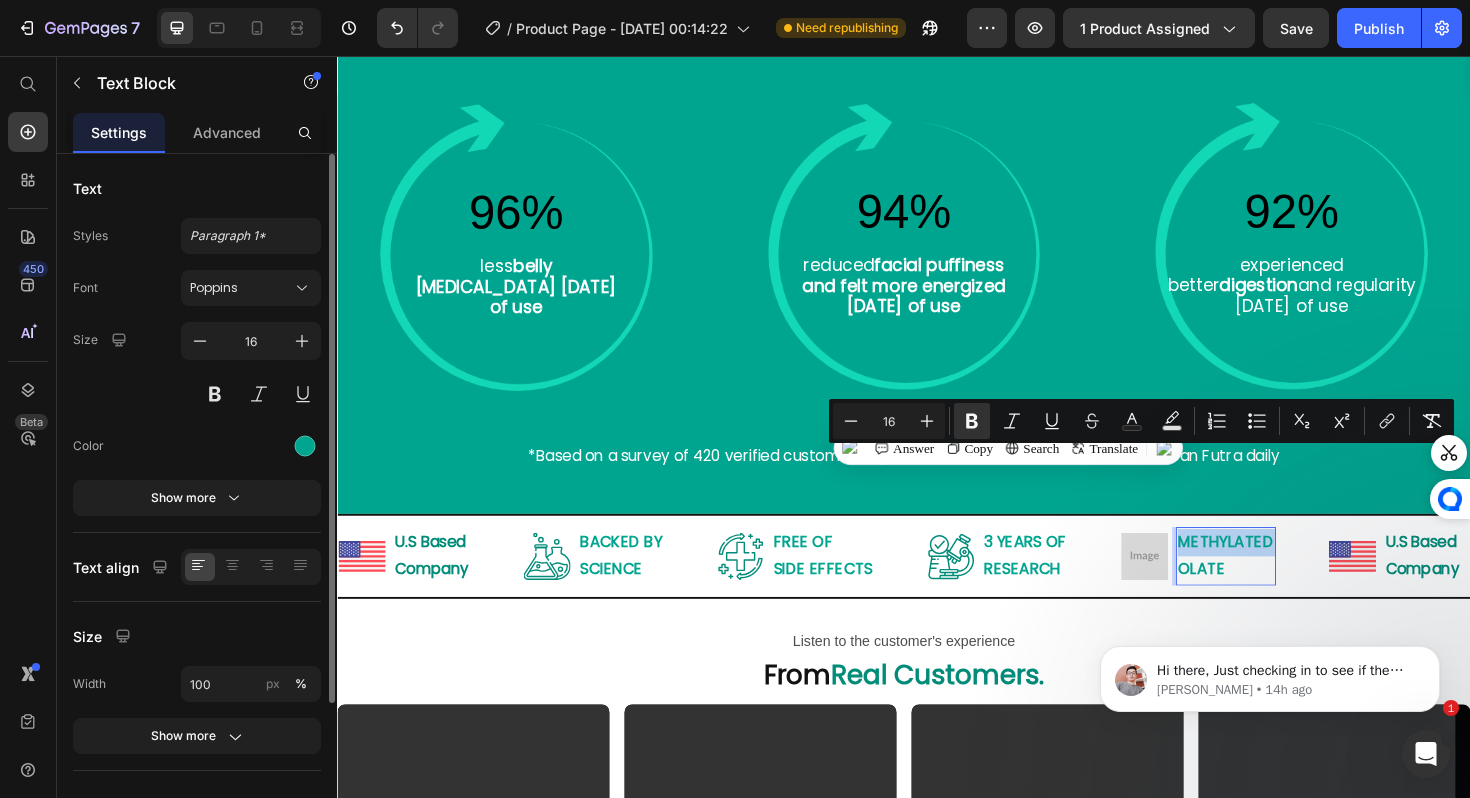 scroll, scrollTop: 3036, scrollLeft: 0, axis: vertical 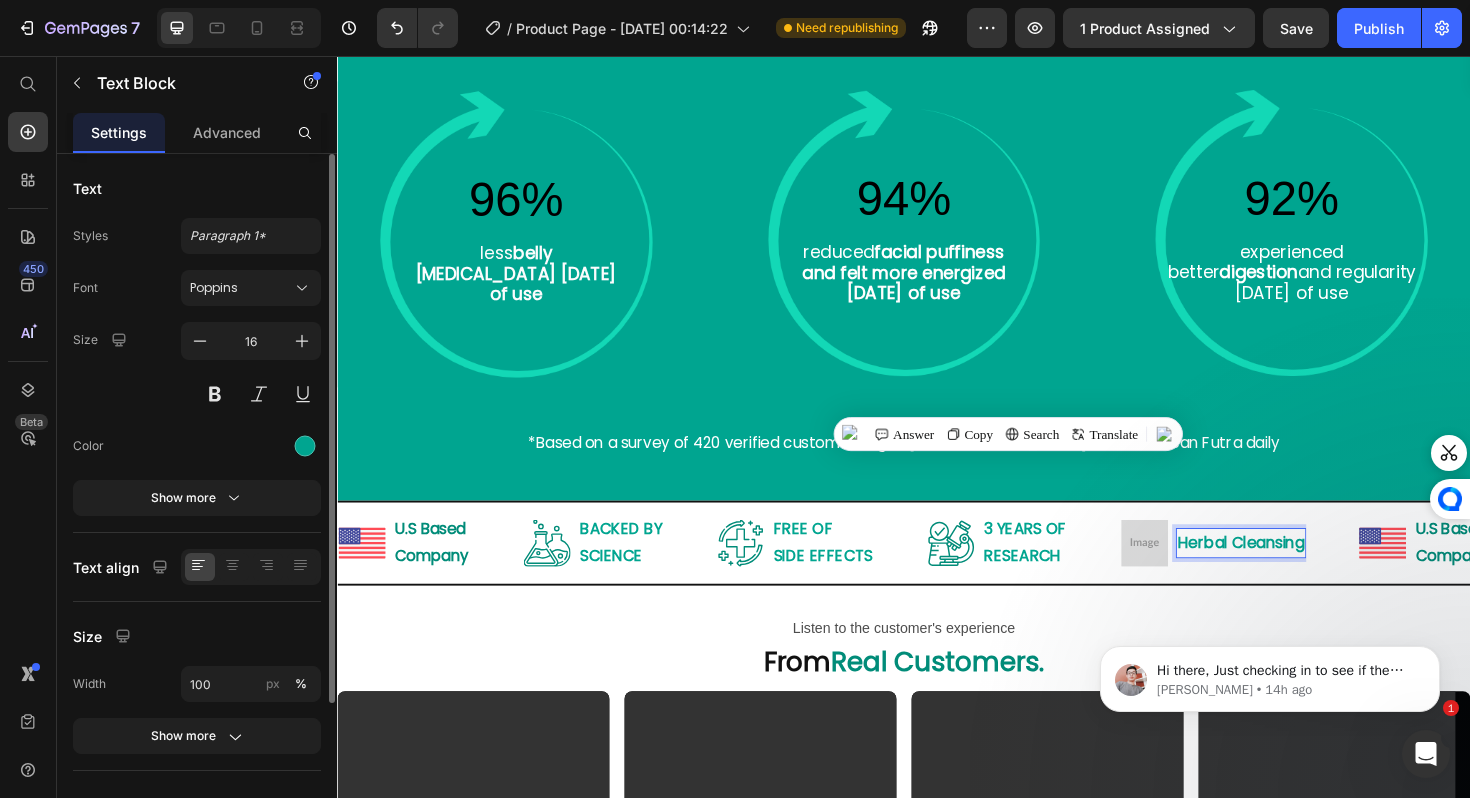 click on "Herbal Cleansing" at bounding box center [1294, 571] 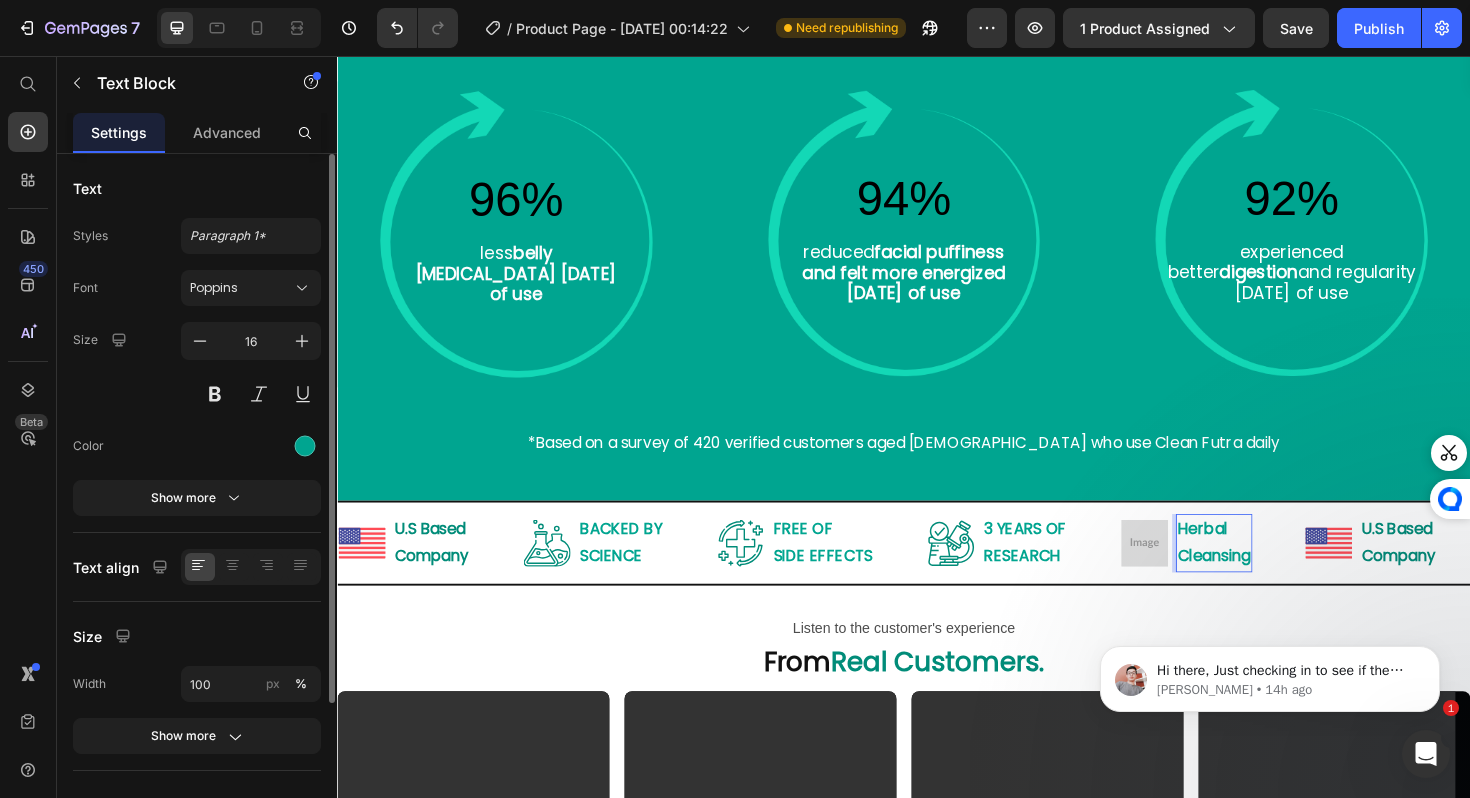 scroll, scrollTop: 3022, scrollLeft: 0, axis: vertical 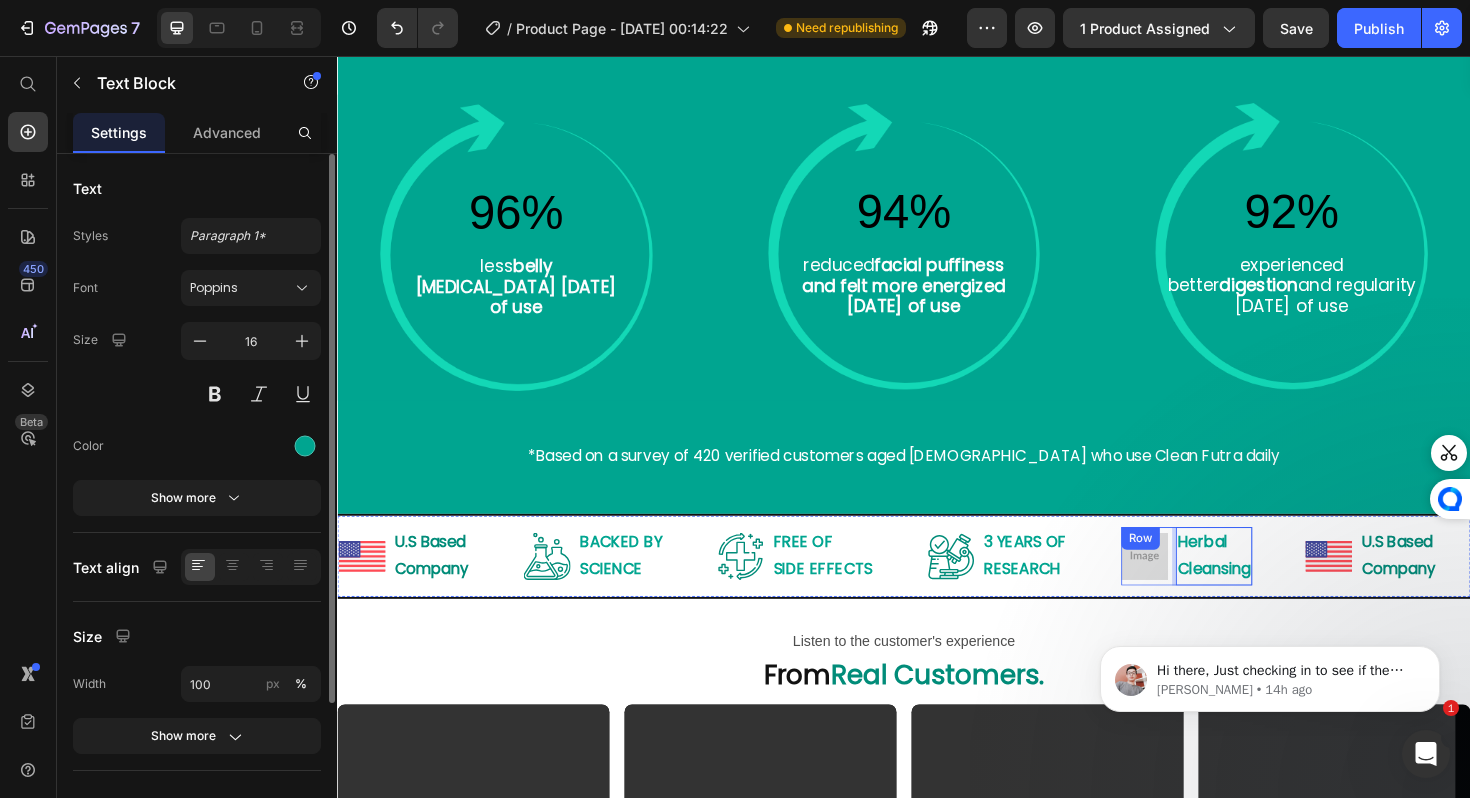 drag, startPoint x: 1218, startPoint y: 500, endPoint x: 1204, endPoint y: 500, distance: 14 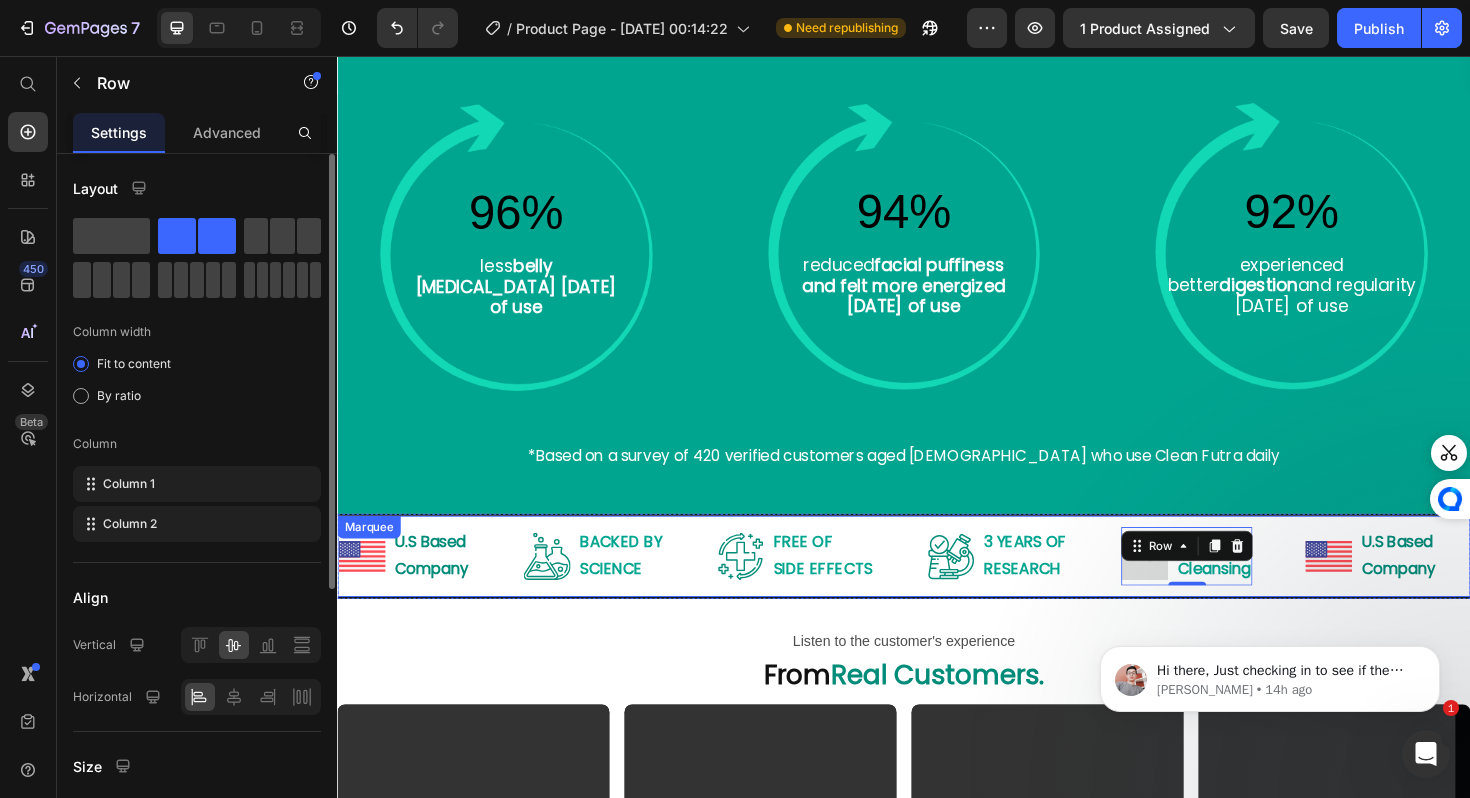 click at bounding box center (1192, 586) 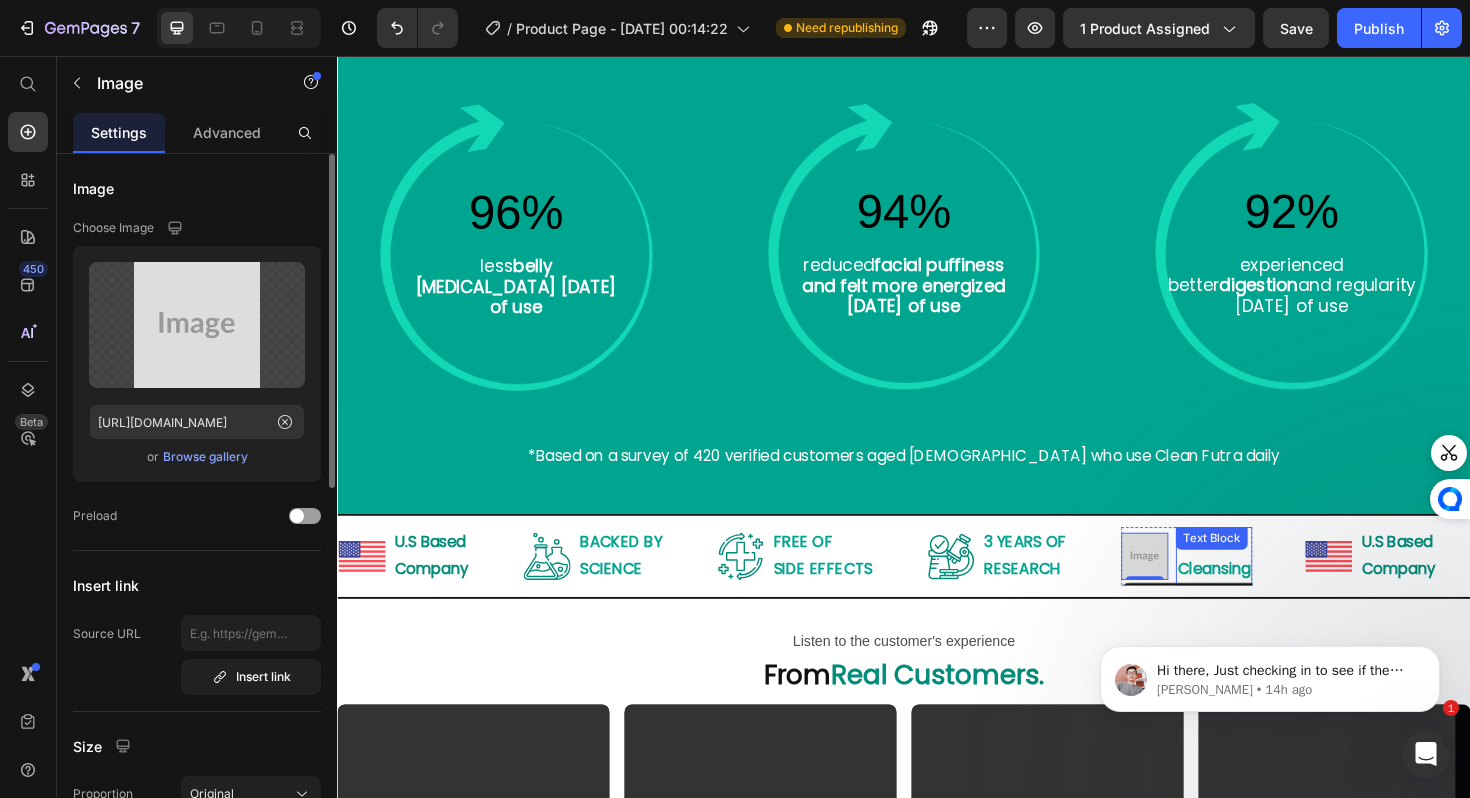 click on "Cleansing" at bounding box center [1265, 599] 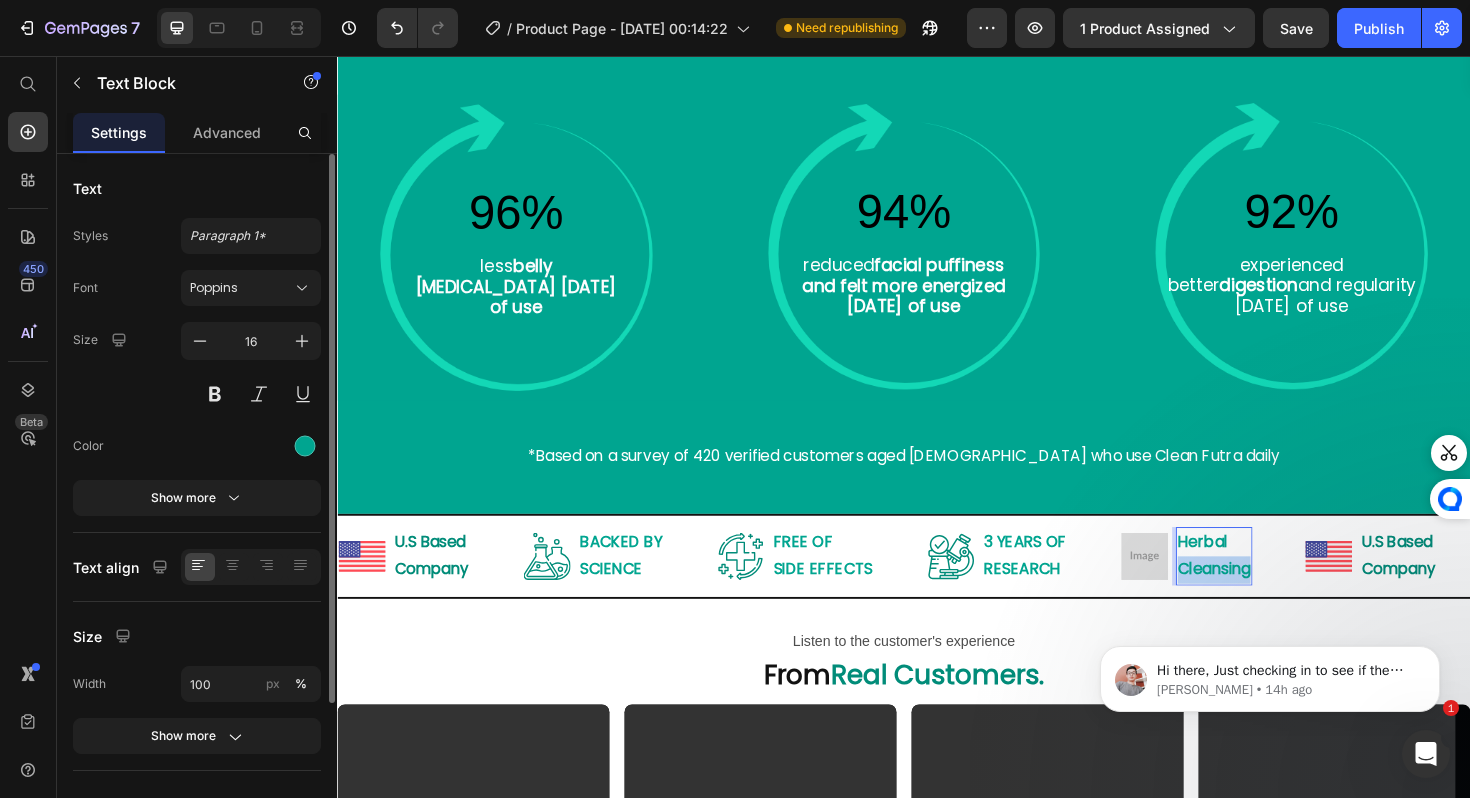 click on "Cleansing" at bounding box center (1265, 599) 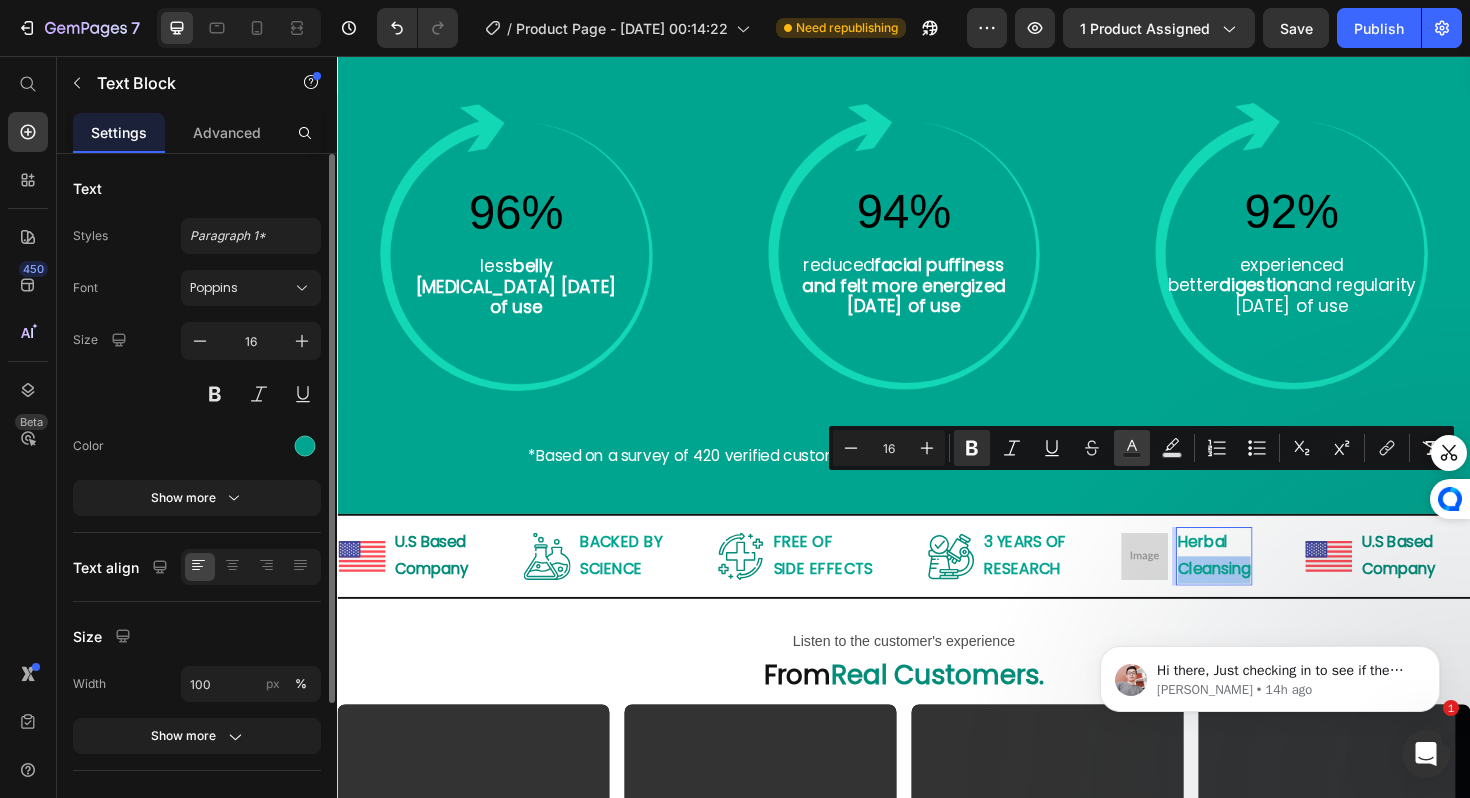 click 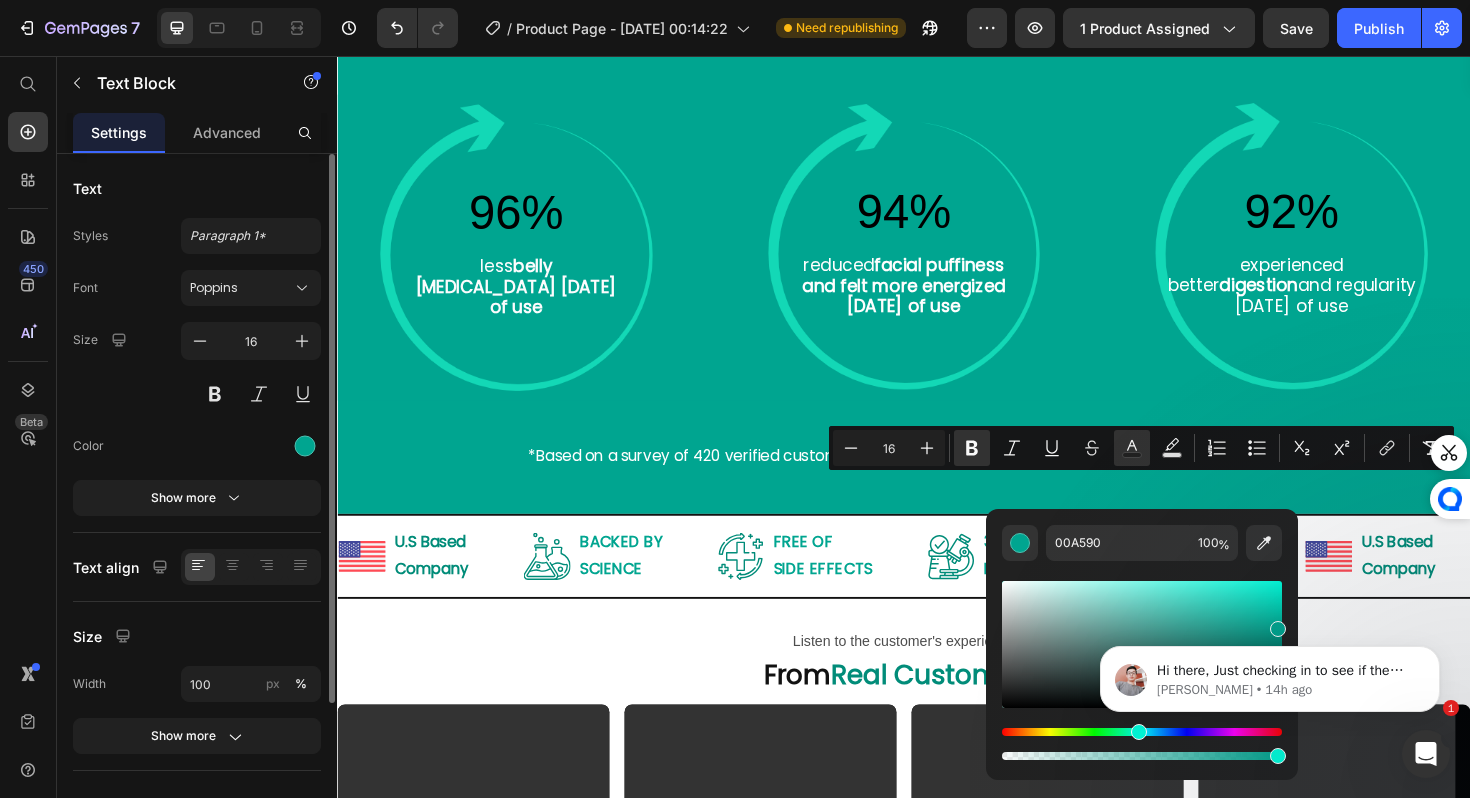 click on "Hi there,  Just checking in to see if the information I shared earlier reached you. We are looking forward to hearing your feedback.   If I don't hear back, this conversation will be closed in the next 24 hours, but you can always create a new ticket and refer to conversation ID 215470022970537. [PERSON_NAME] • 14h ago" at bounding box center [1270, 587] 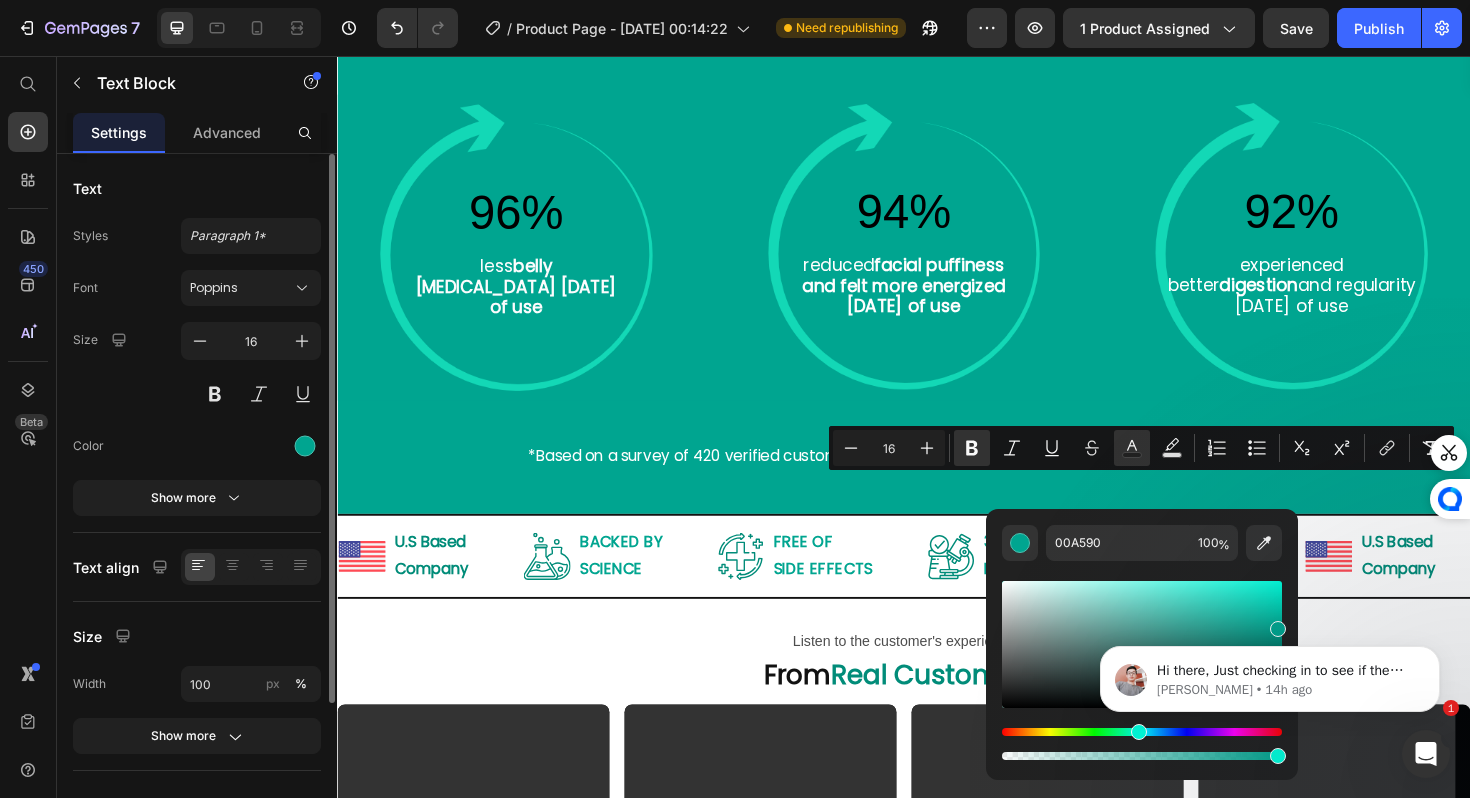 click on "Hi there,  Just checking in to see if the information I shared earlier reached you. We are looking forward to hearing your feedback.   If I don't hear back, this conversation will be closed in the next 24 hours, but you can always create a new ticket and refer to conversation ID 215470022970537. [PERSON_NAME] • 14h ago" at bounding box center (1270, 587) 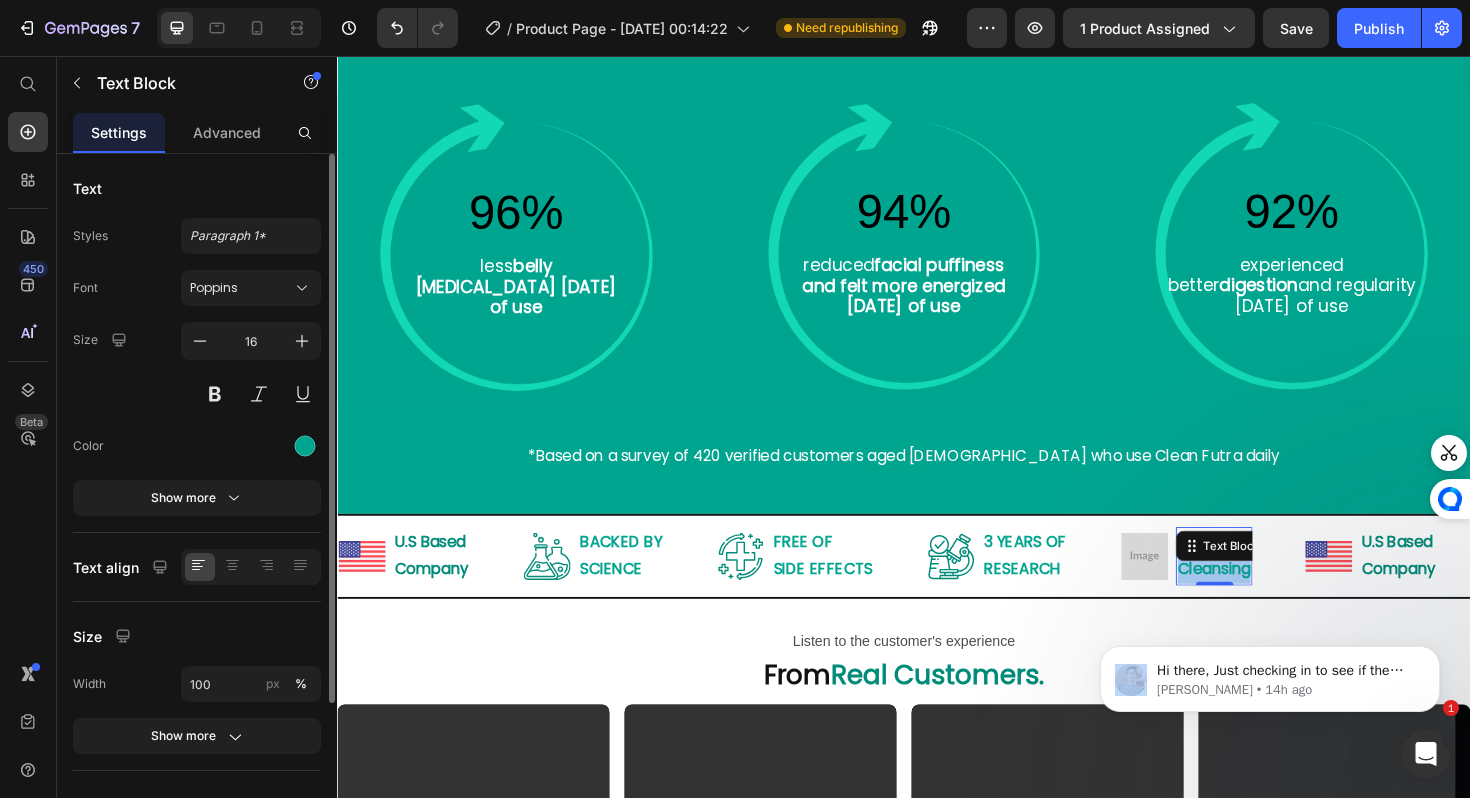 click on "Hi there,  Just checking in to see if the information I shared earlier reached you. We are looking forward to hearing your feedback.   If I don't hear back, this conversation will be closed in the next 24 hours, but you can always create a new ticket and refer to conversation ID 215470022970537. [PERSON_NAME] • 14h ago" at bounding box center (1270, 587) 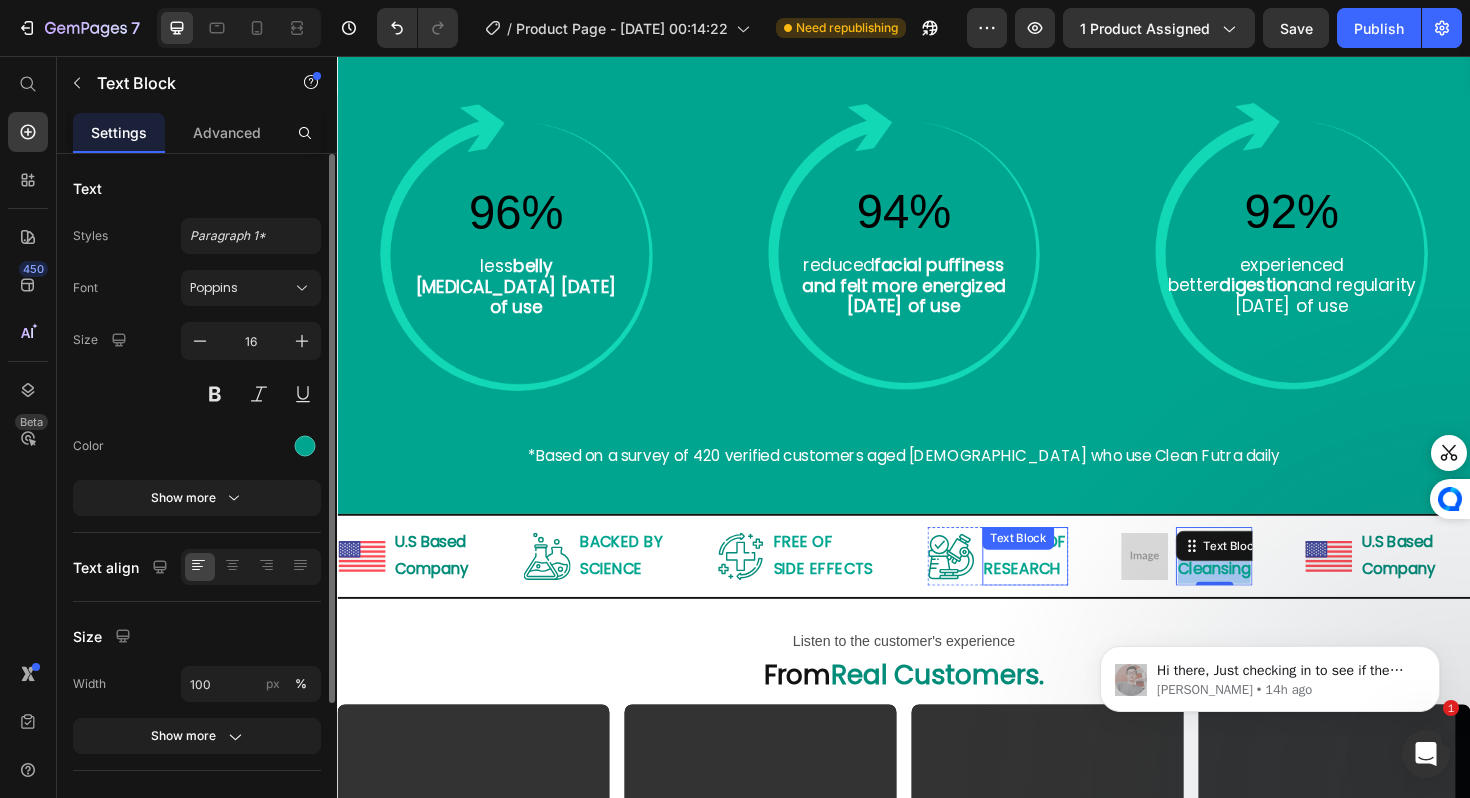 click on "3 YEARS OF RESEARCH Text Block" at bounding box center [1065, 586] 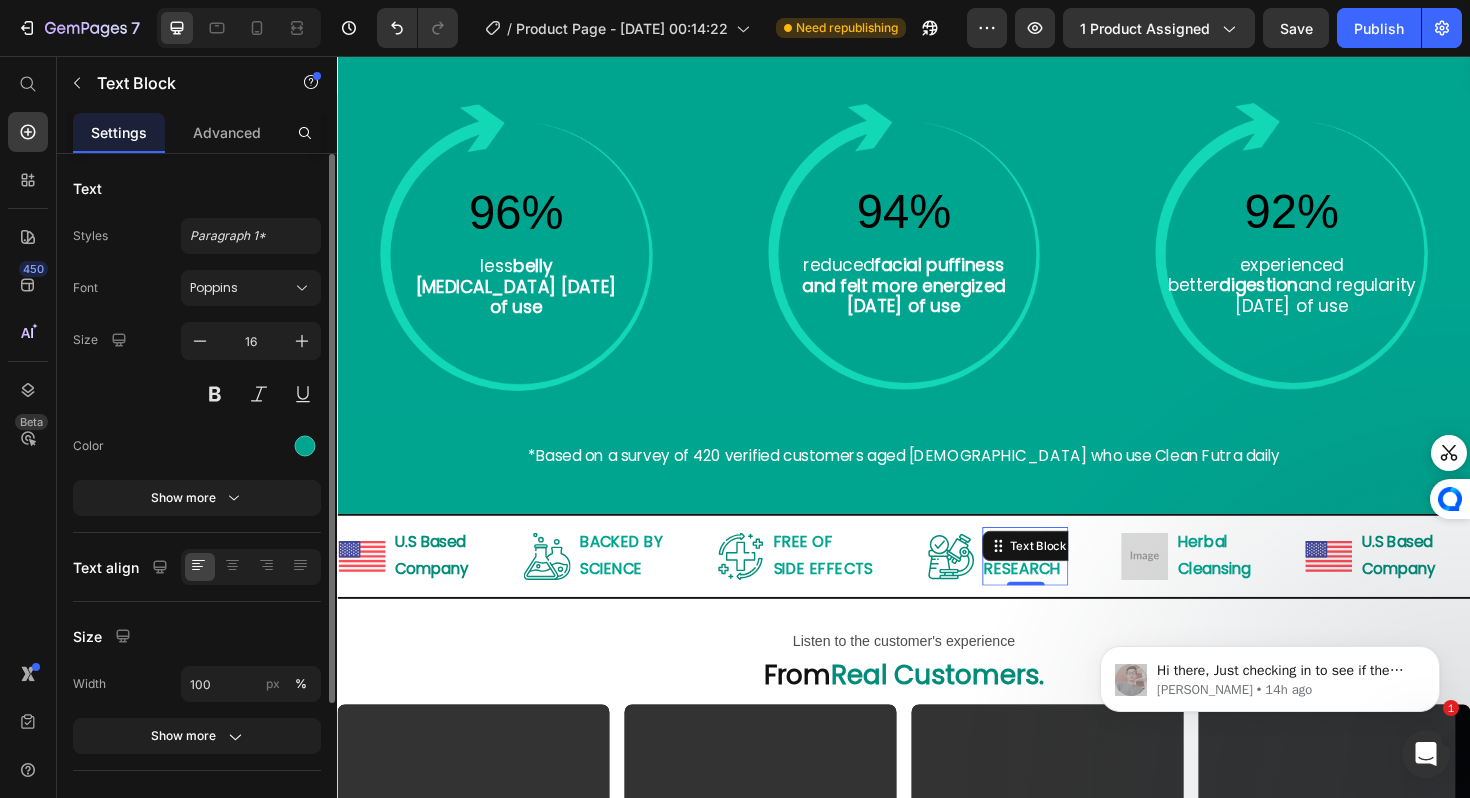 click on "Text Block" at bounding box center [1079, 575] 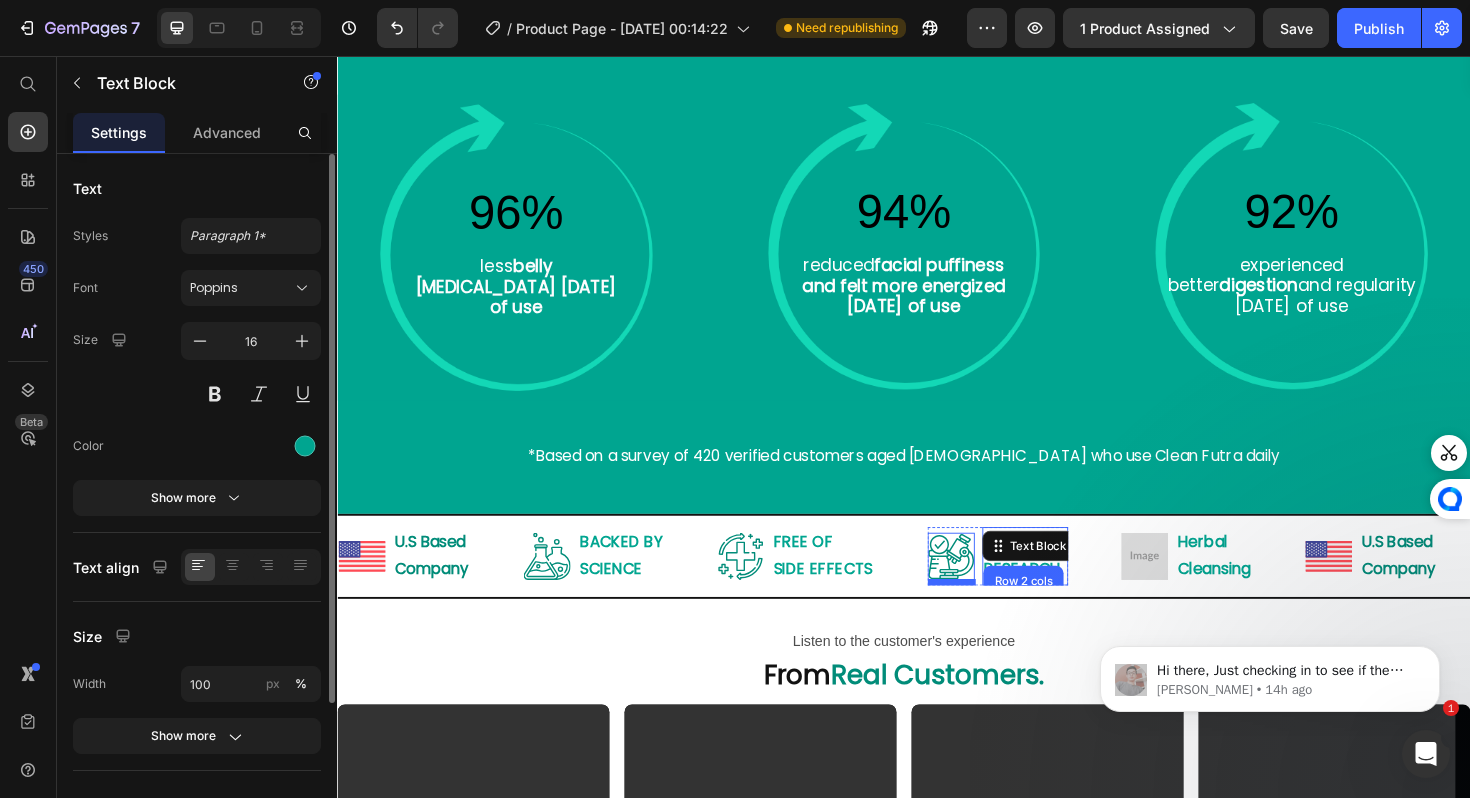 click at bounding box center (987, 586) 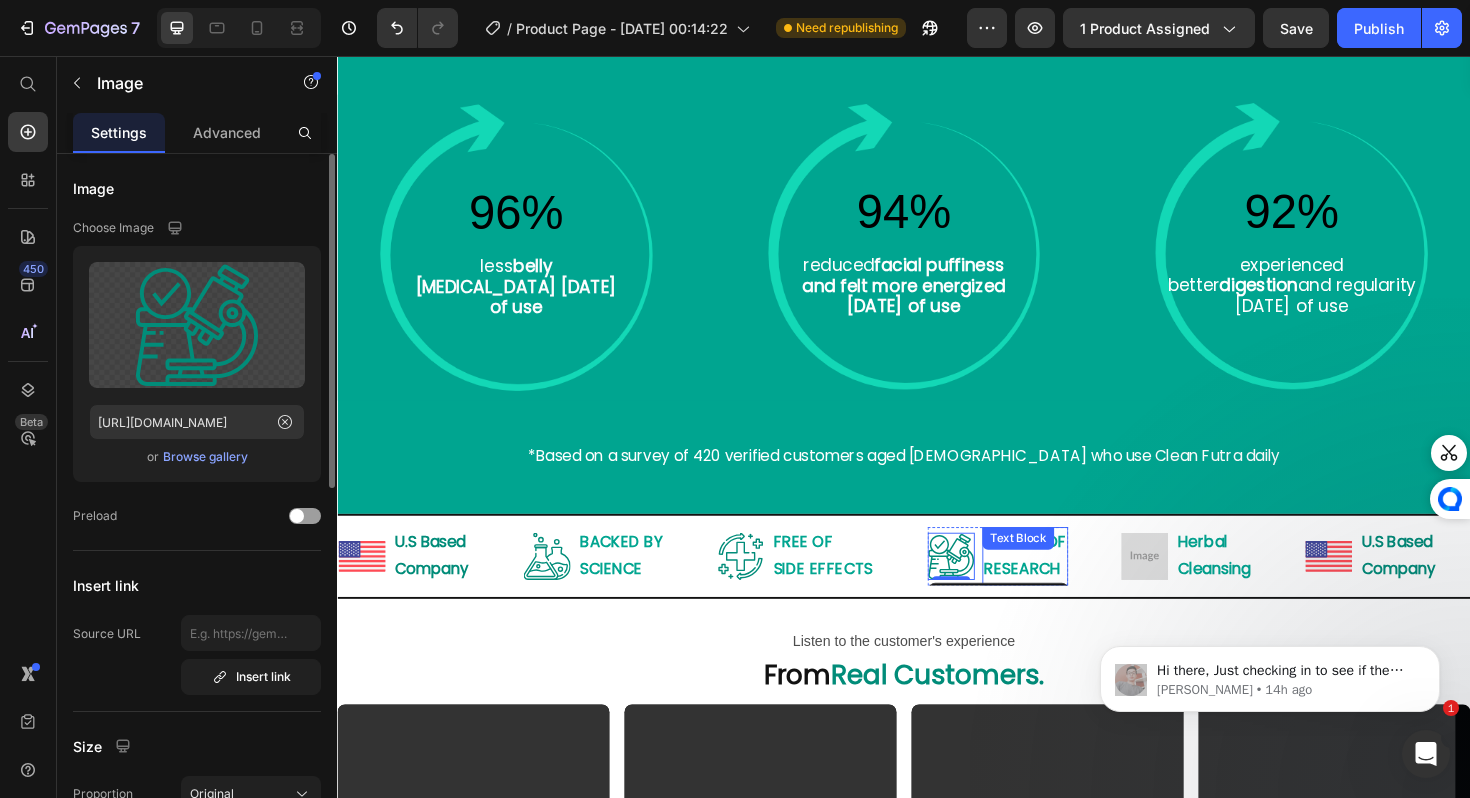 click on "3 YEARS OF RESEARCH Text Block" at bounding box center [1065, 586] 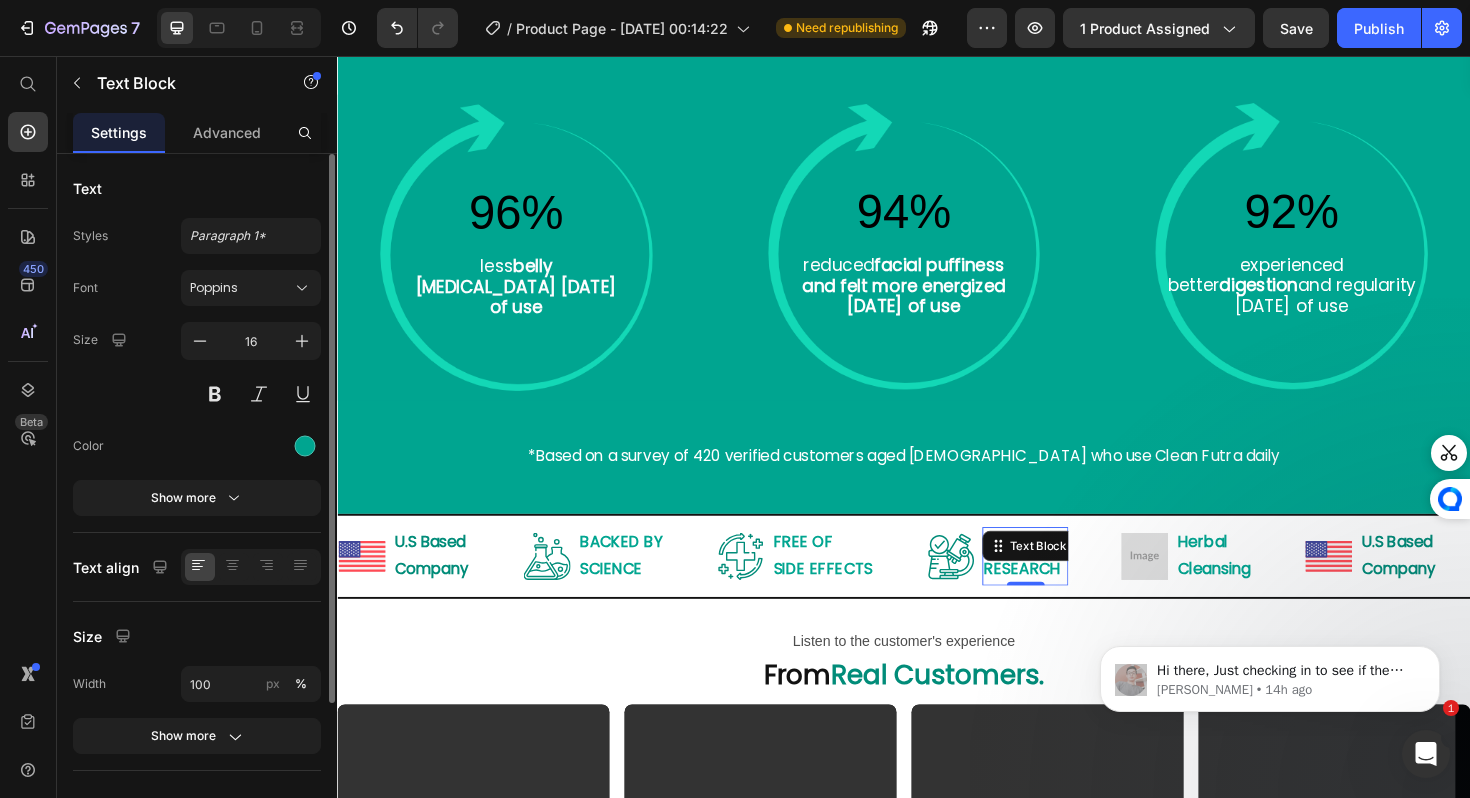 click on "Text Block" at bounding box center (1079, 575) 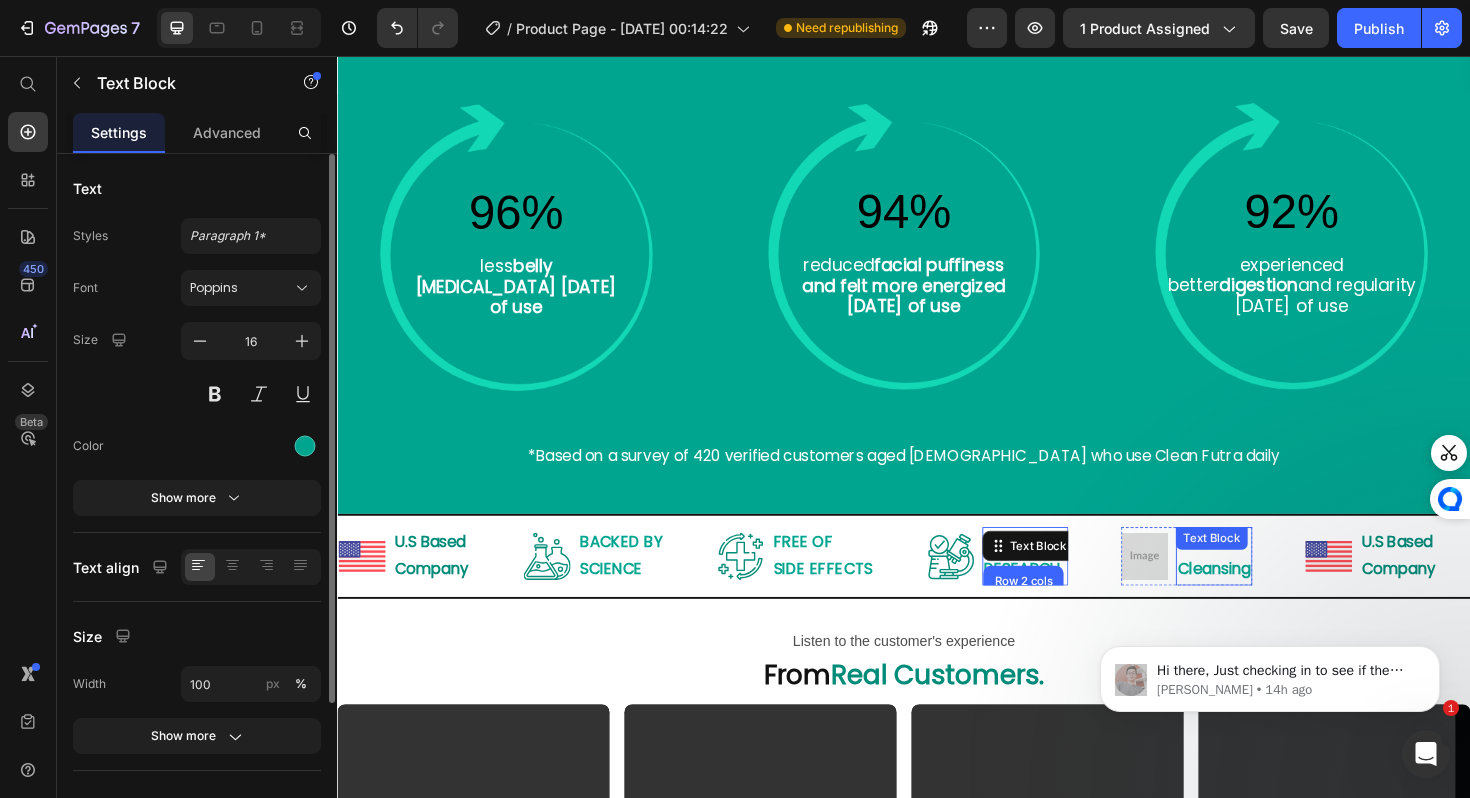 click on "Herbal  Cleansing Text Block" at bounding box center [1265, 586] 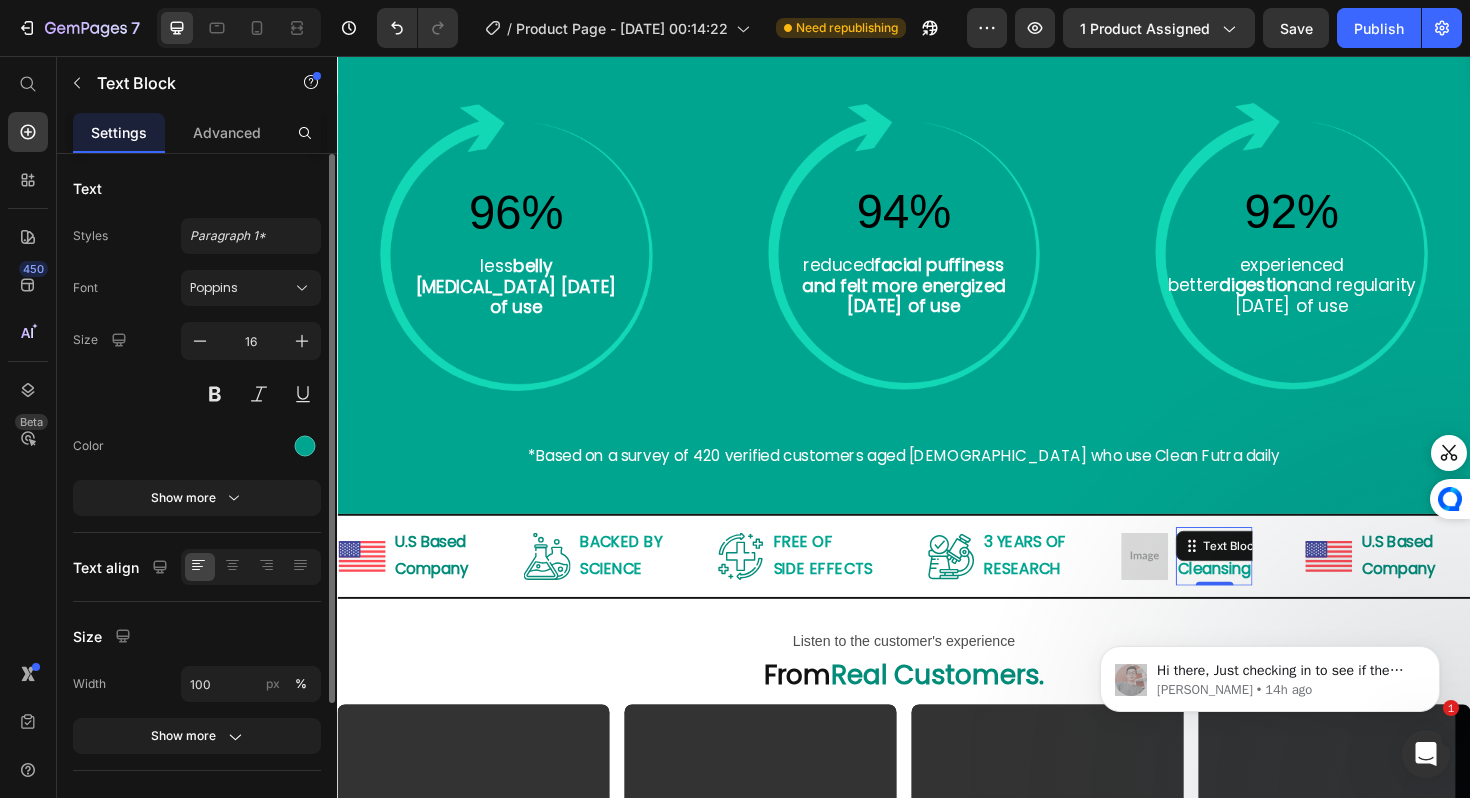 click on "Text Block" at bounding box center [1312, 575] 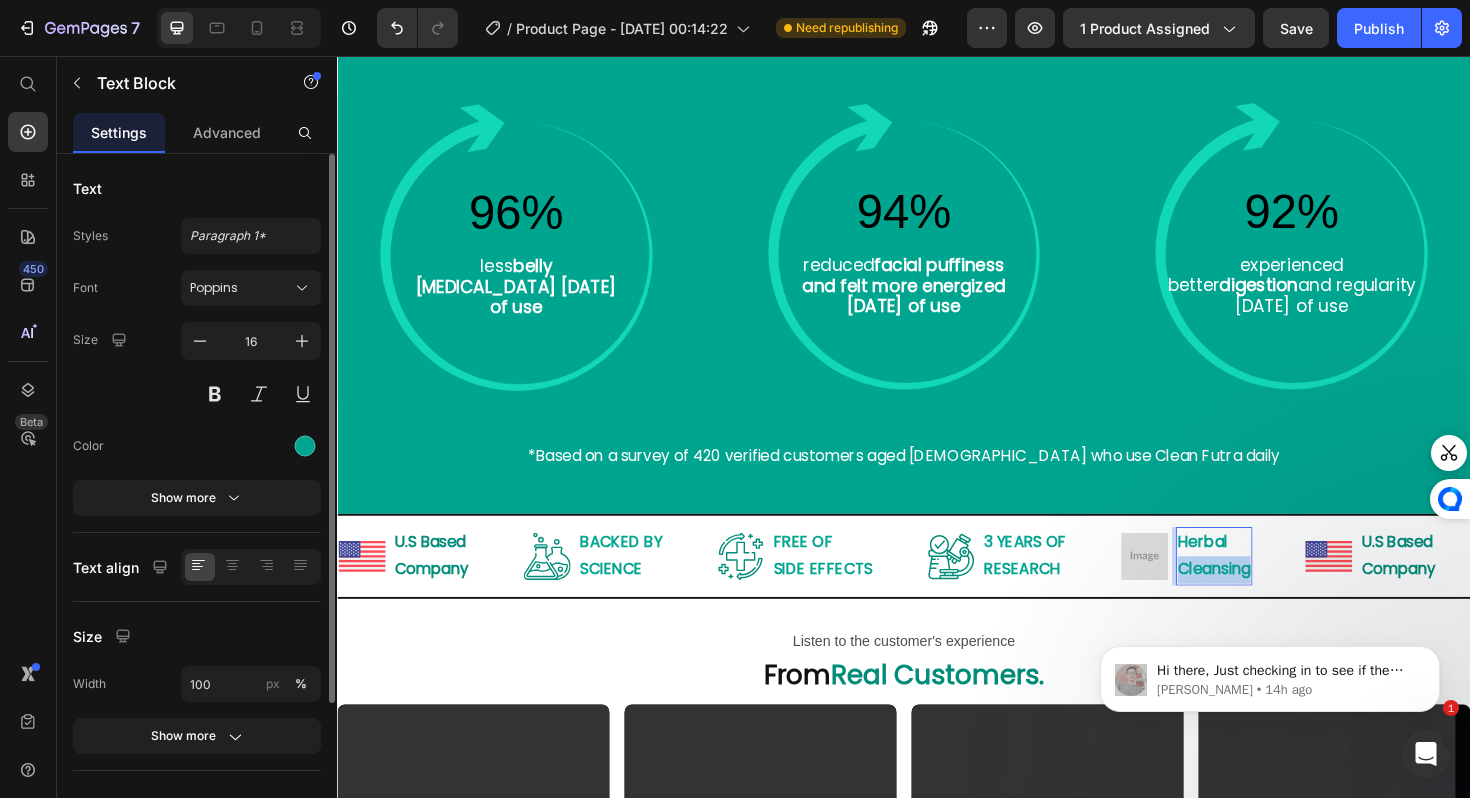 click on "Cleansing" at bounding box center (1265, 599) 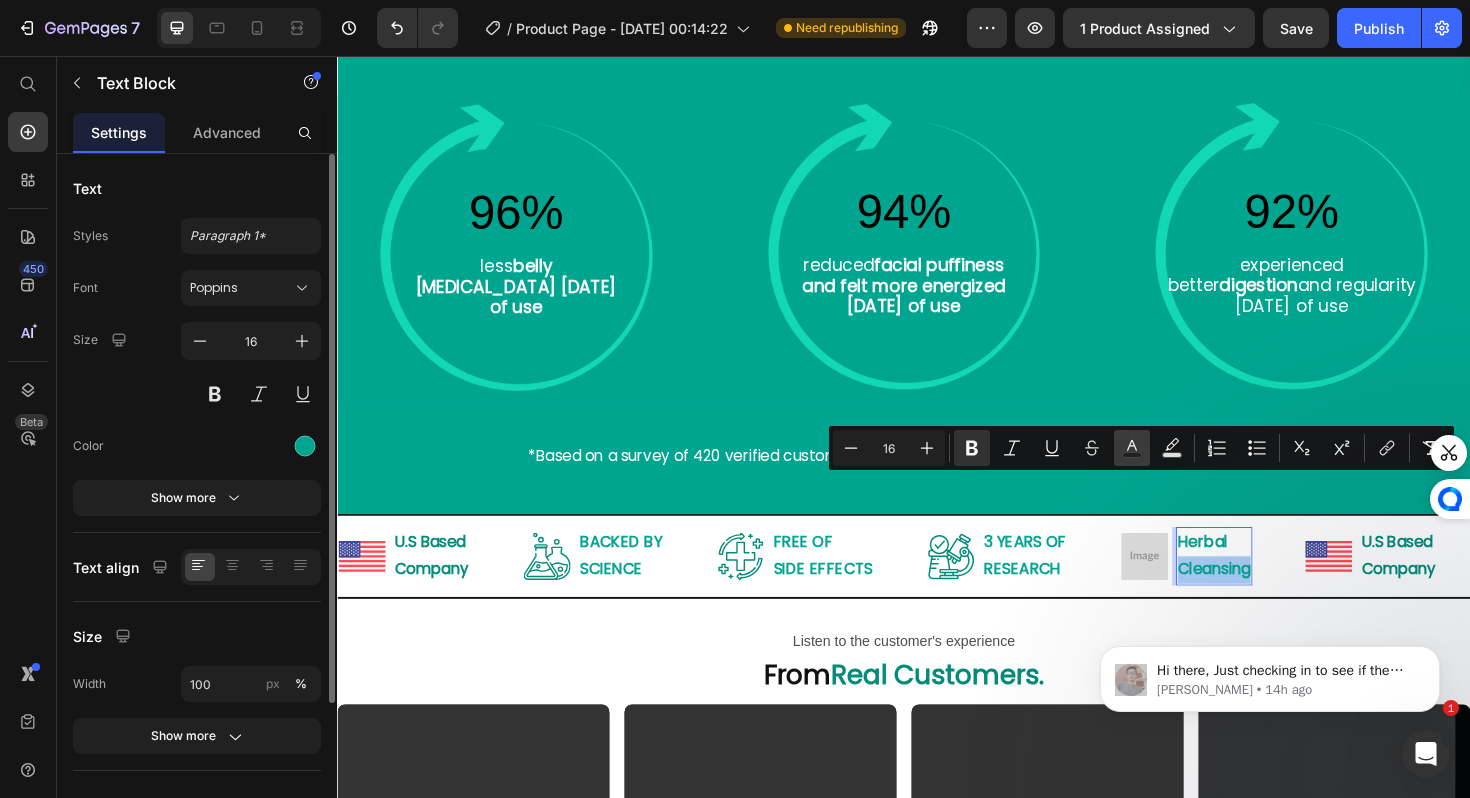click 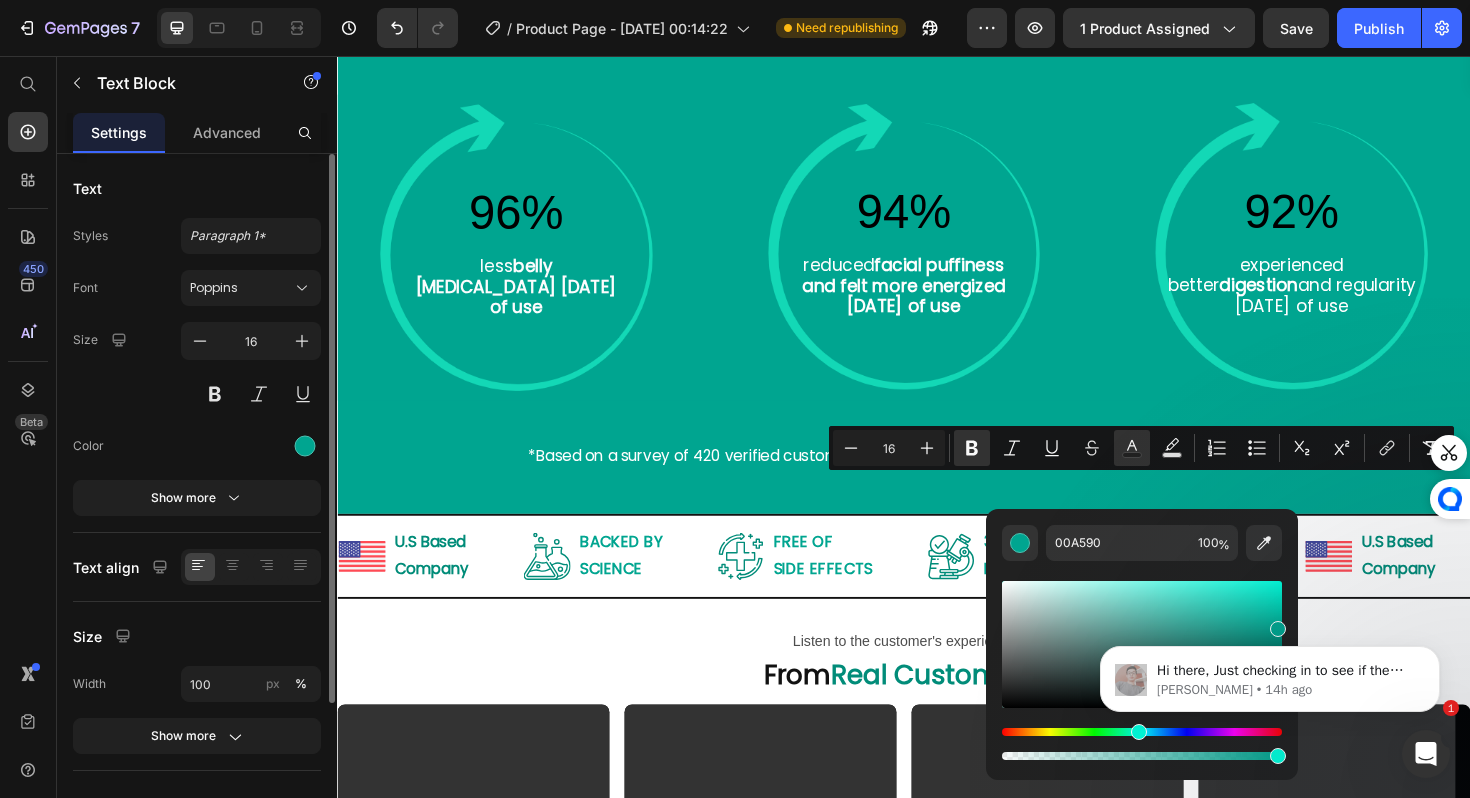 click at bounding box center (1142, 662) 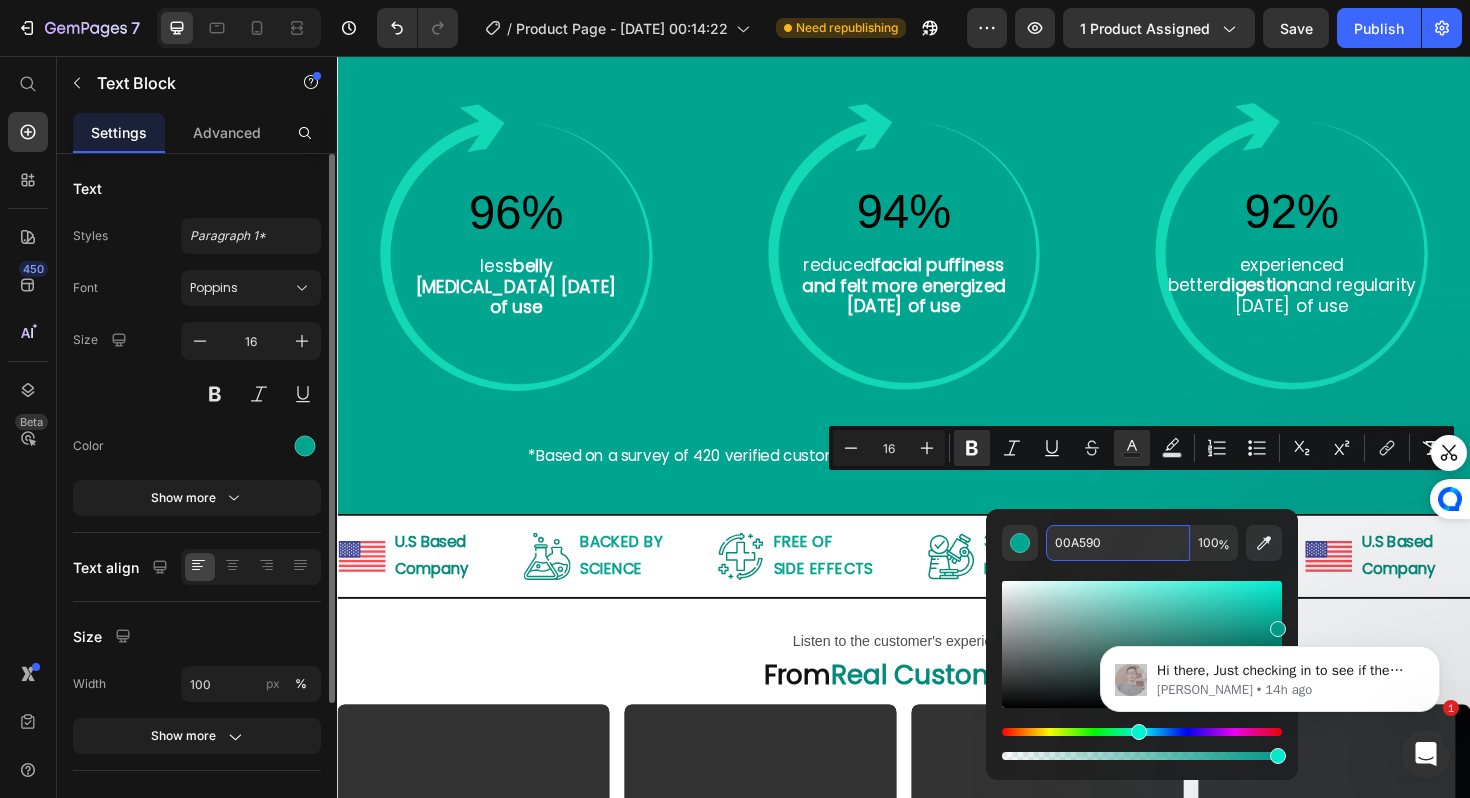 click on "00A590" at bounding box center (1118, 543) 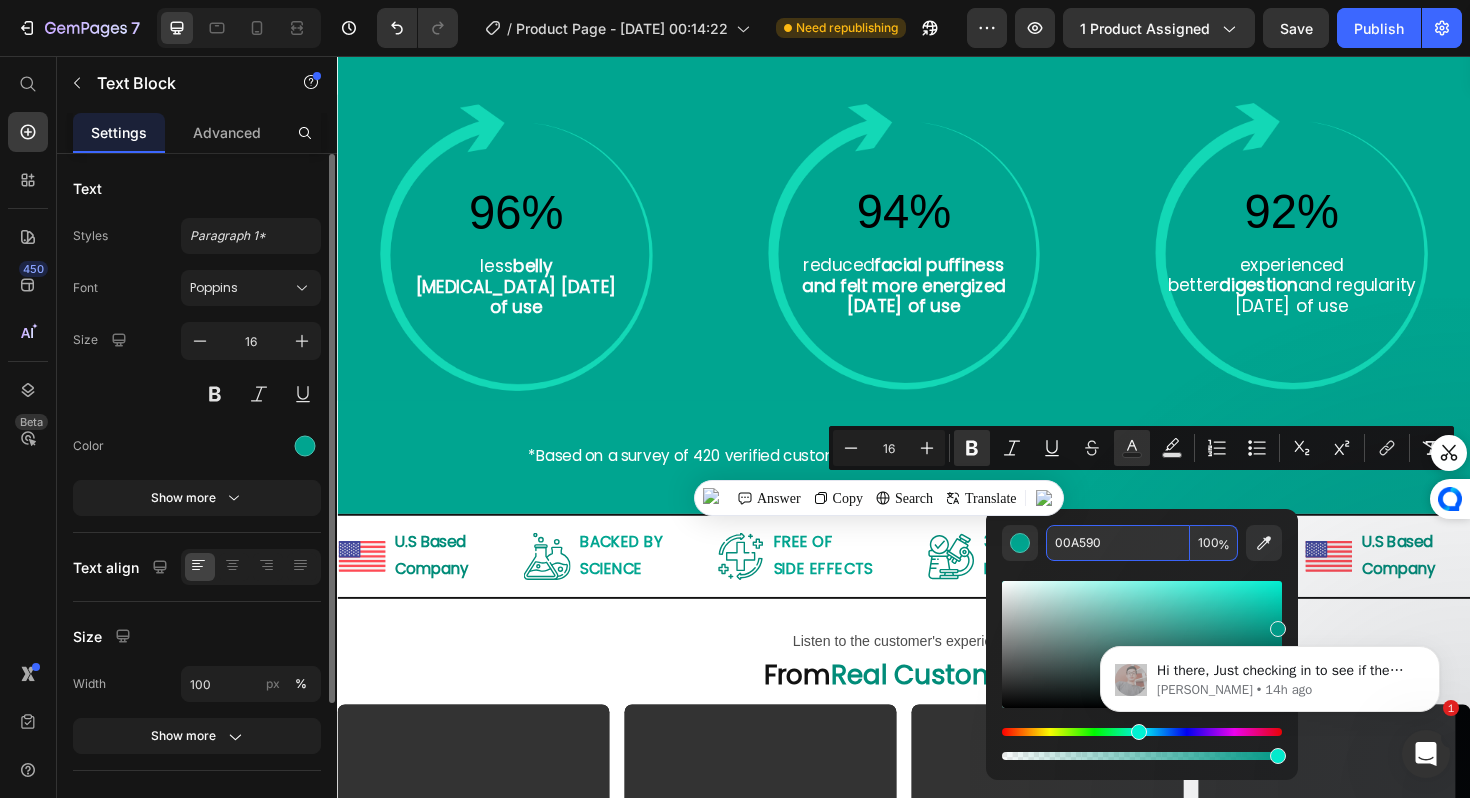 click on "00A590" at bounding box center [1118, 543] 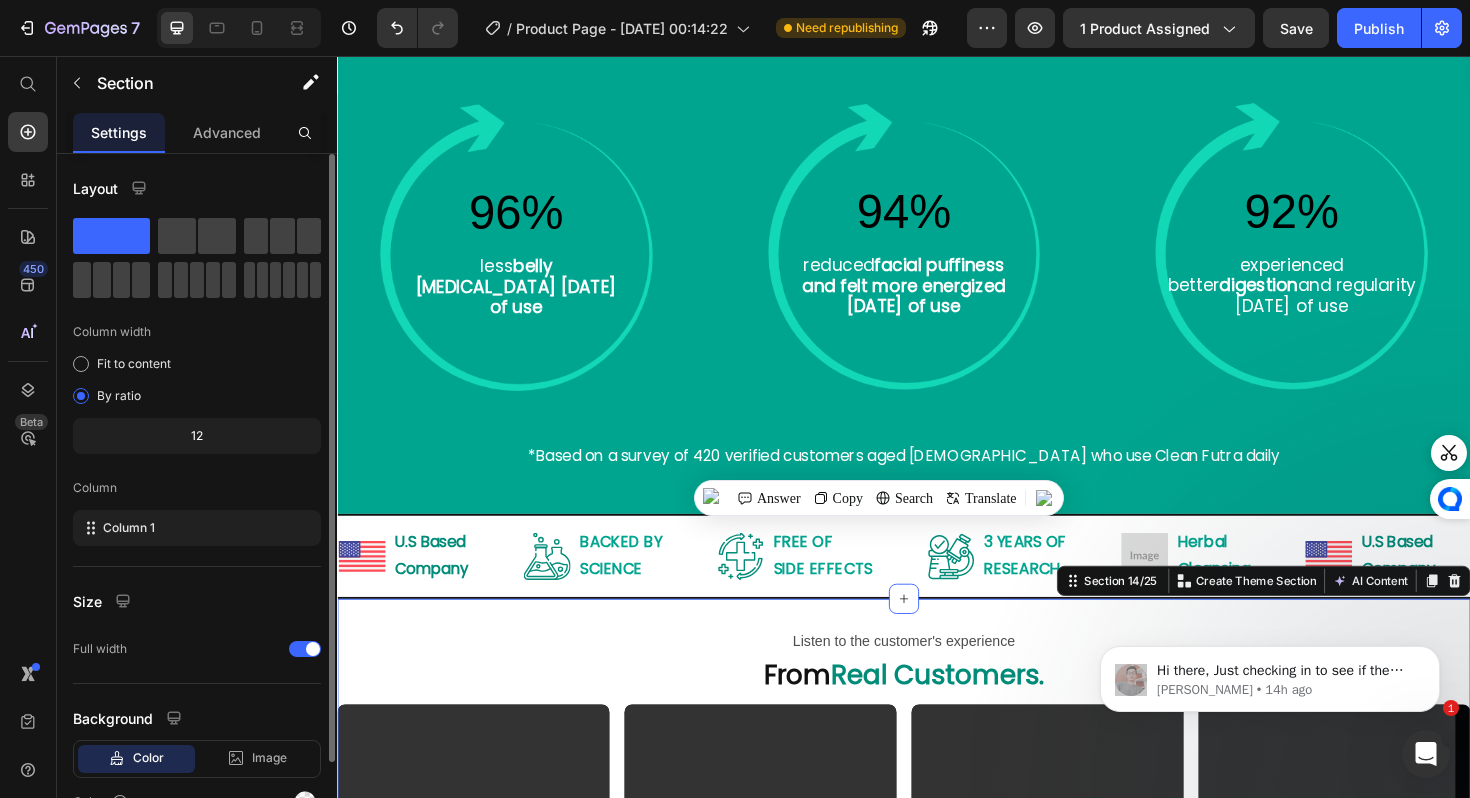 click on "Listen to the customer's experience Text Block ⁠⁠⁠⁠⁠⁠⁠ From  Real Customers. Heading Row Video Video Video Video Row Row Section 14/25   You can create reusable sections Create Theme Section AI Content Write with GemAI What would you like to describe here? Tone and Voice Persuasive Product Nature’s Sunrise Wellness Drops Show more Generate" at bounding box center [937, 919] 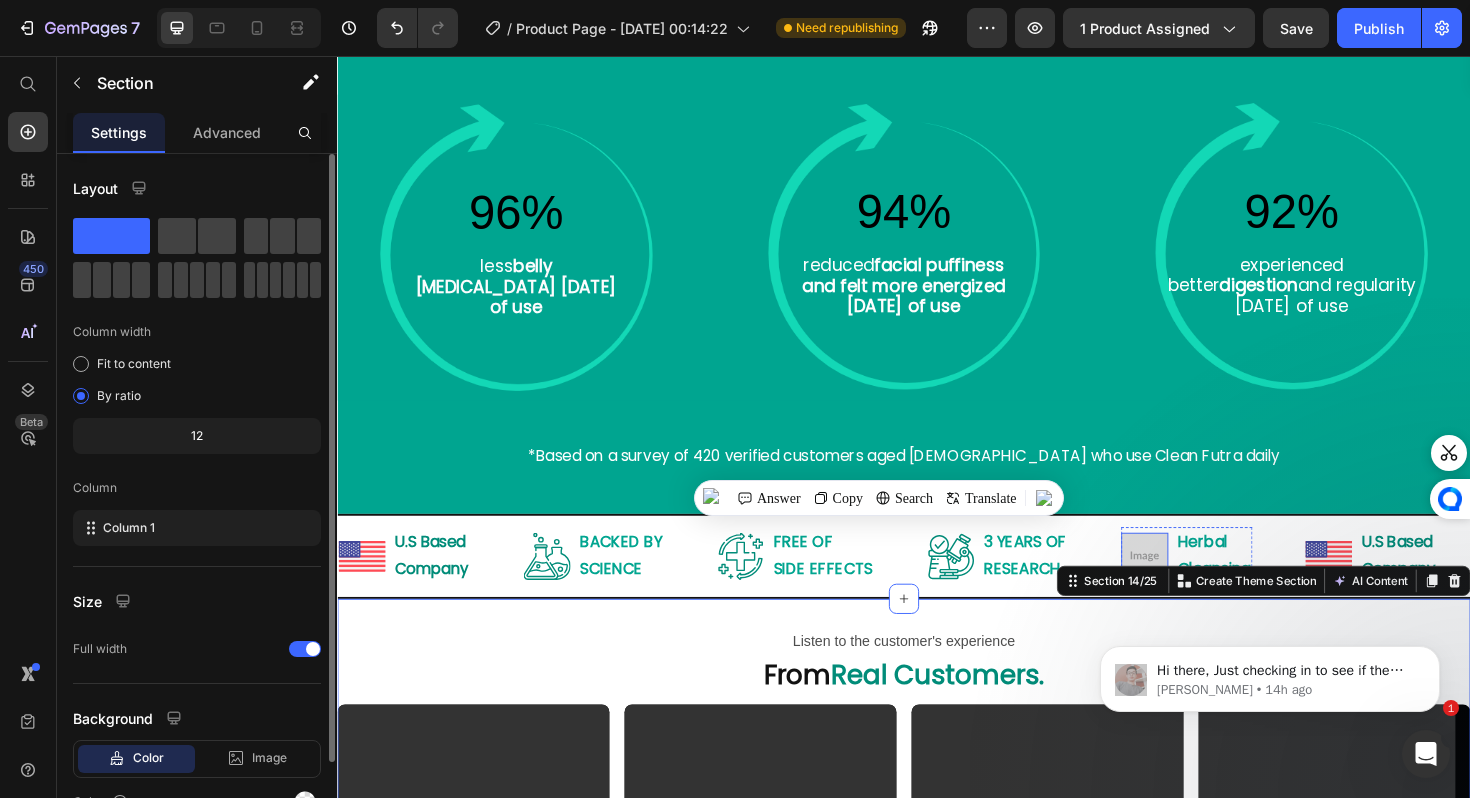 click at bounding box center [1192, 586] 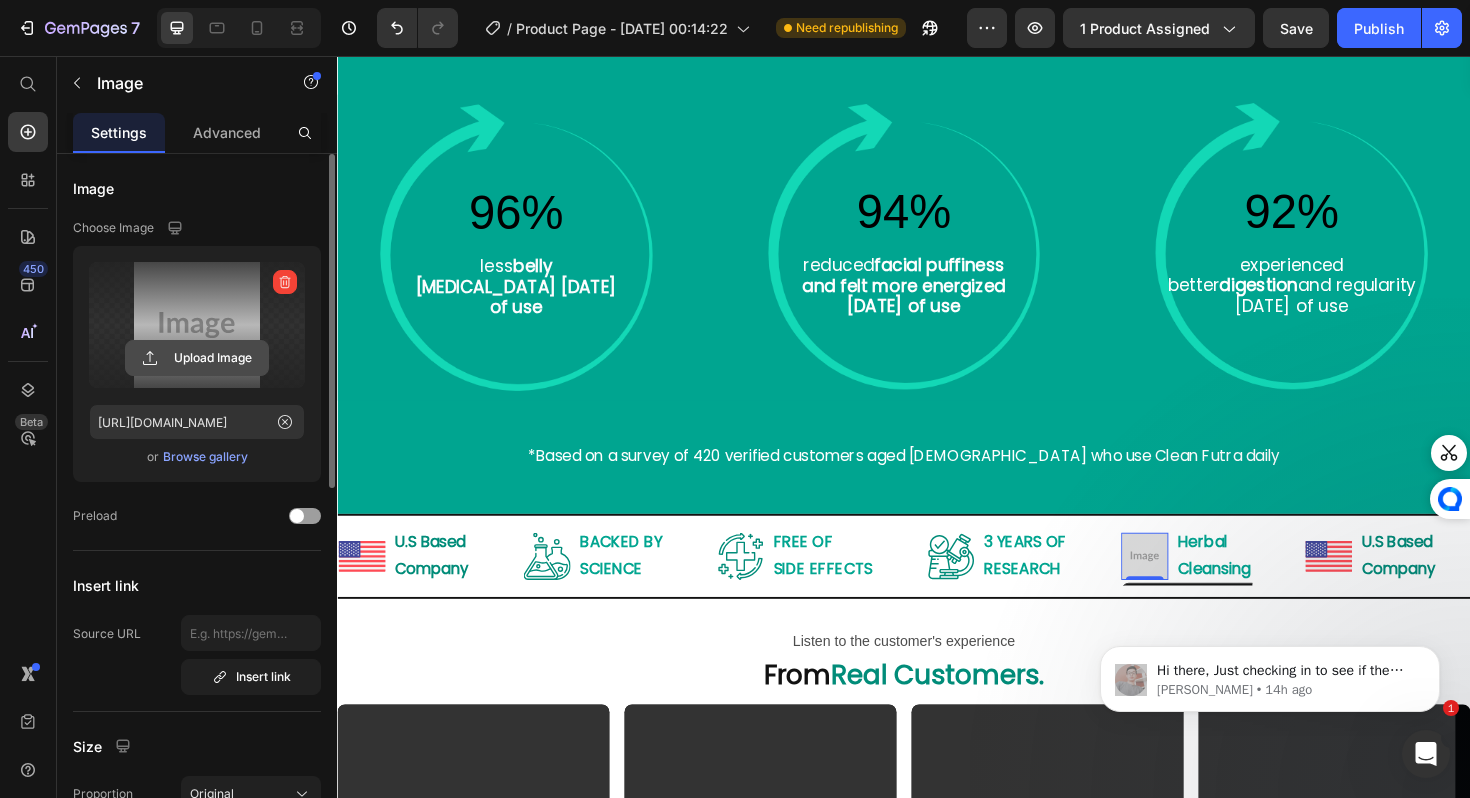 click 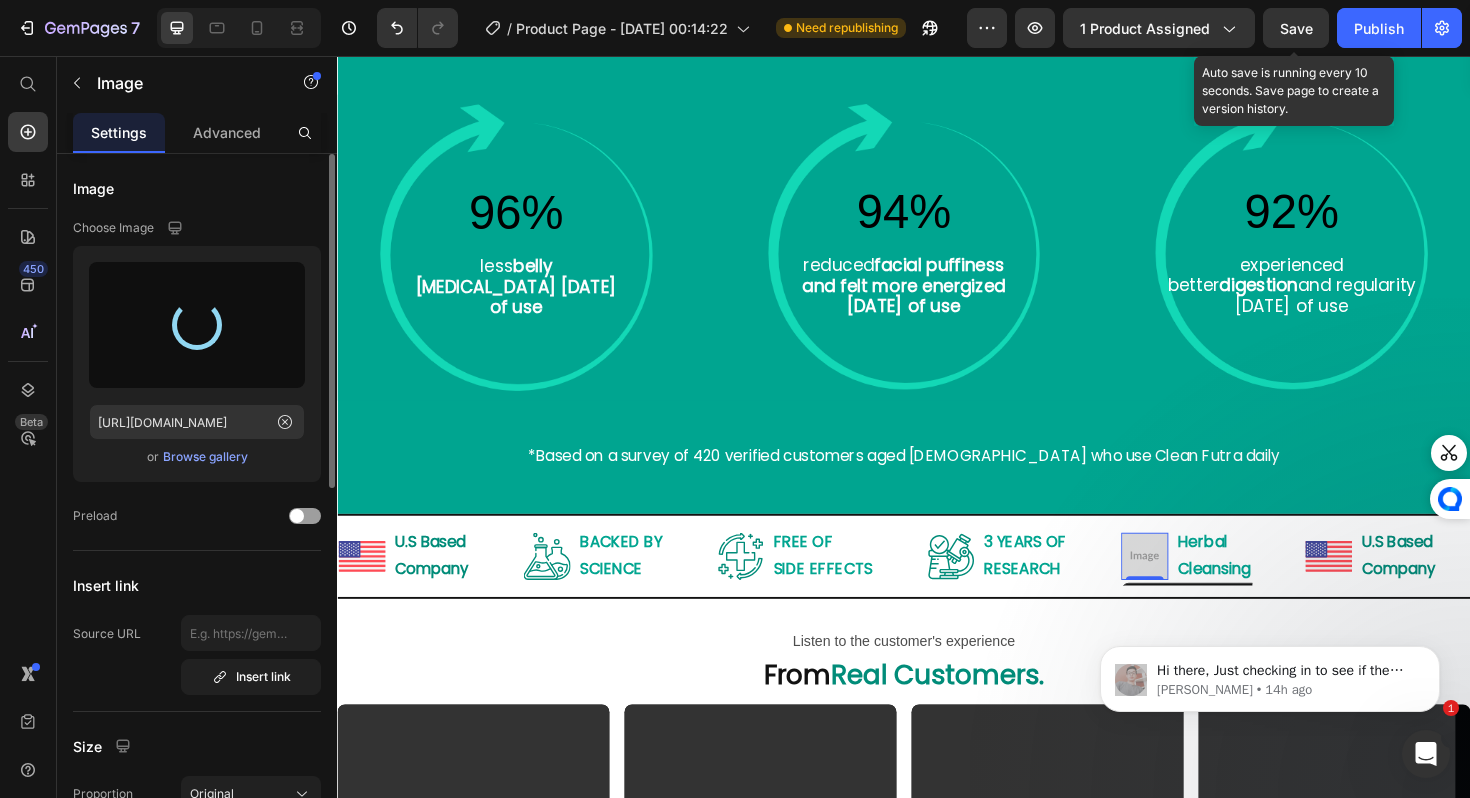 type on "[URL][DOMAIN_NAME]" 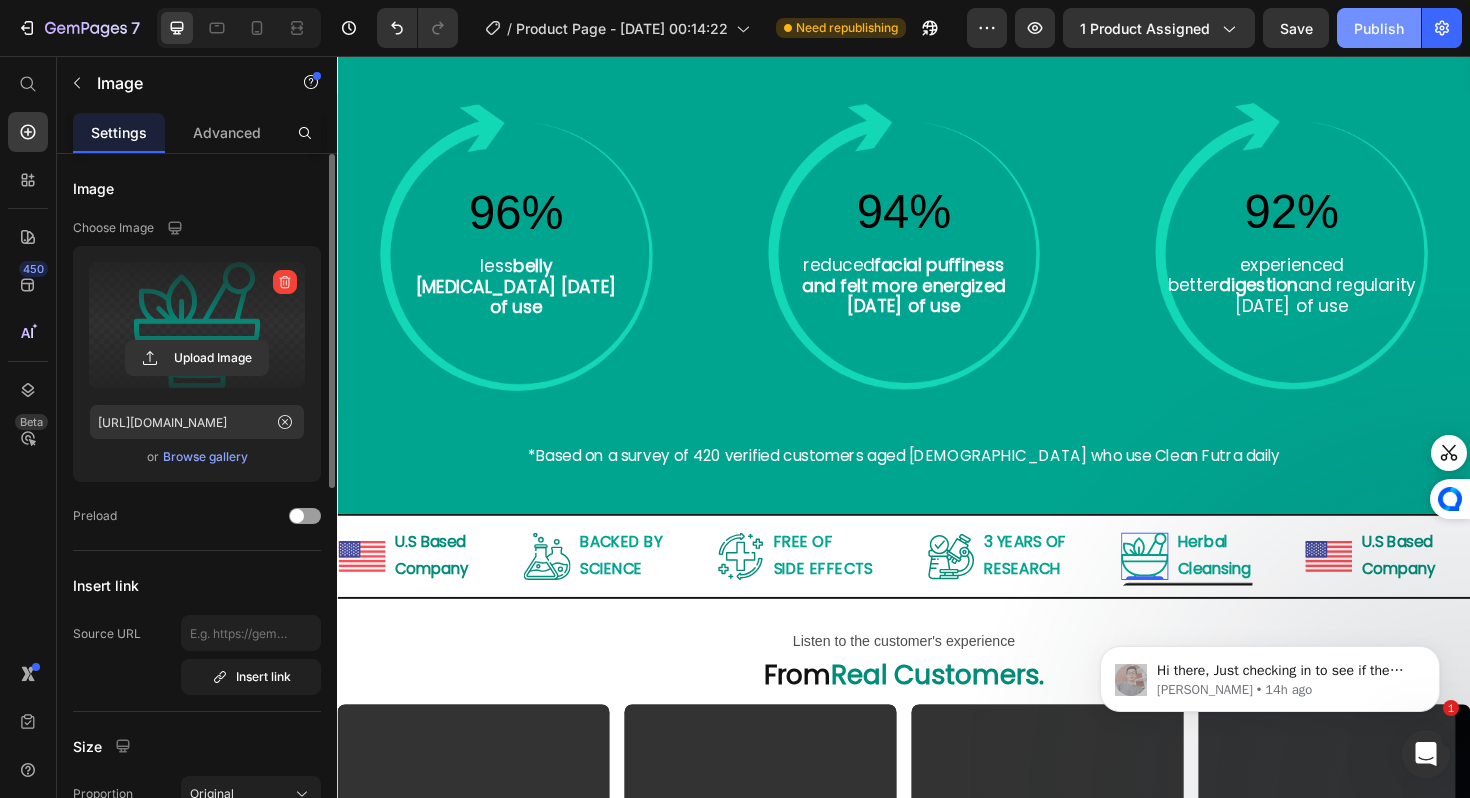 click on "Publish" at bounding box center (1379, 28) 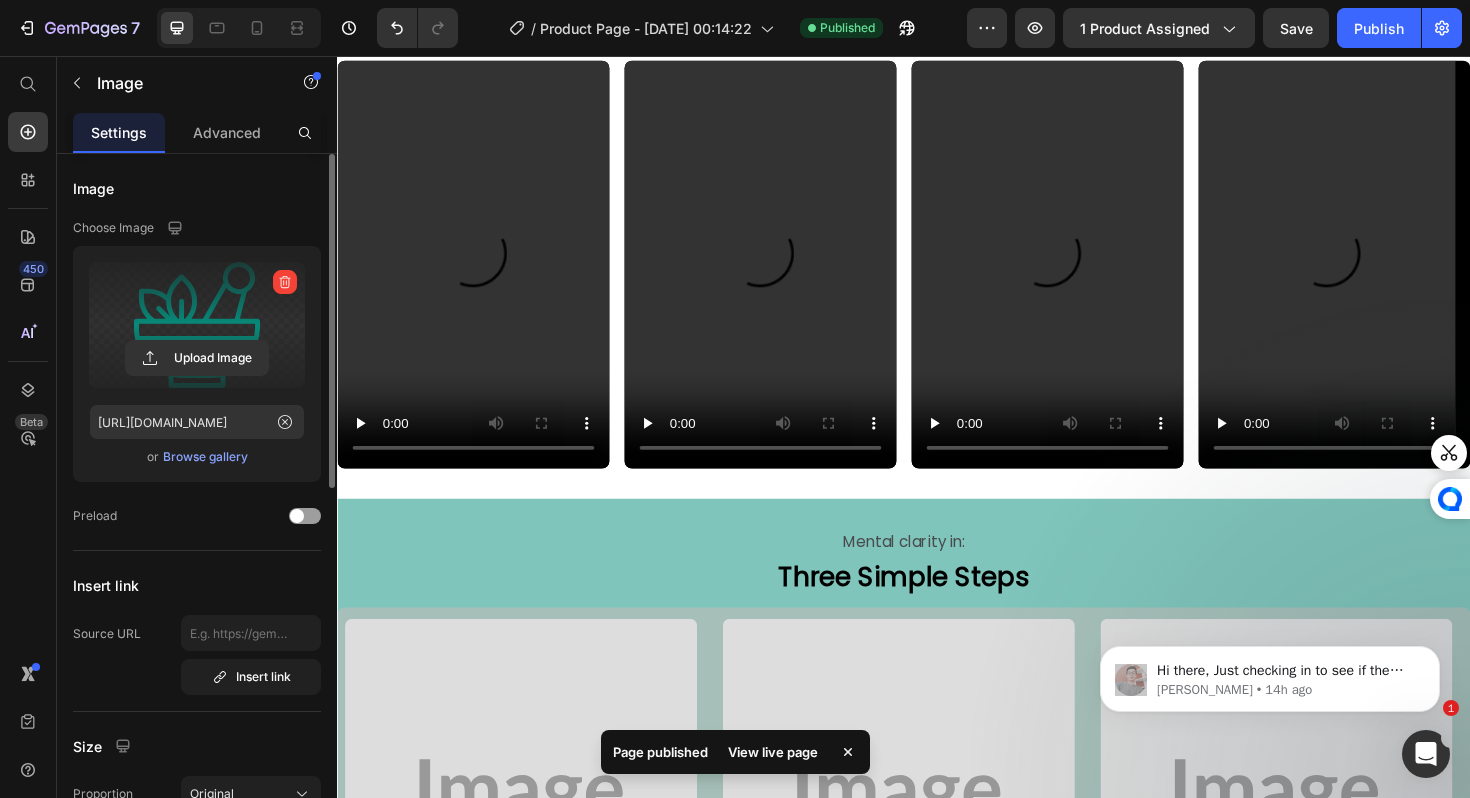 scroll, scrollTop: 3481, scrollLeft: 0, axis: vertical 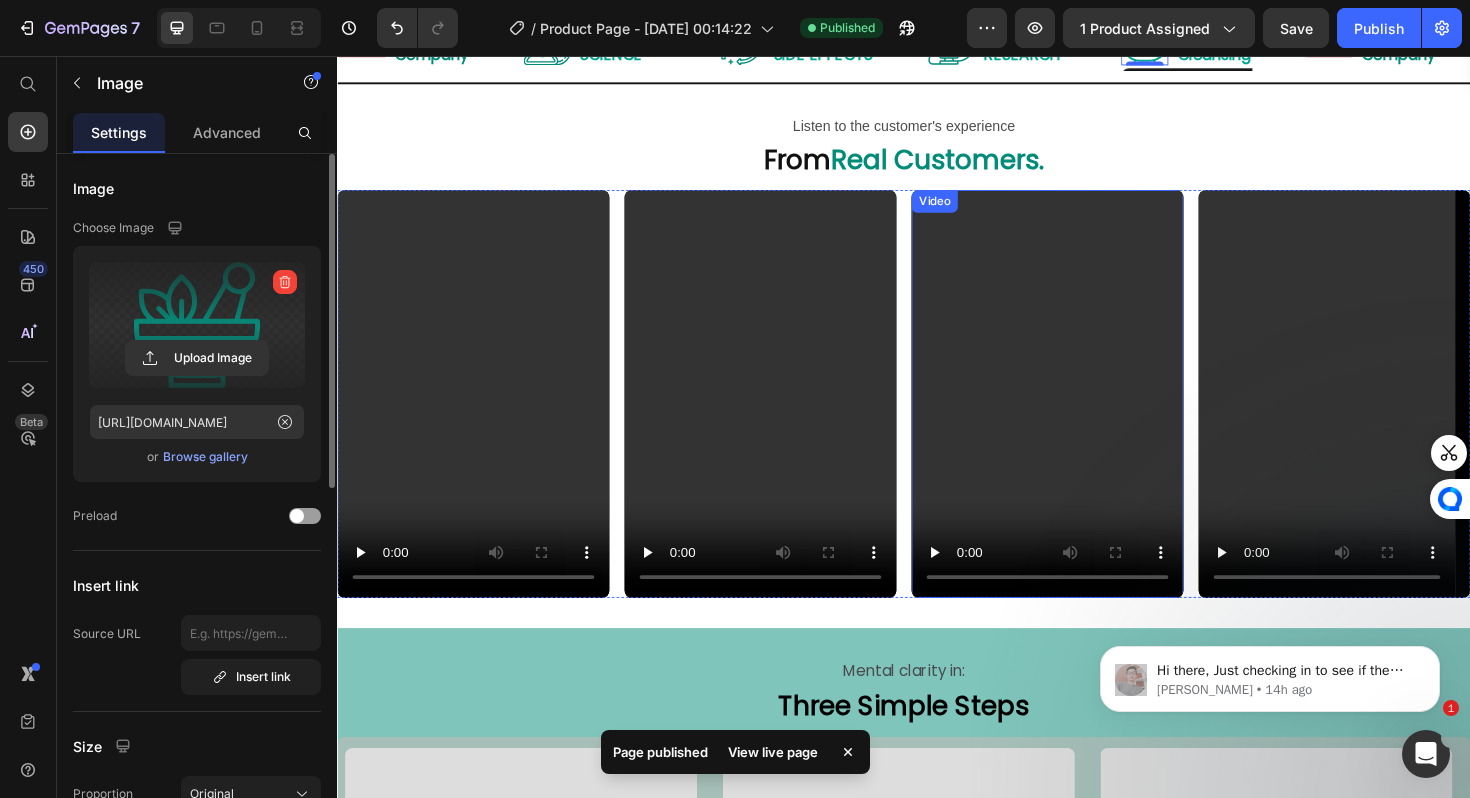click at bounding box center [1089, 414] 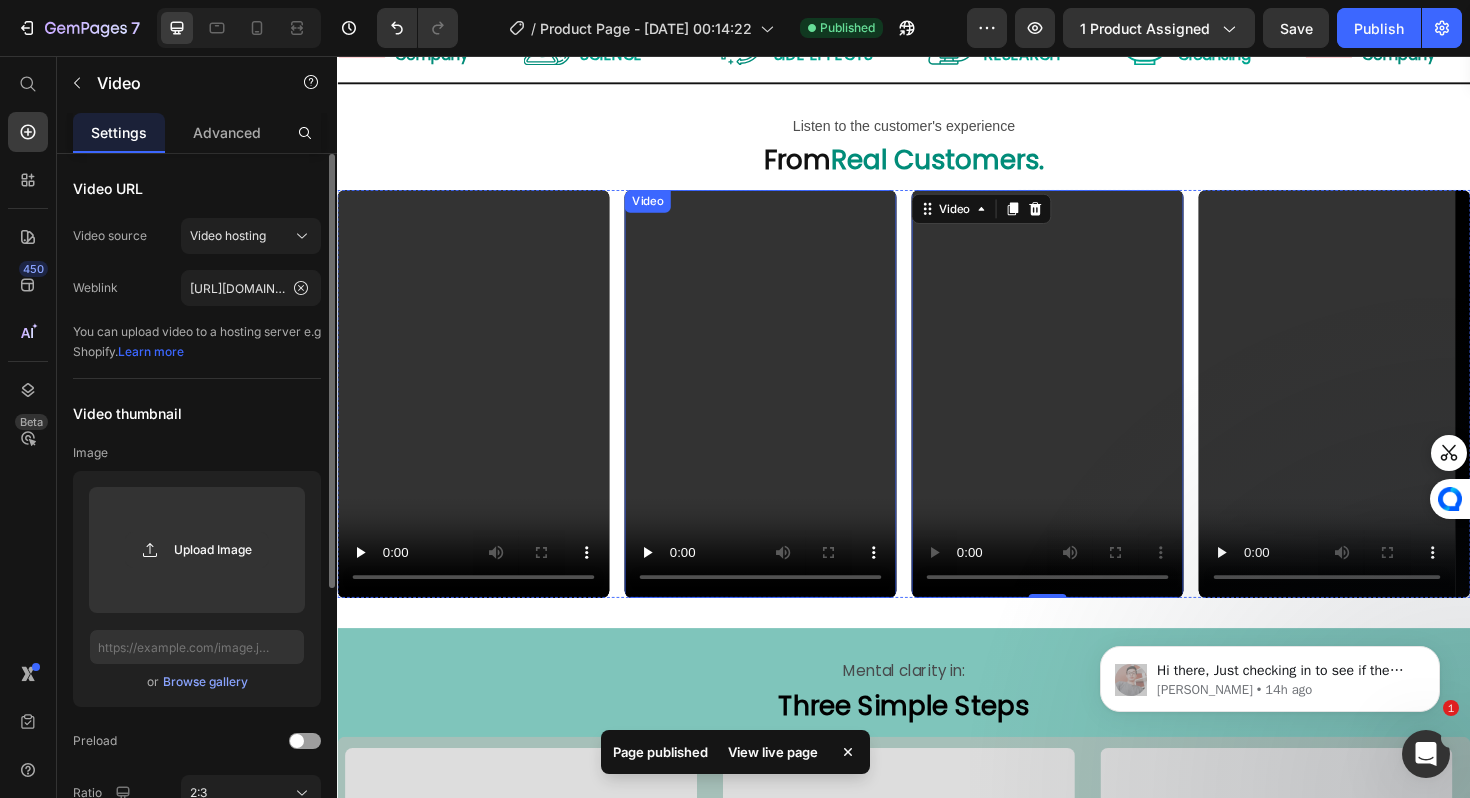 click at bounding box center [785, 414] 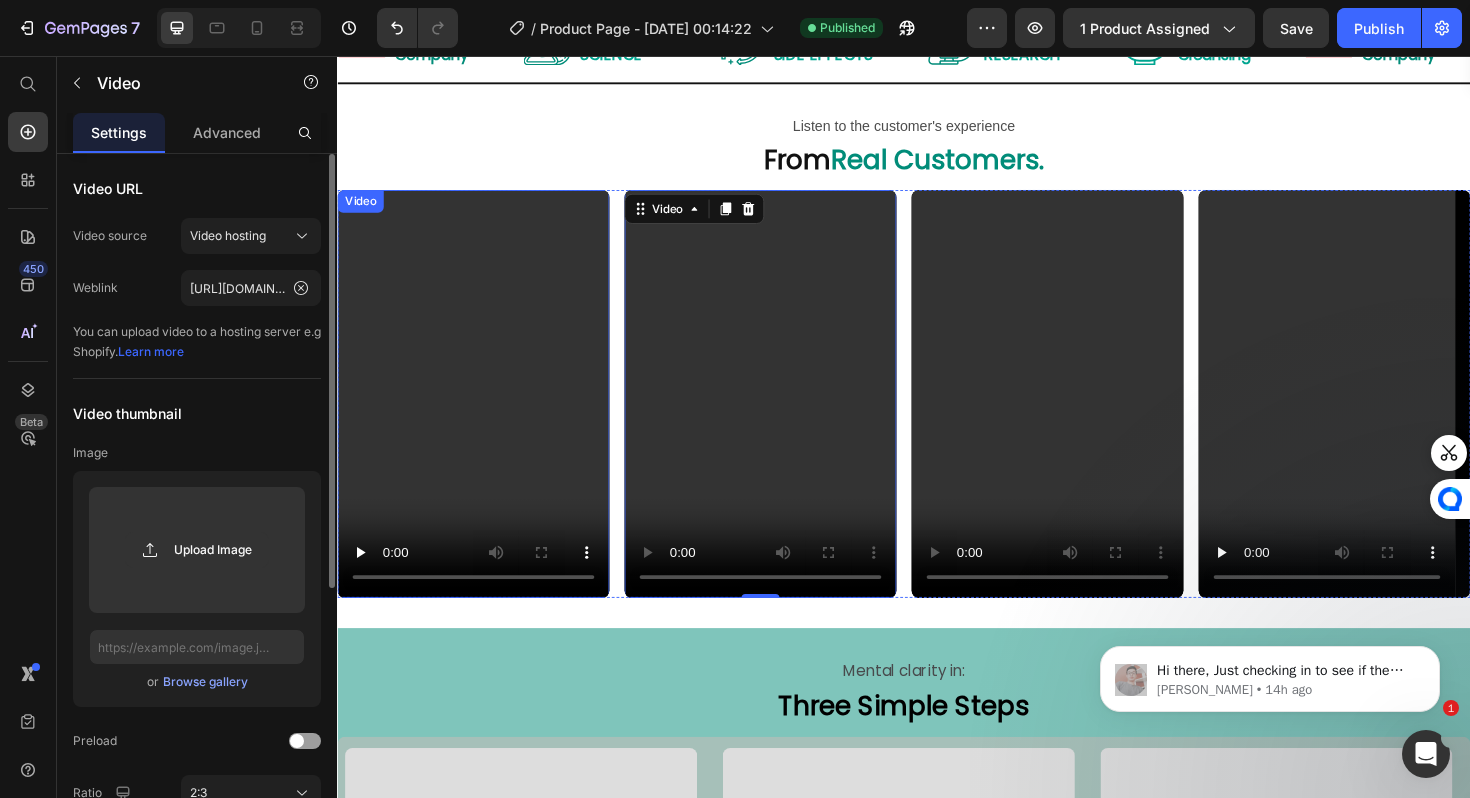 click at bounding box center [481, 414] 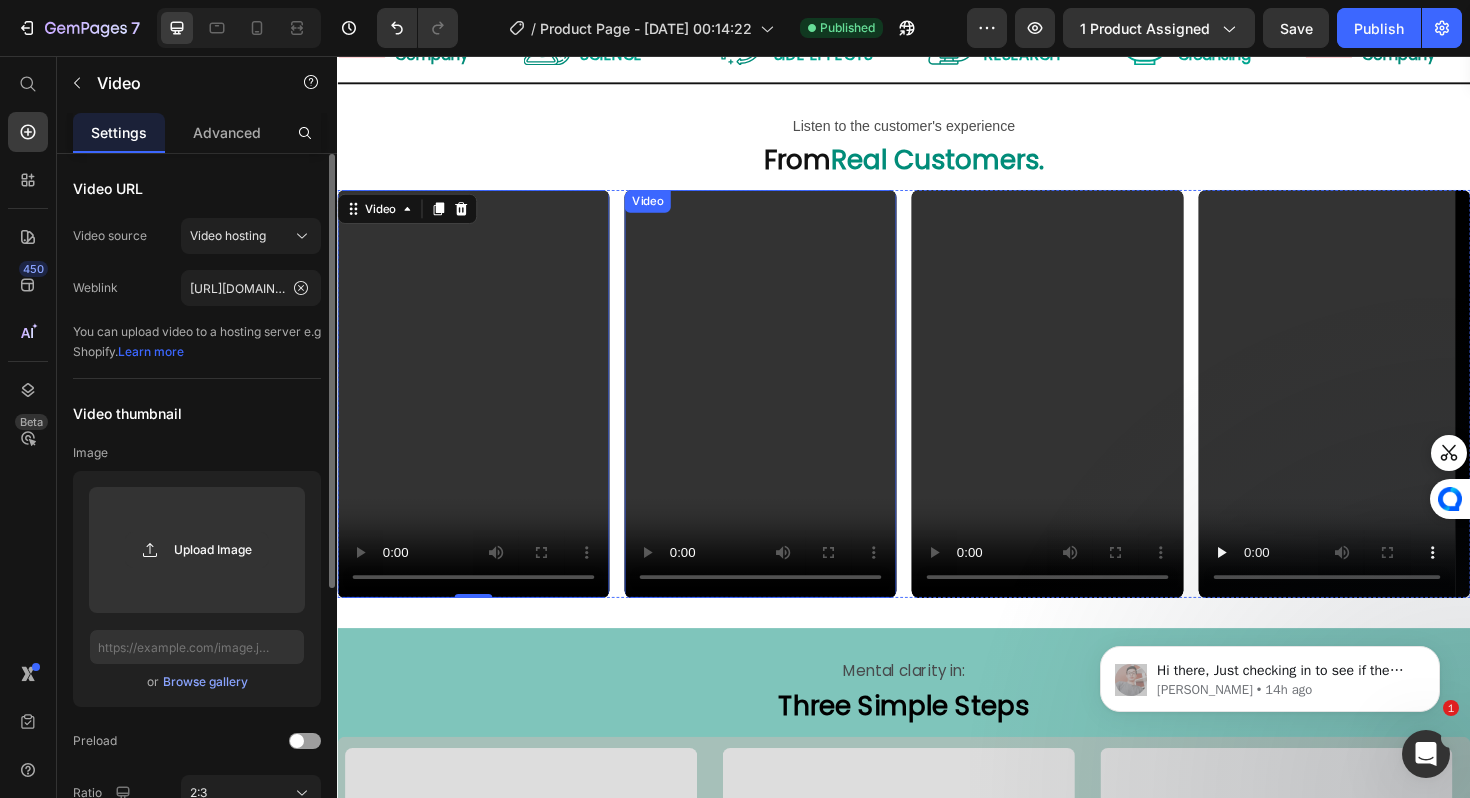 click at bounding box center (785, 414) 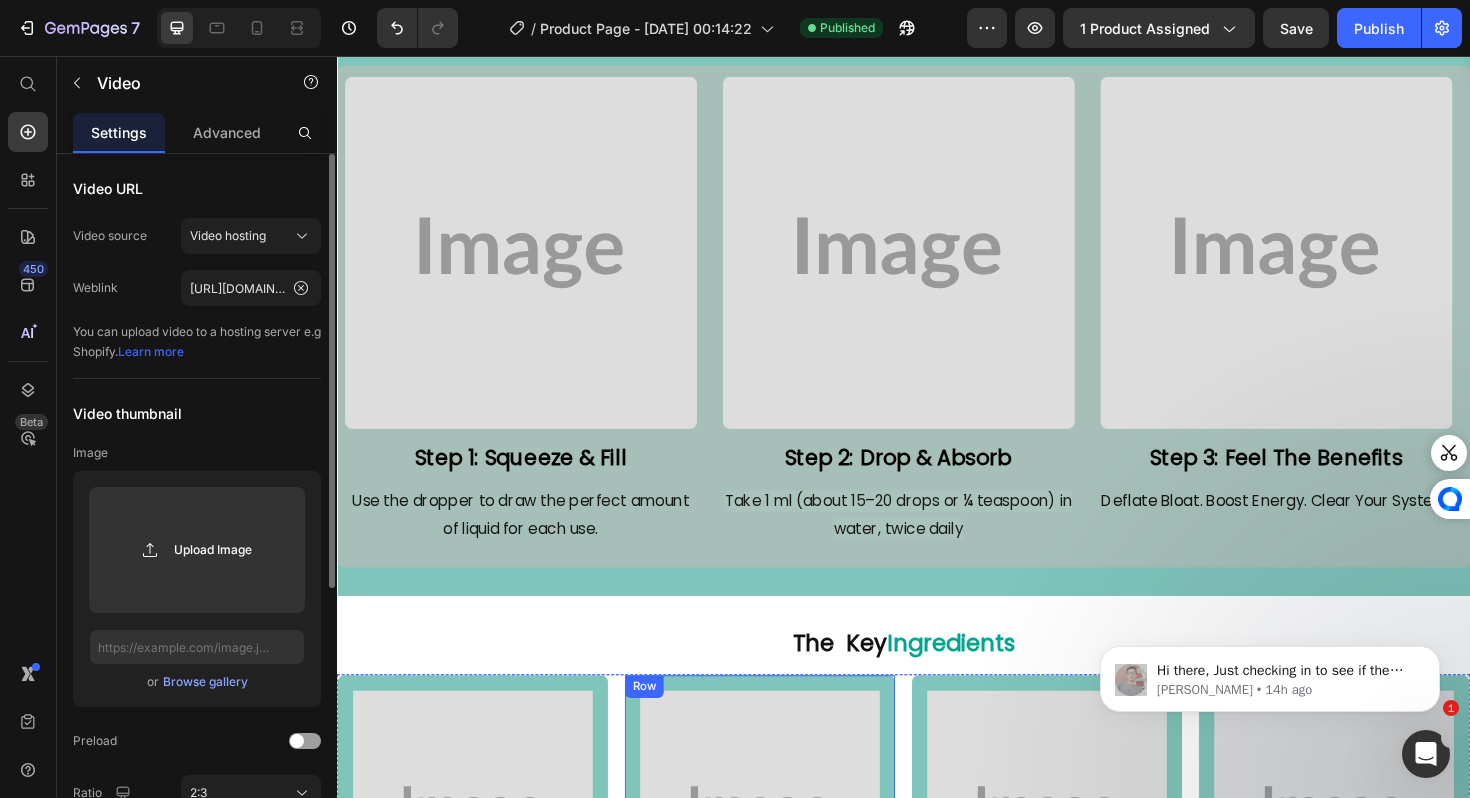 scroll, scrollTop: 3973, scrollLeft: 0, axis: vertical 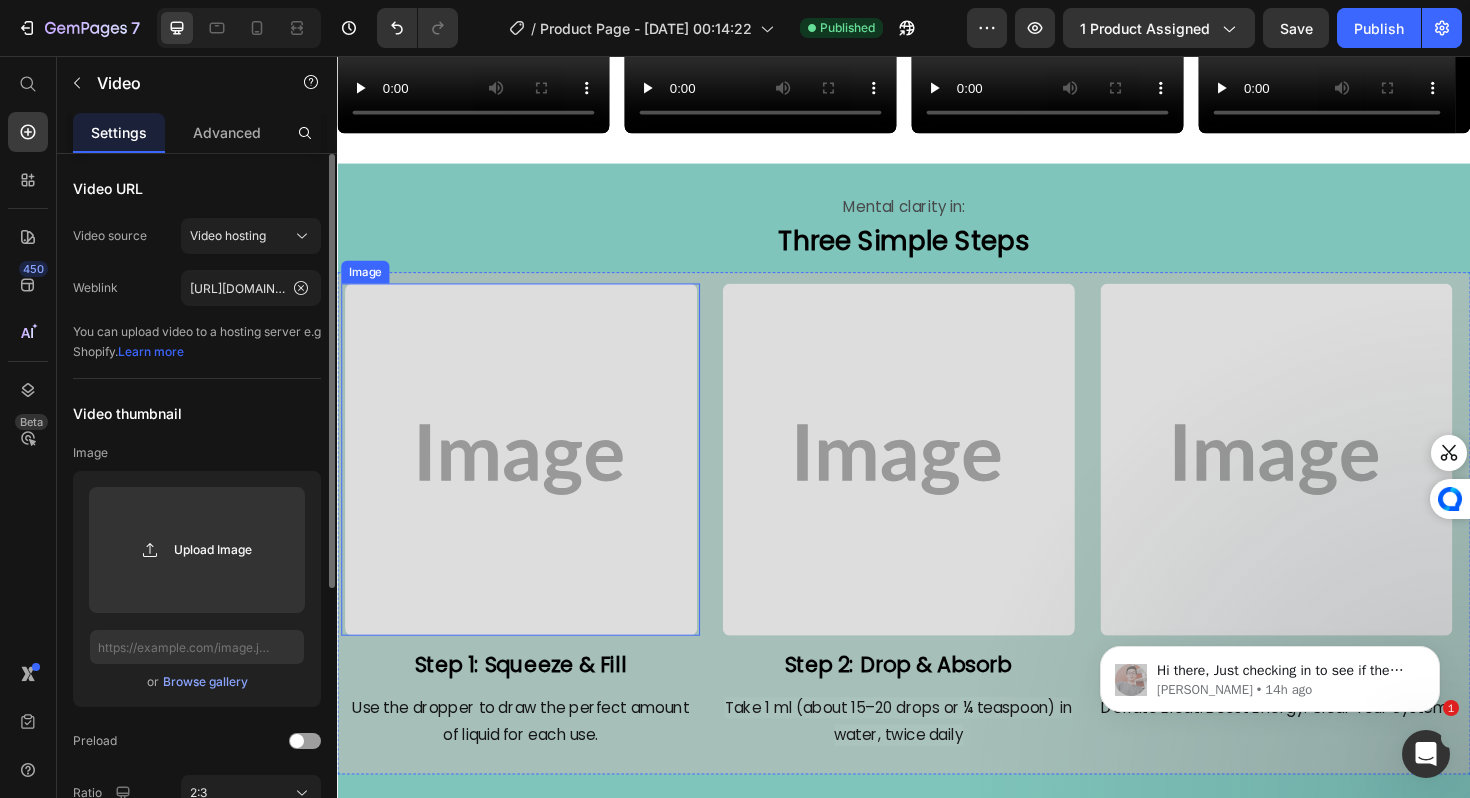 click at bounding box center [531, 483] 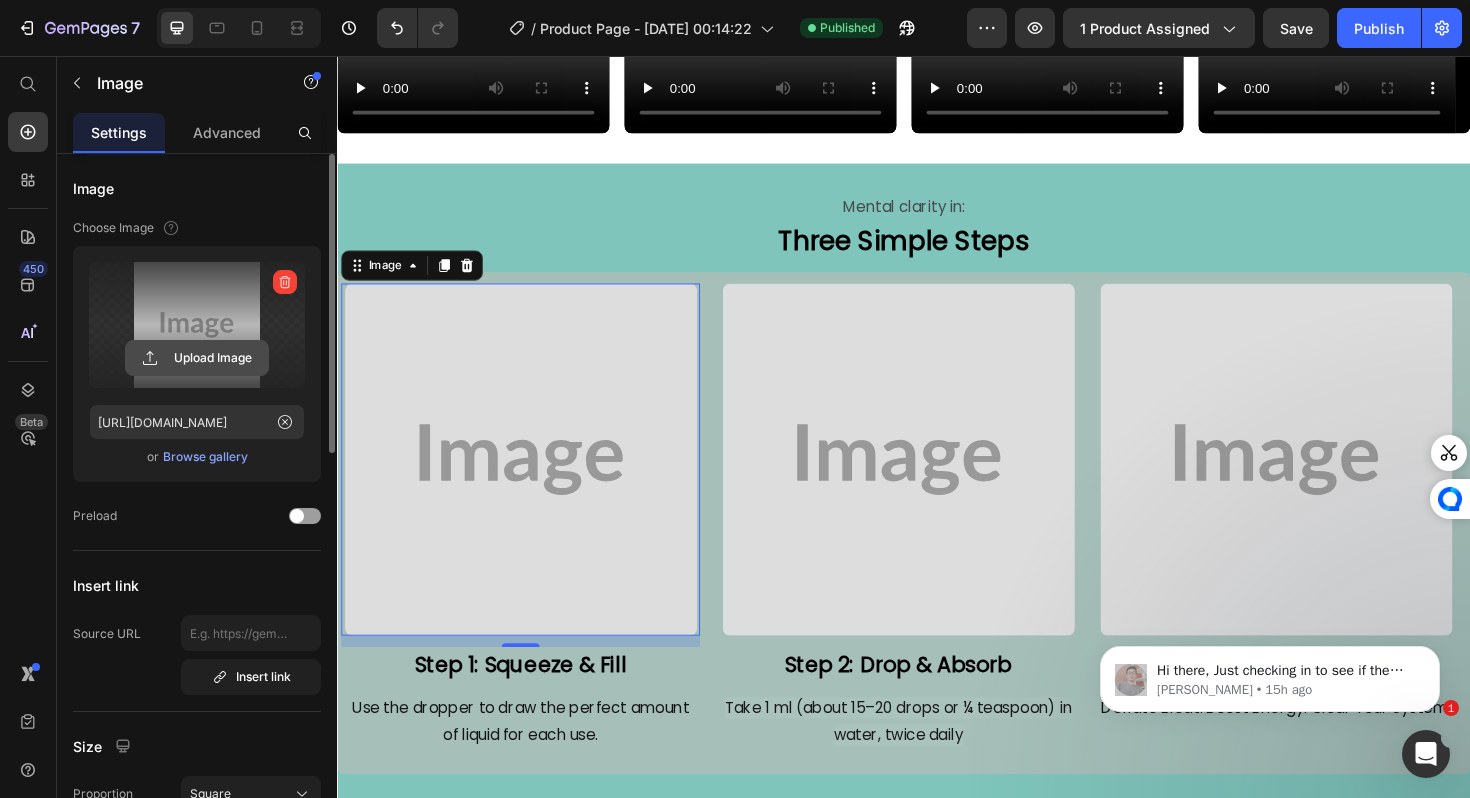 click 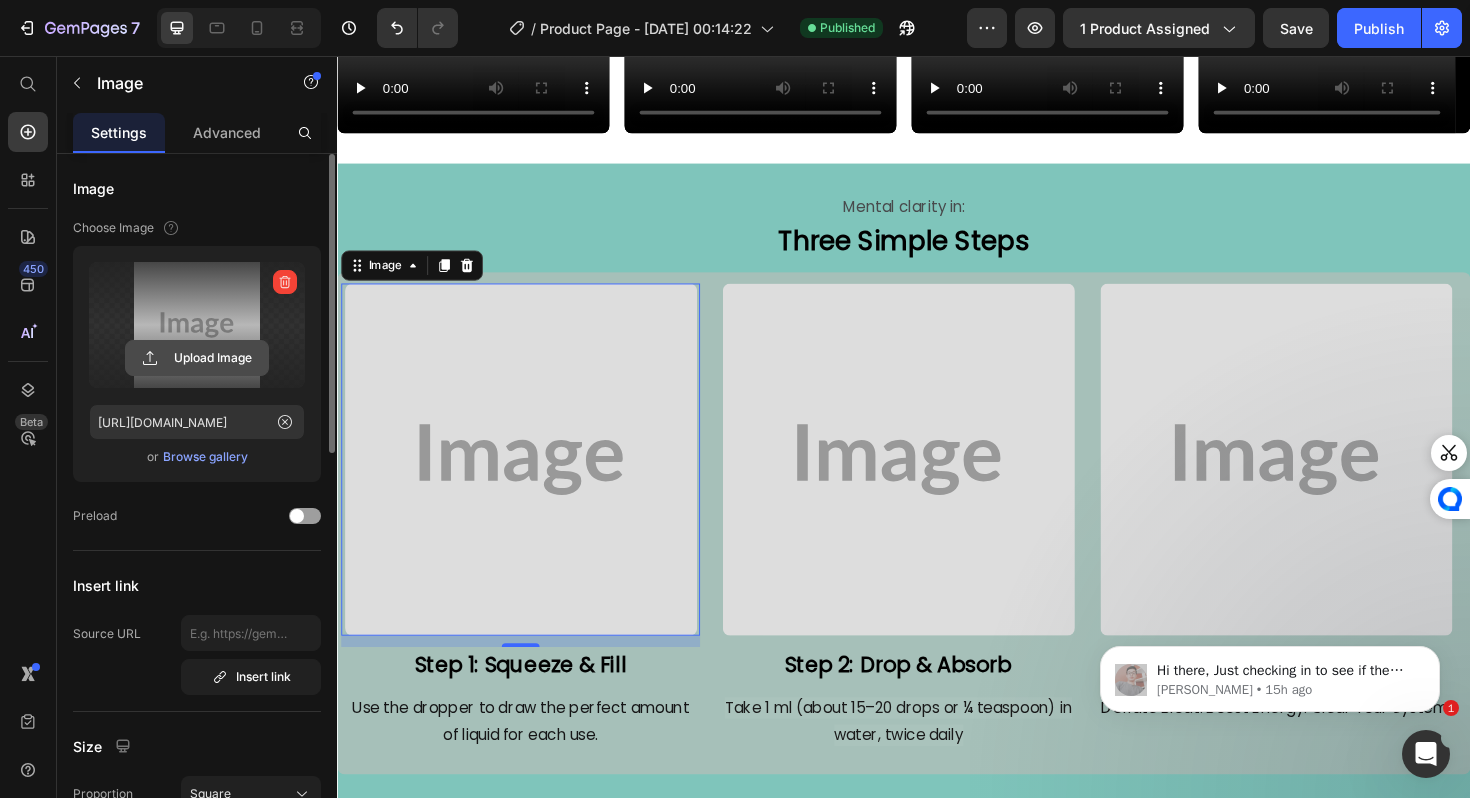 click 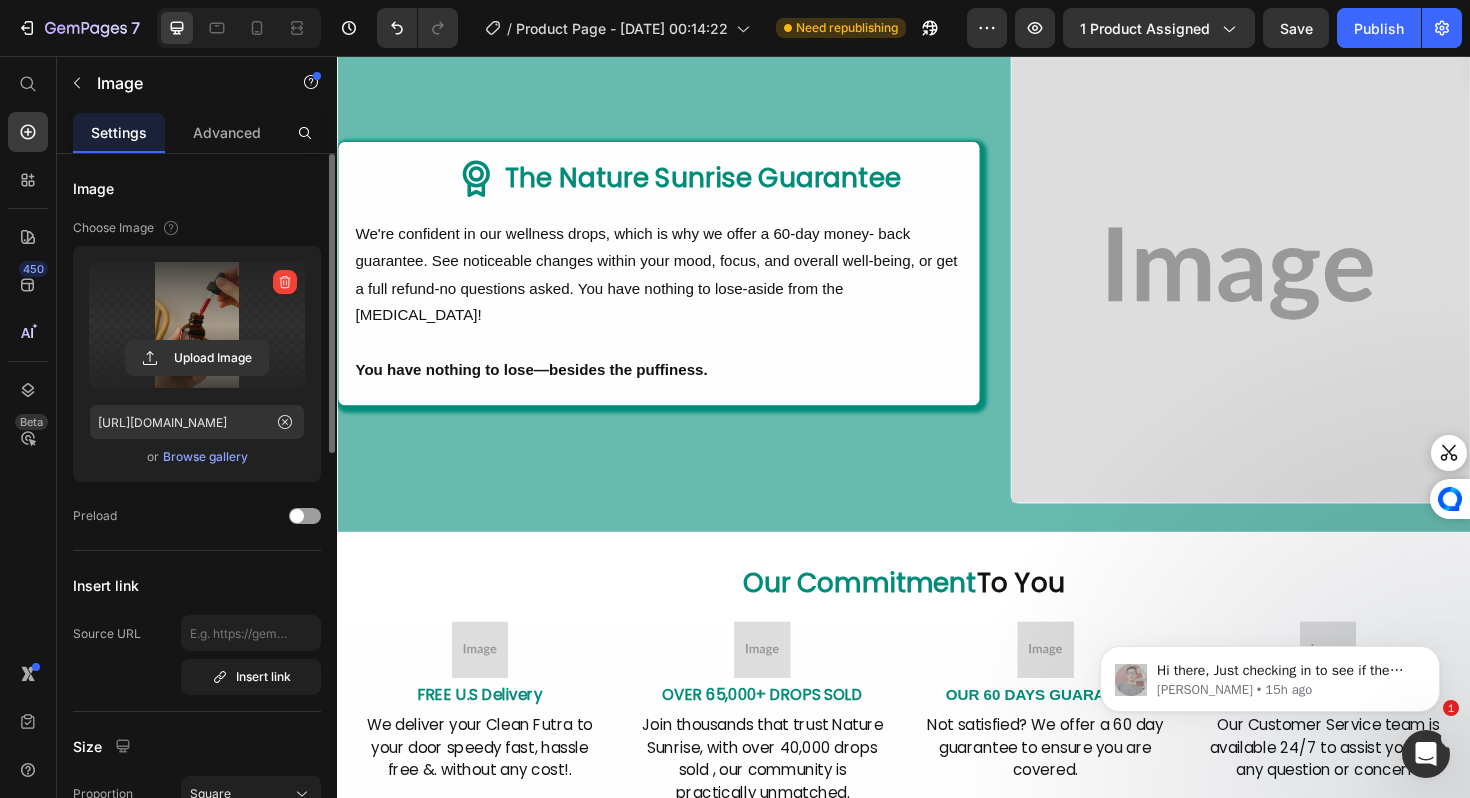 scroll, scrollTop: 5346, scrollLeft: 0, axis: vertical 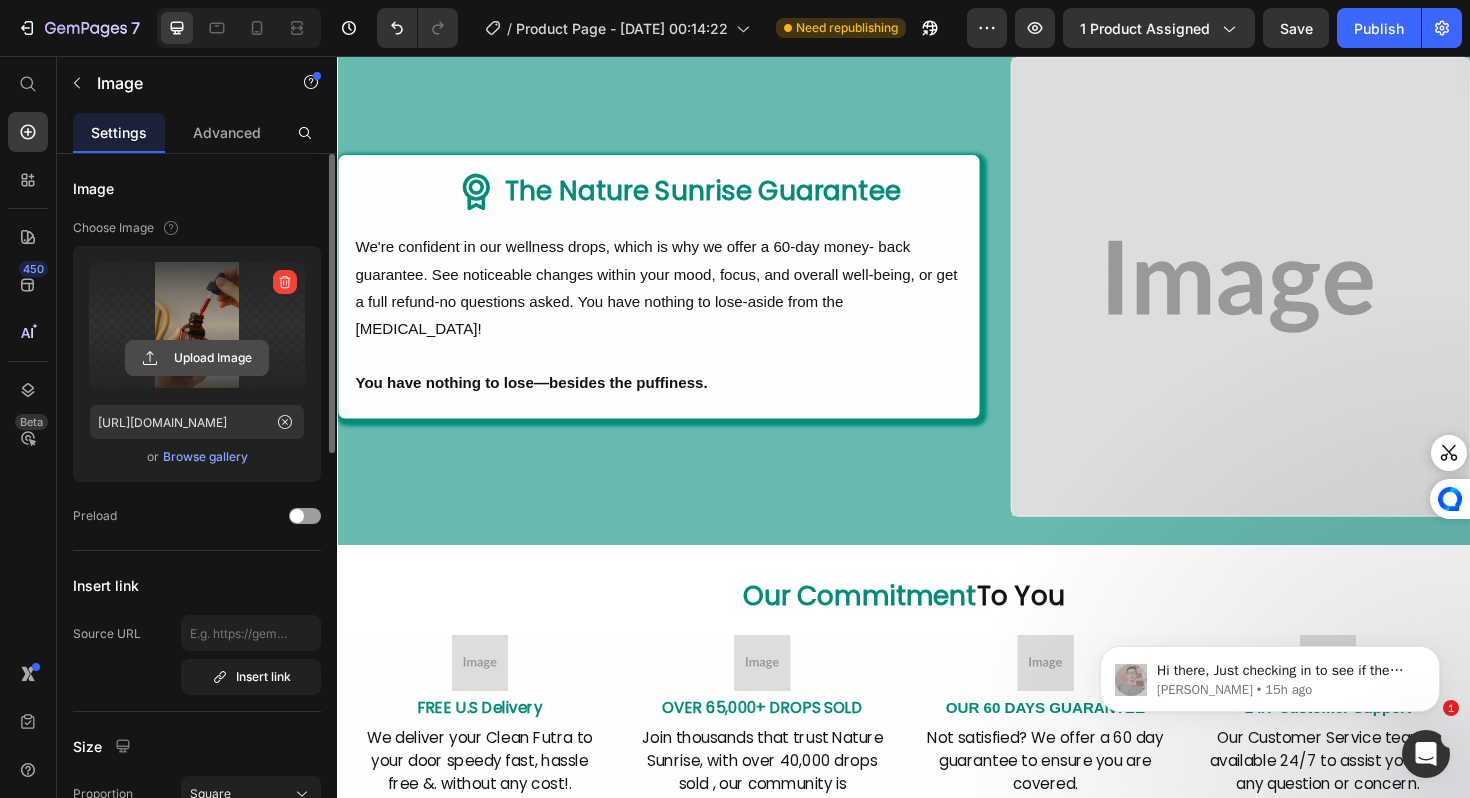 click 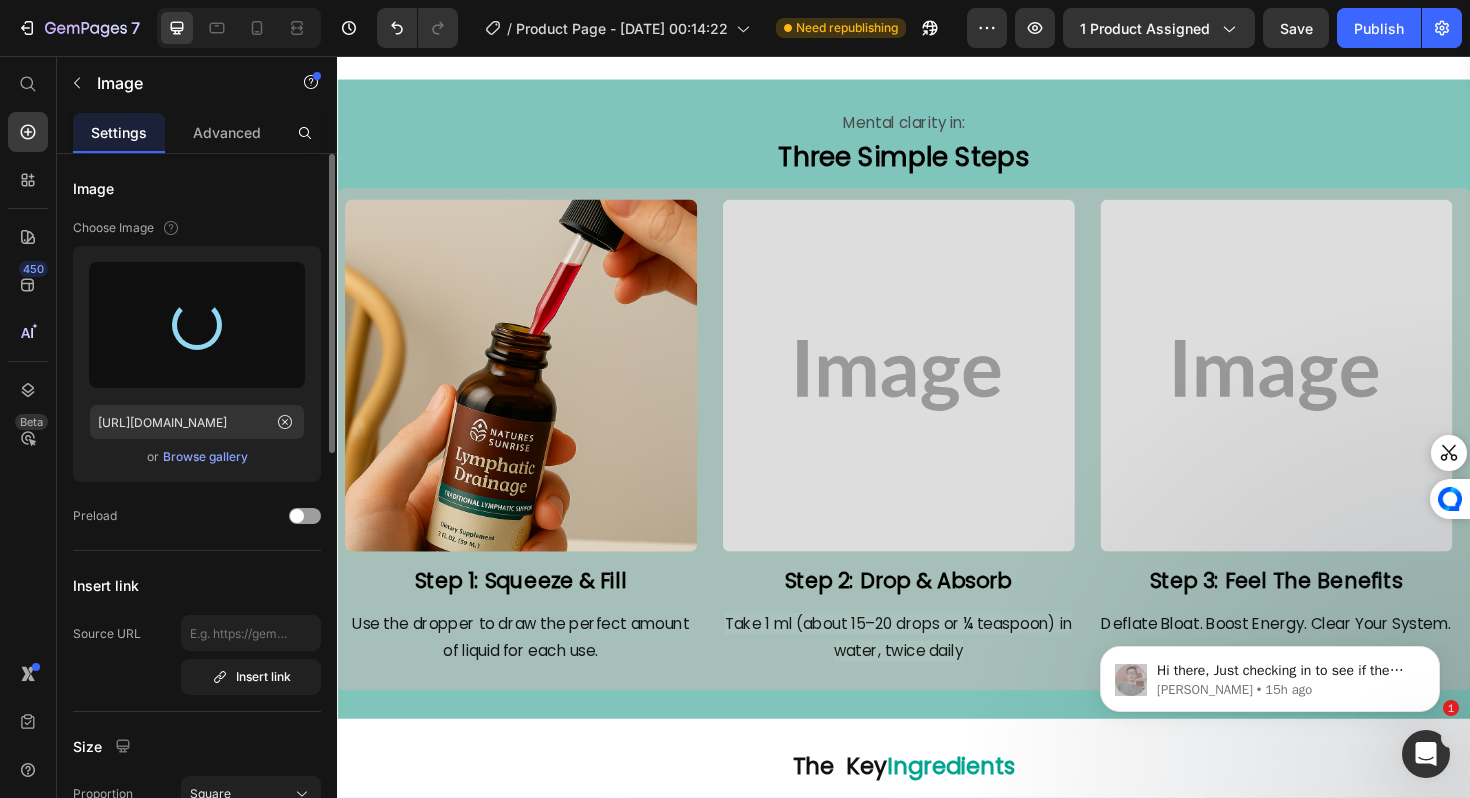 scroll, scrollTop: 4054, scrollLeft: 0, axis: vertical 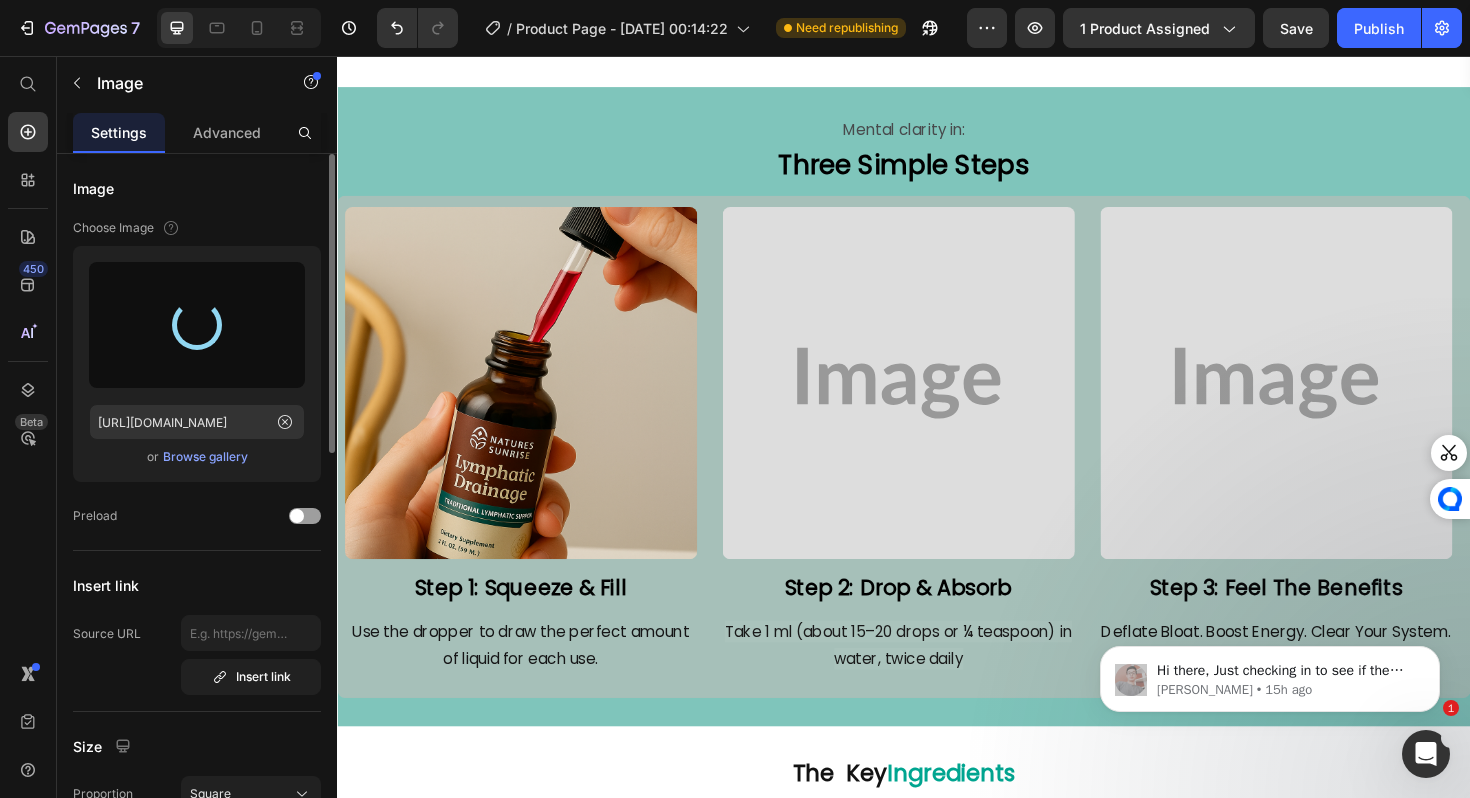 type on "[URL][DOMAIN_NAME]" 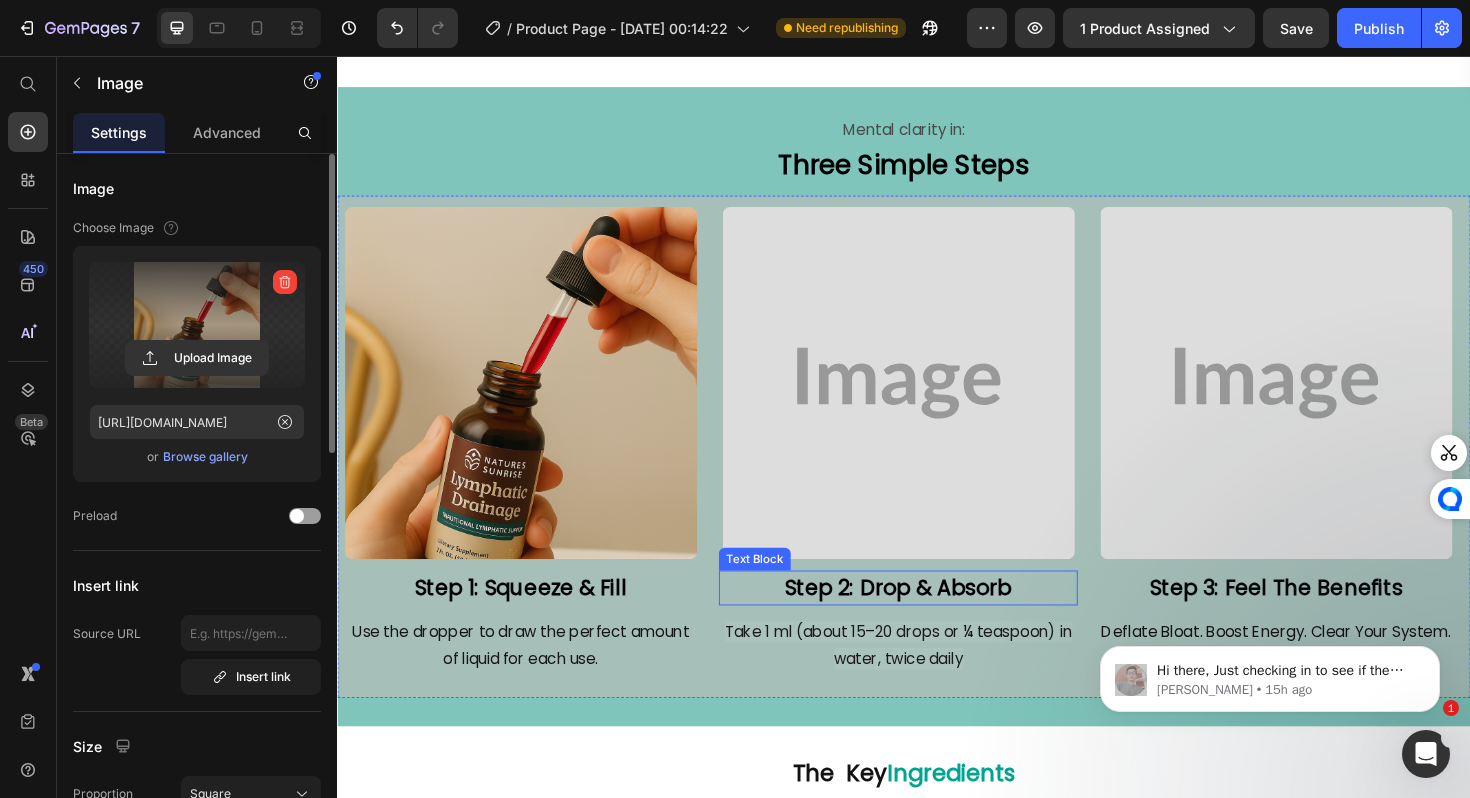 click on "Text Block" at bounding box center [779, 589] 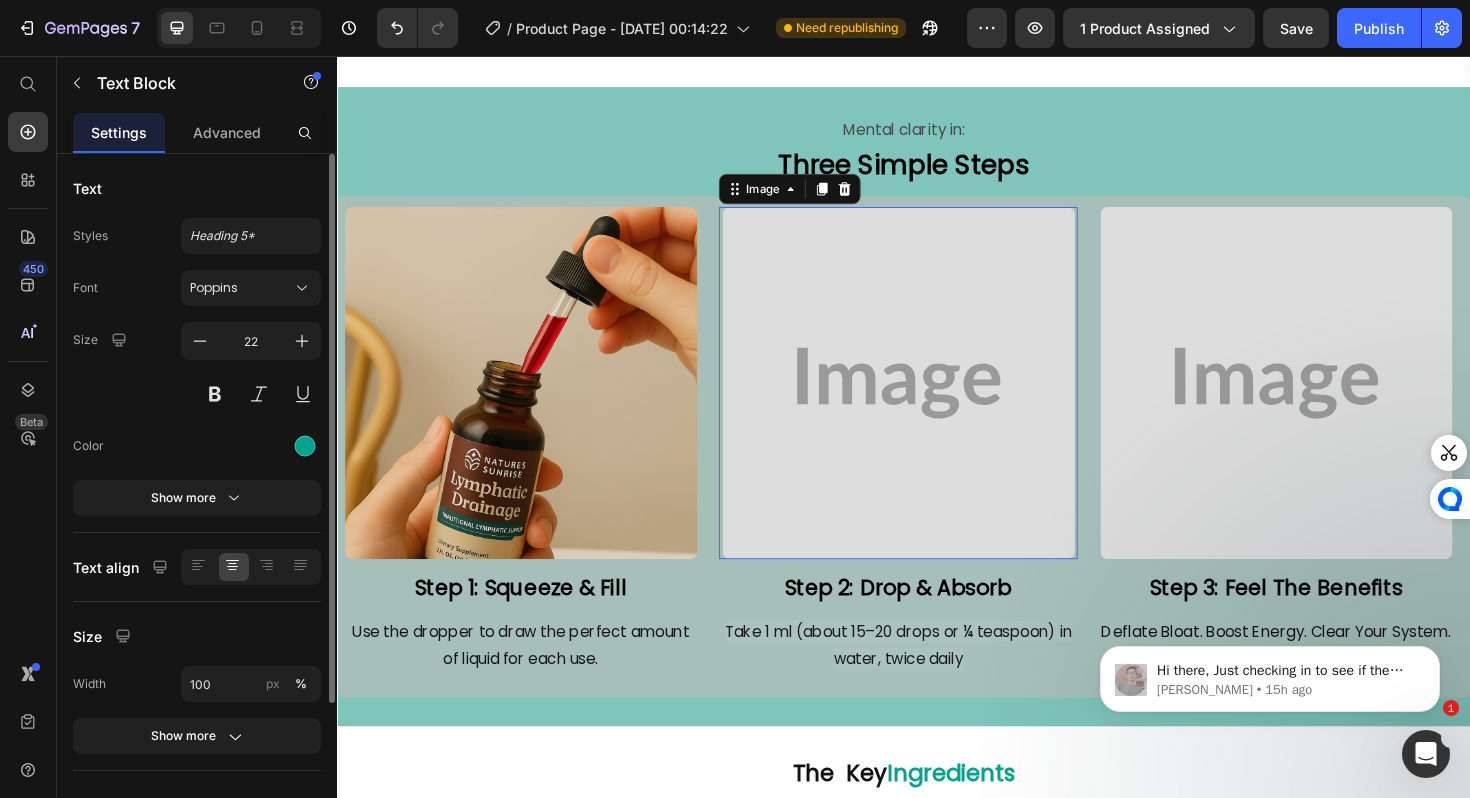 click at bounding box center [931, 402] 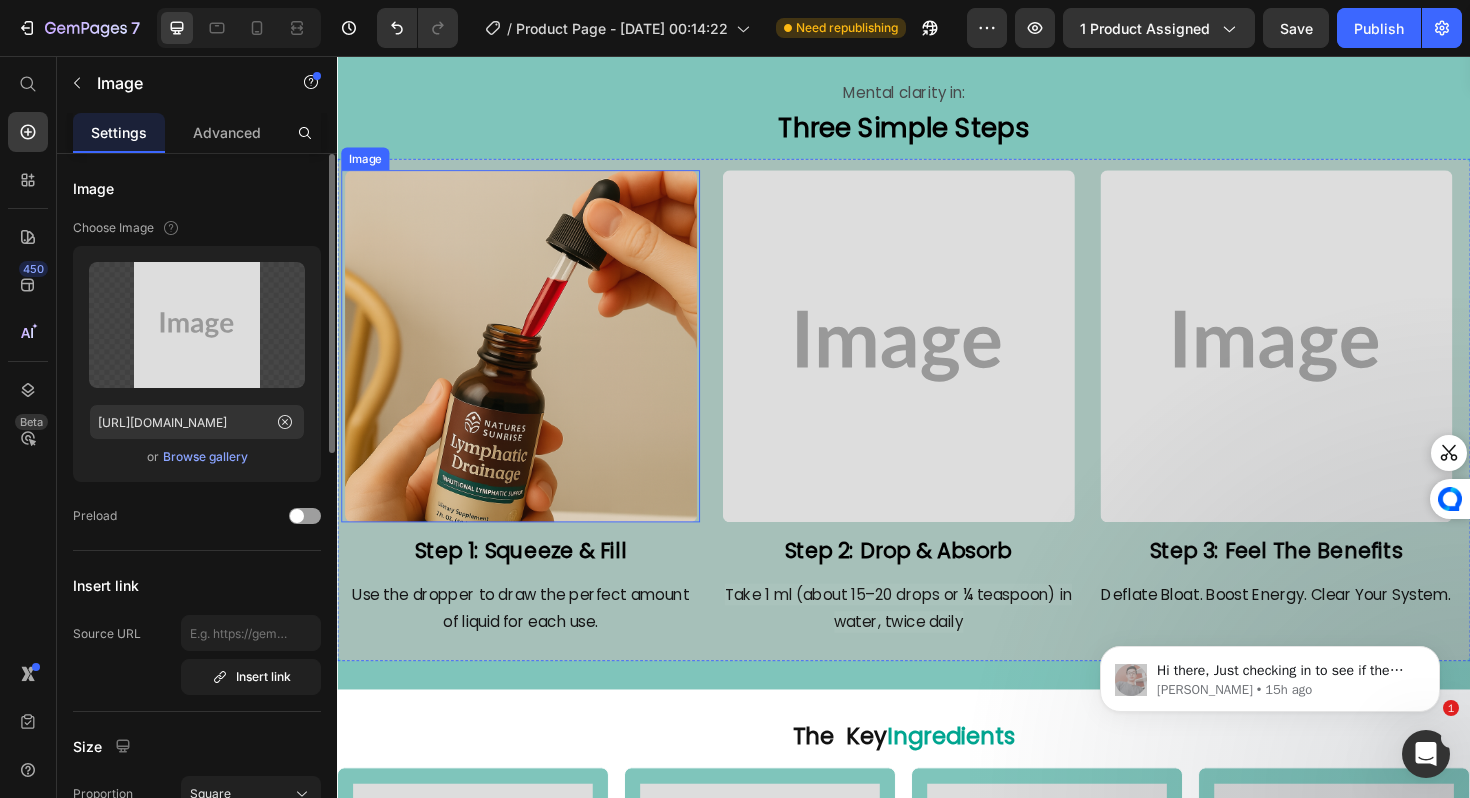 scroll, scrollTop: 4083, scrollLeft: 0, axis: vertical 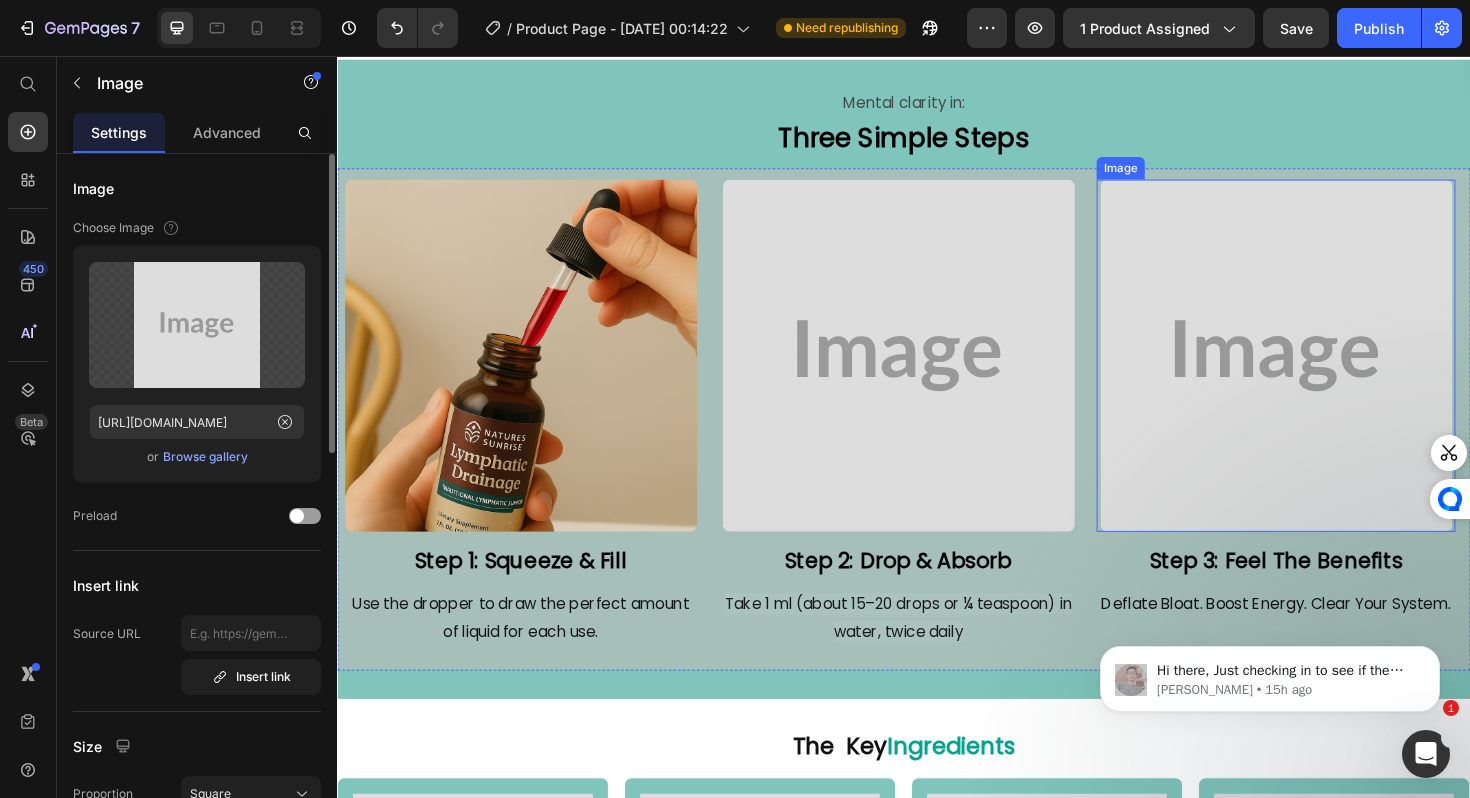 click at bounding box center [1331, 373] 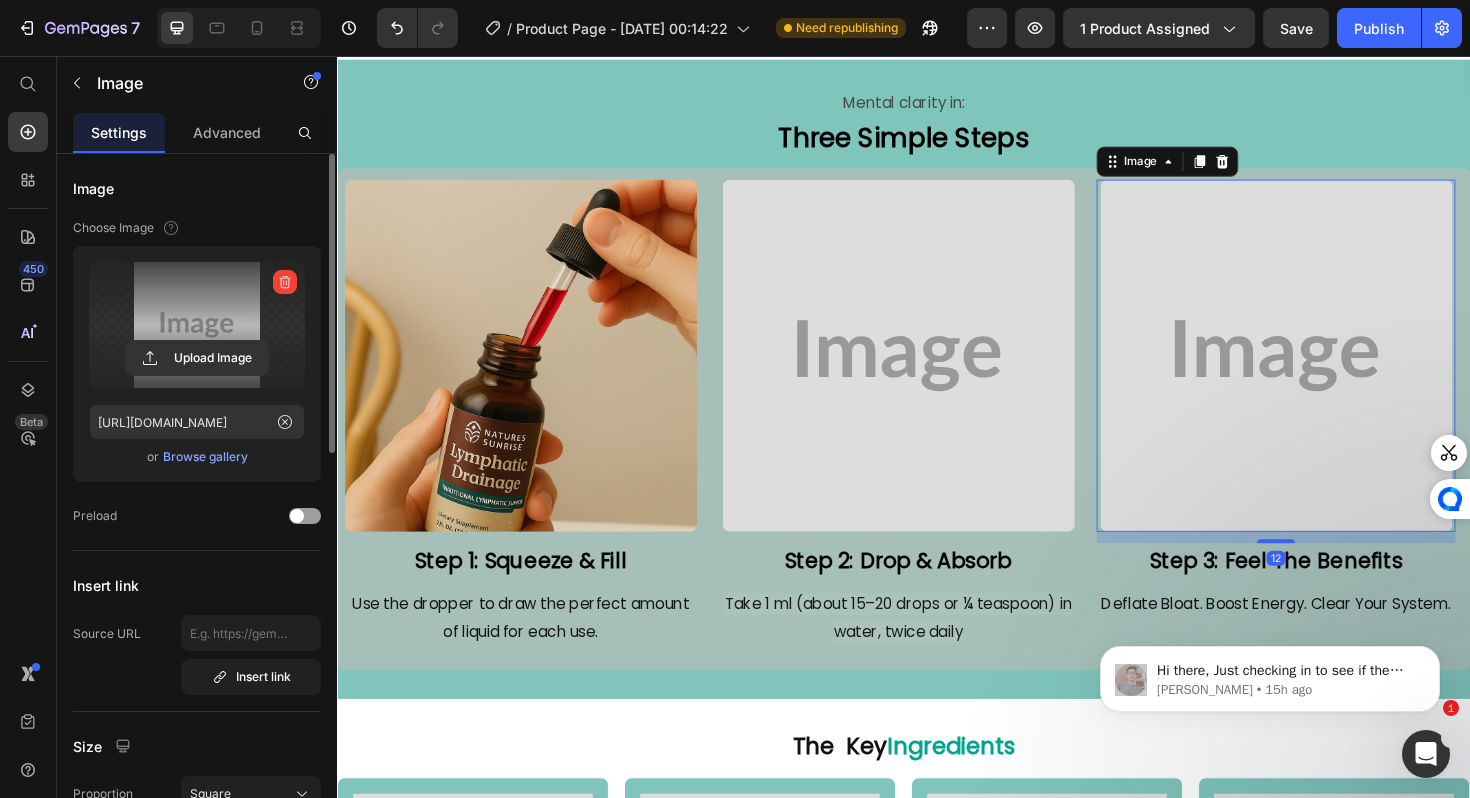 click at bounding box center [197, 325] 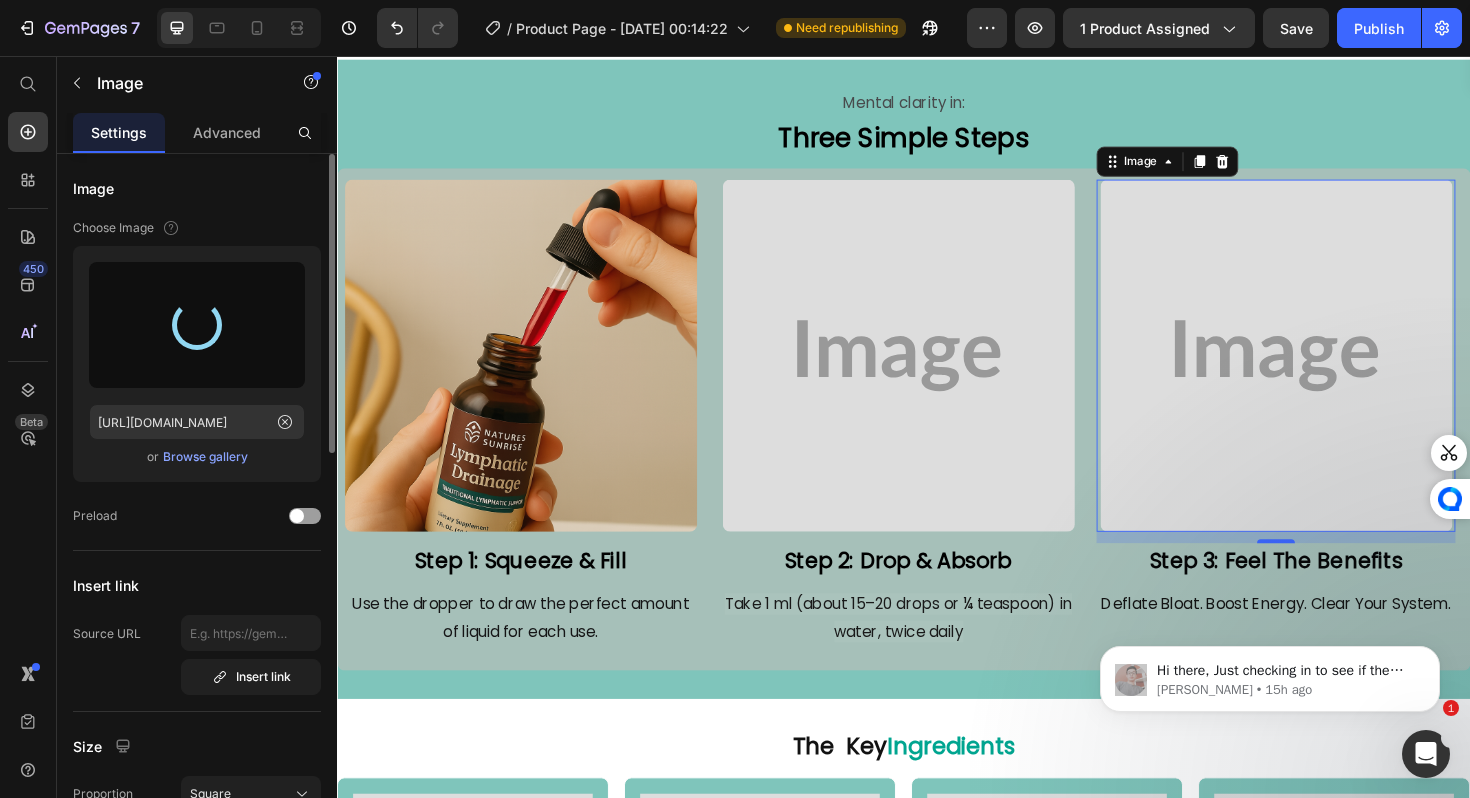 type on "[URL][DOMAIN_NAME]" 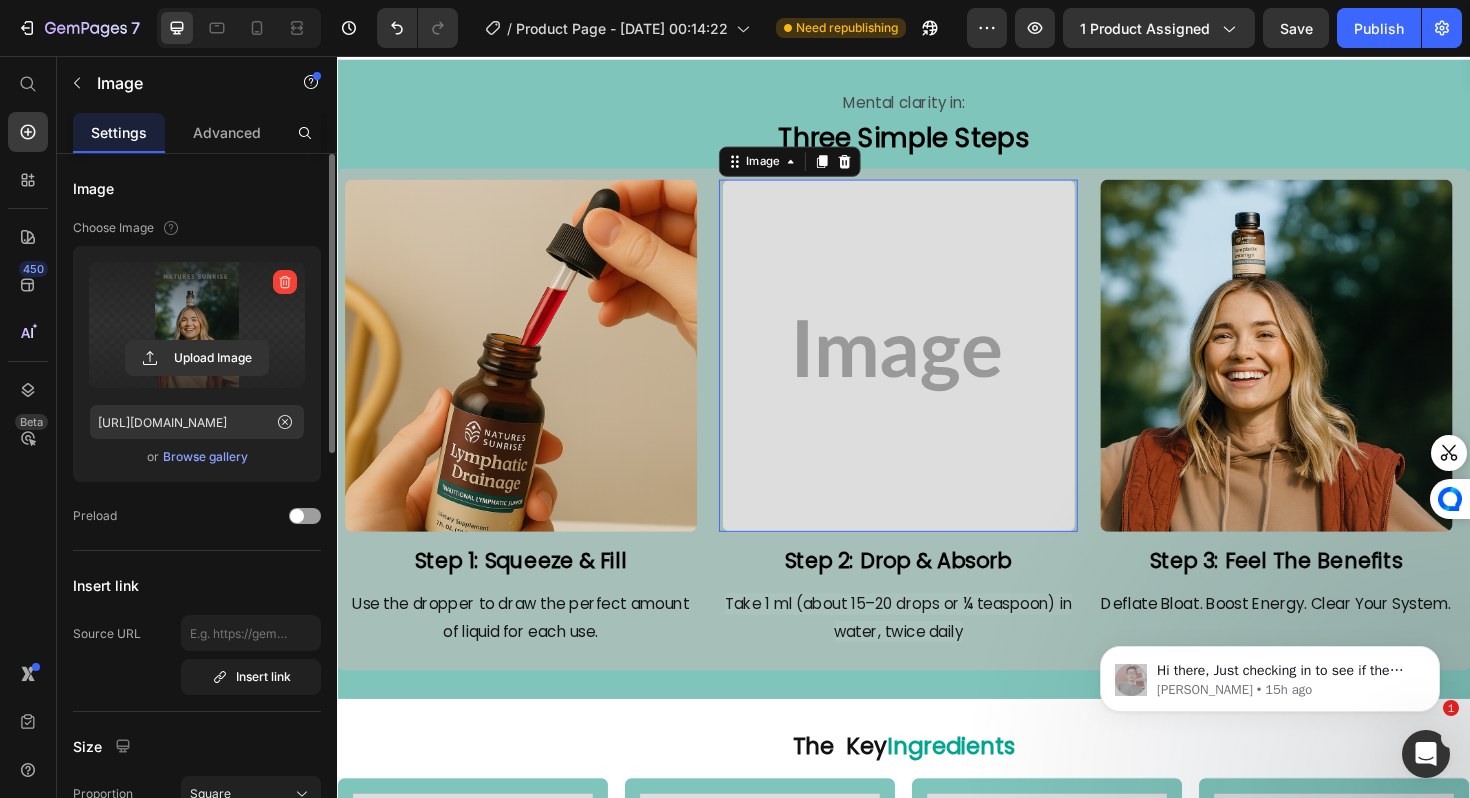click at bounding box center [931, 373] 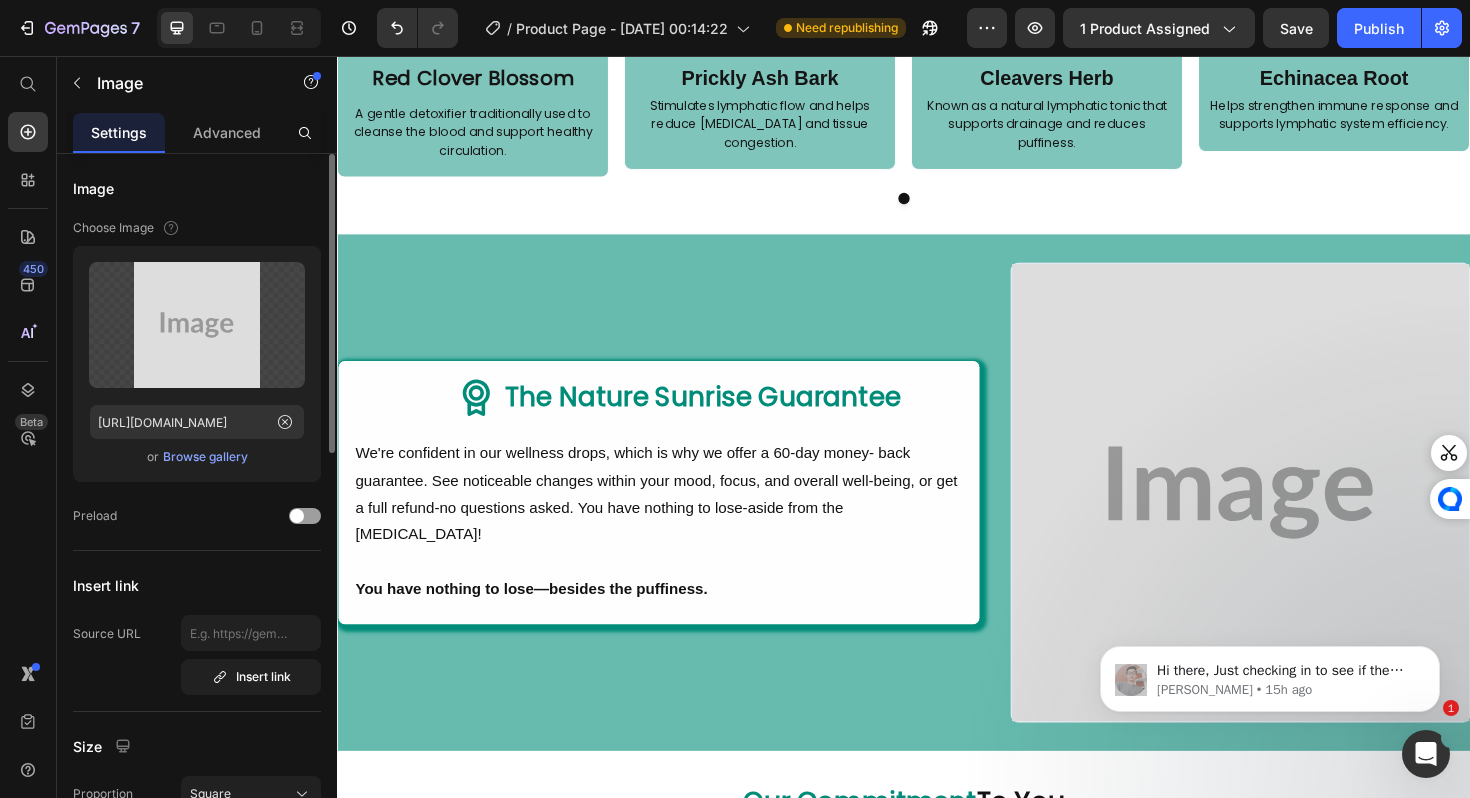 scroll, scrollTop: 5125, scrollLeft: 0, axis: vertical 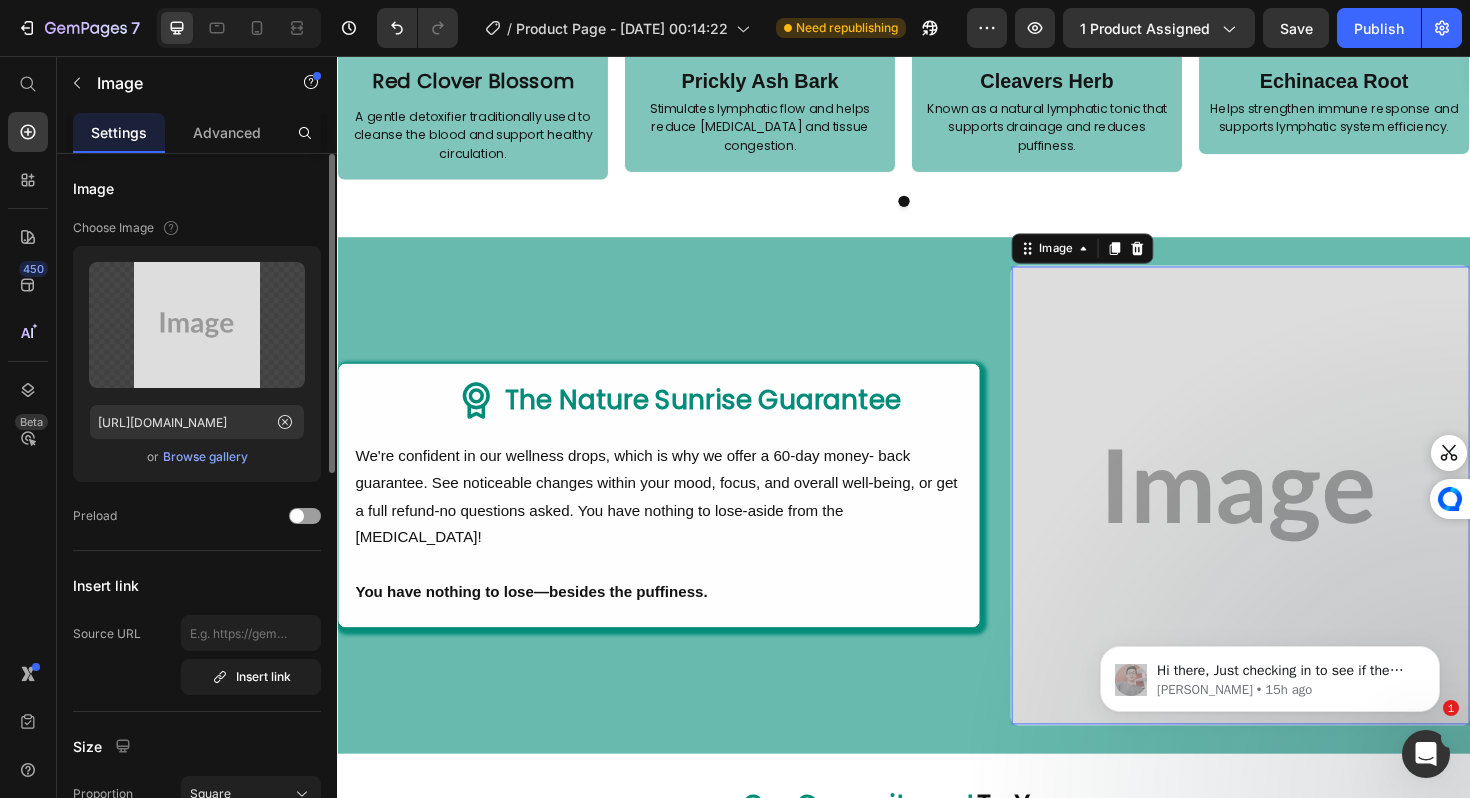 click at bounding box center (1293, 521) 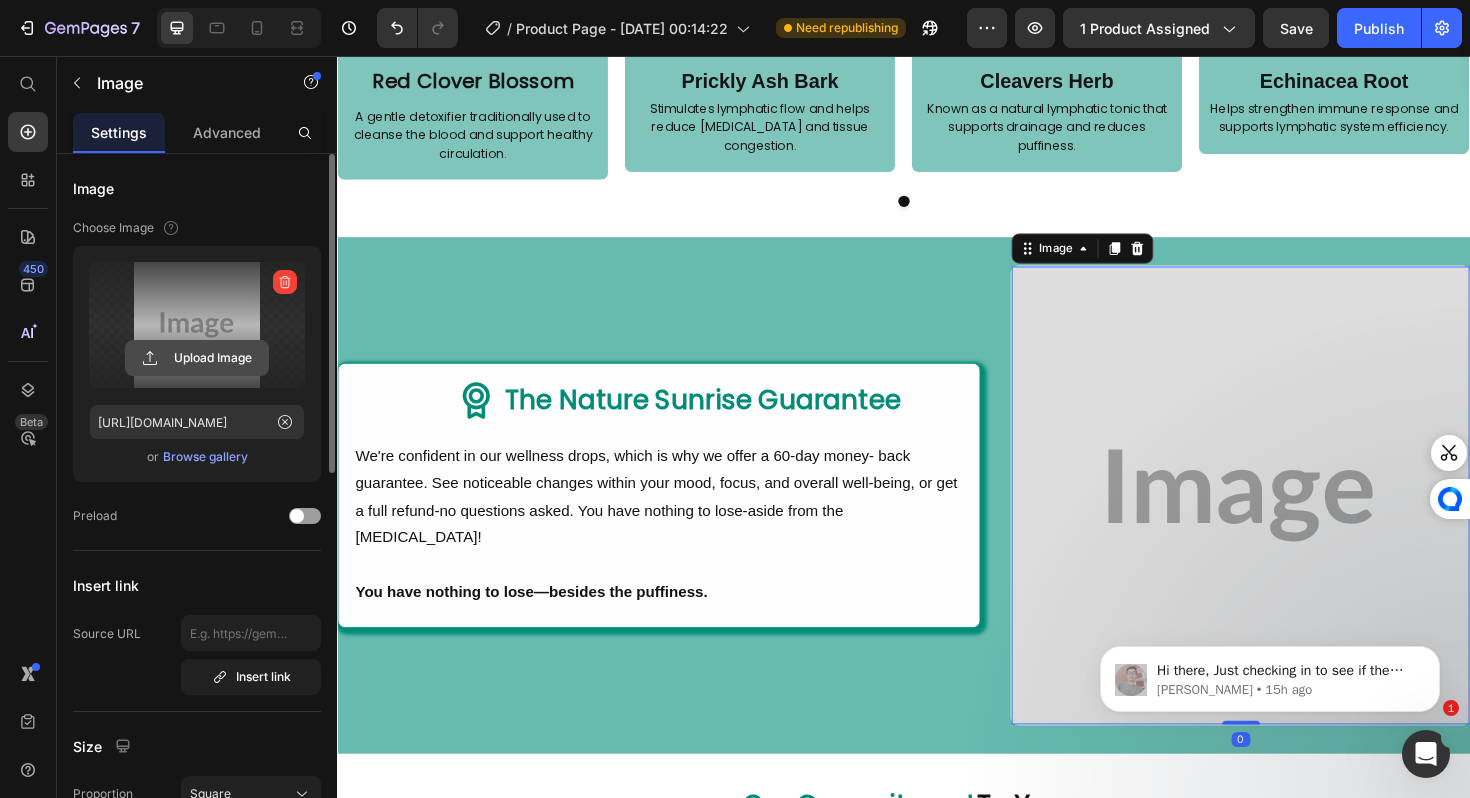 click 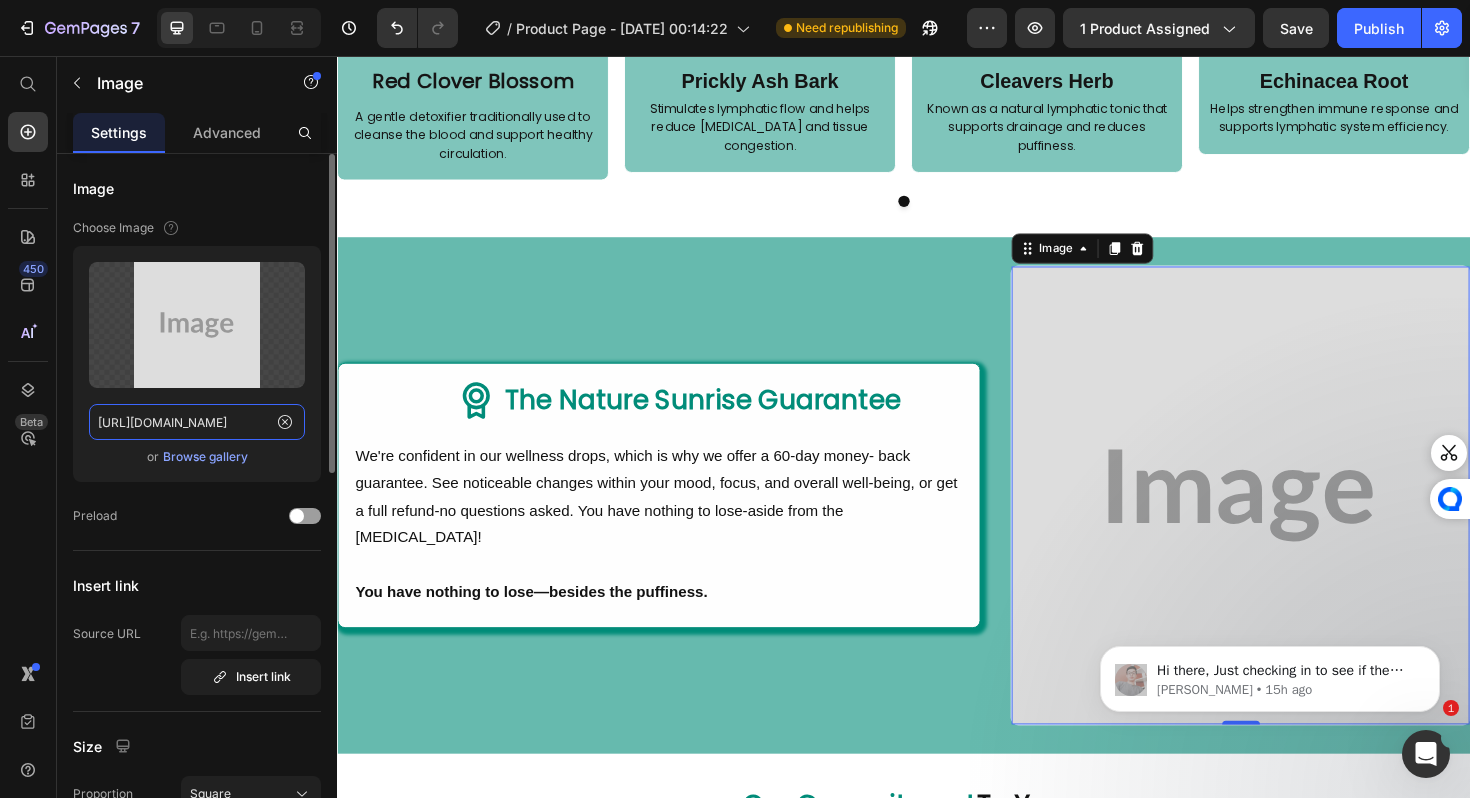 click on "[URL][DOMAIN_NAME]" 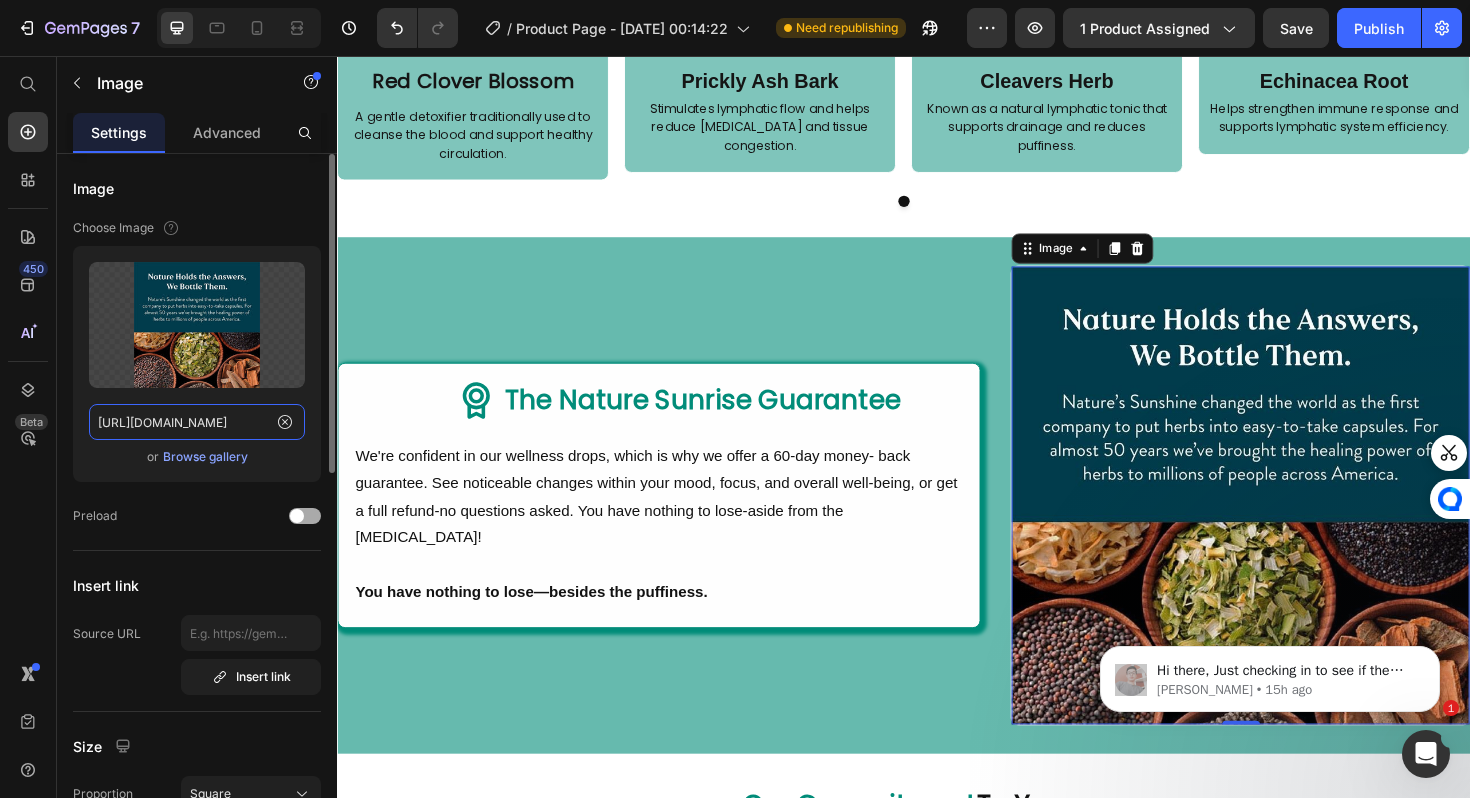 scroll, scrollTop: 0, scrollLeft: 736, axis: horizontal 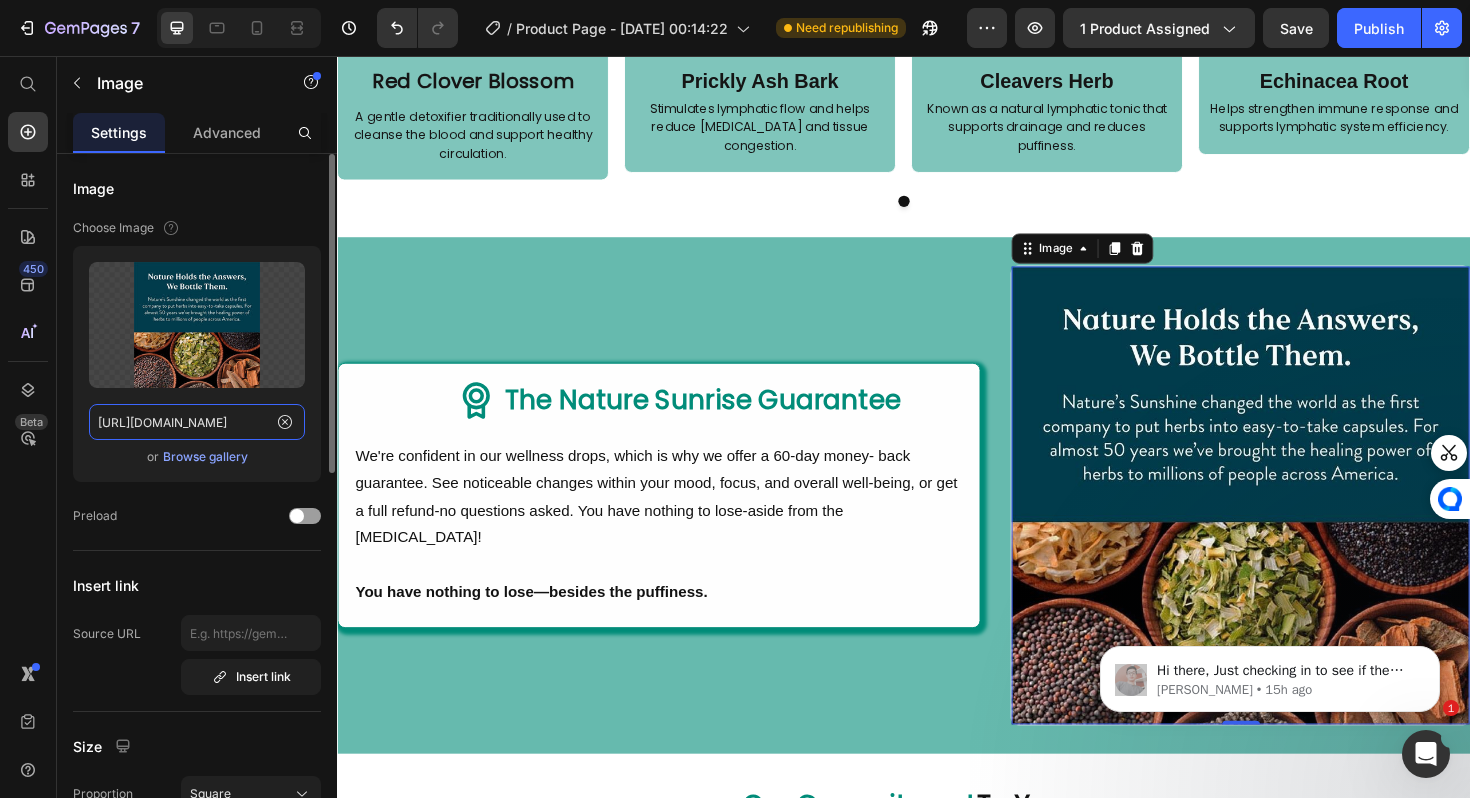type on "[URL][DOMAIN_NAME]" 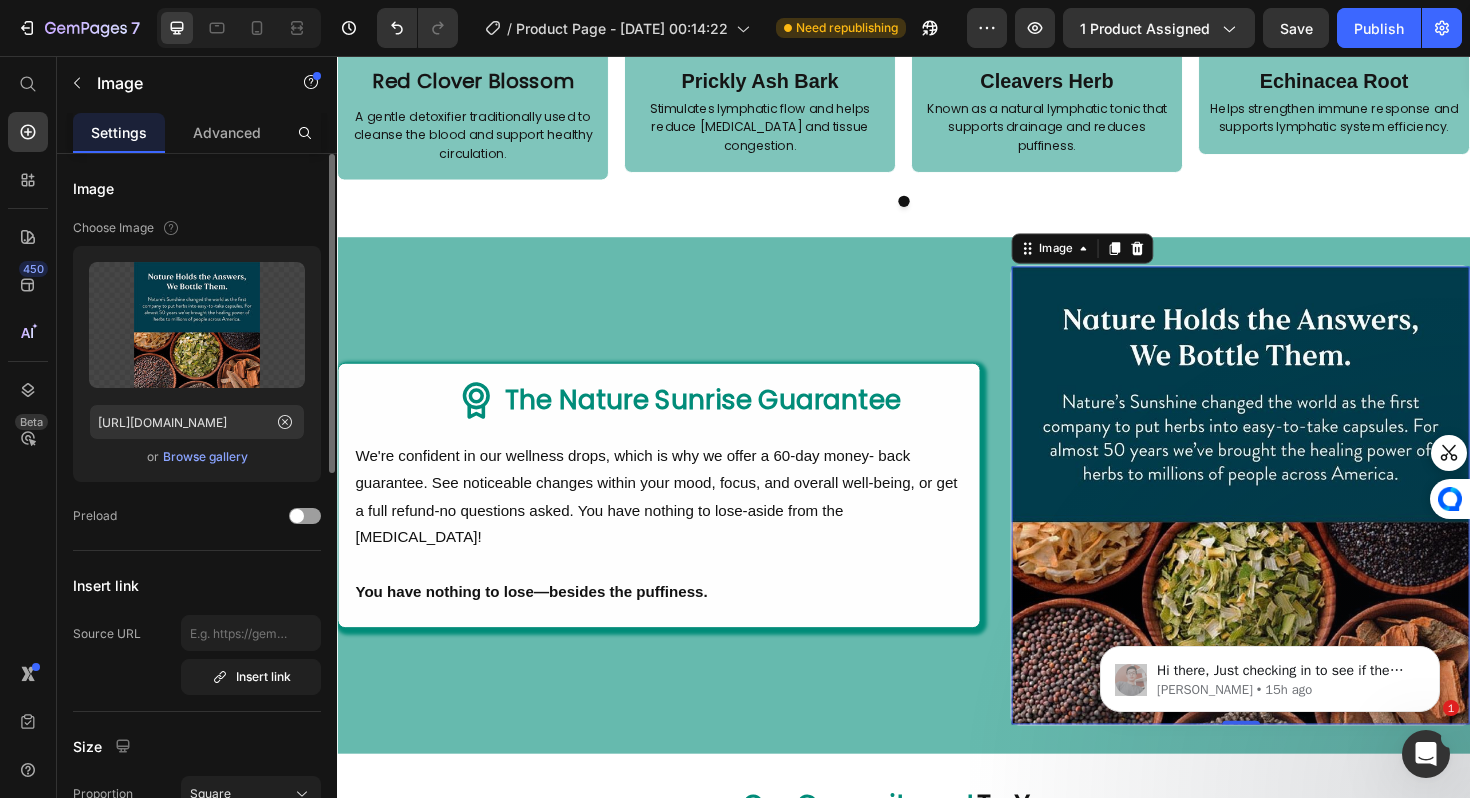 click on "Image Choose Image Upload Image [URL][DOMAIN_NAME]  or   Browse gallery  Preload" 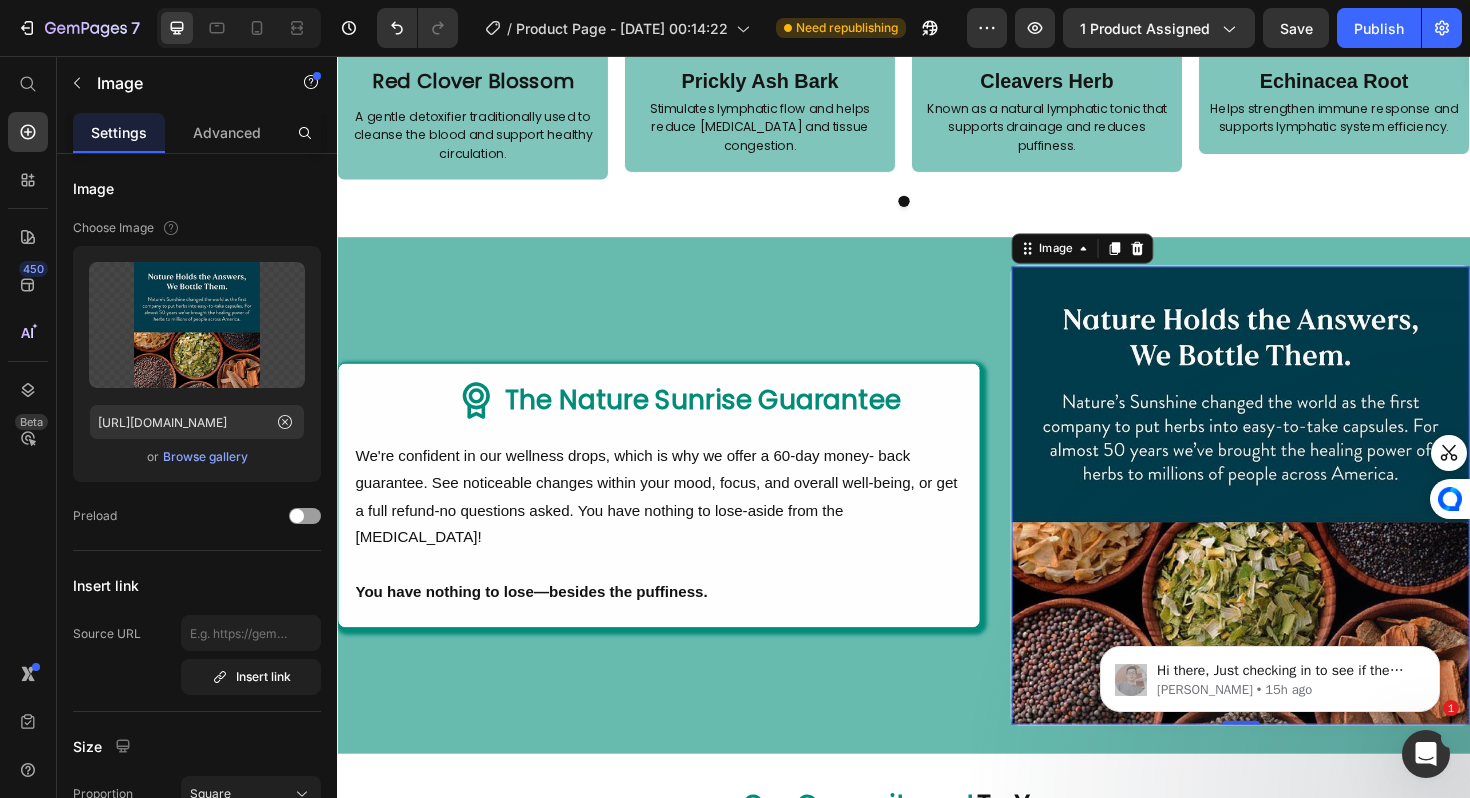 click on "We're confident in our wellness drops, which is why we offer a 60-day money- back guarantee. See noticeable changes within your mood, focus, and overall well-being, or get a full refund-no questions asked. You have nothing to lose-aside from the [MEDICAL_DATA]!" at bounding box center (677, 523) 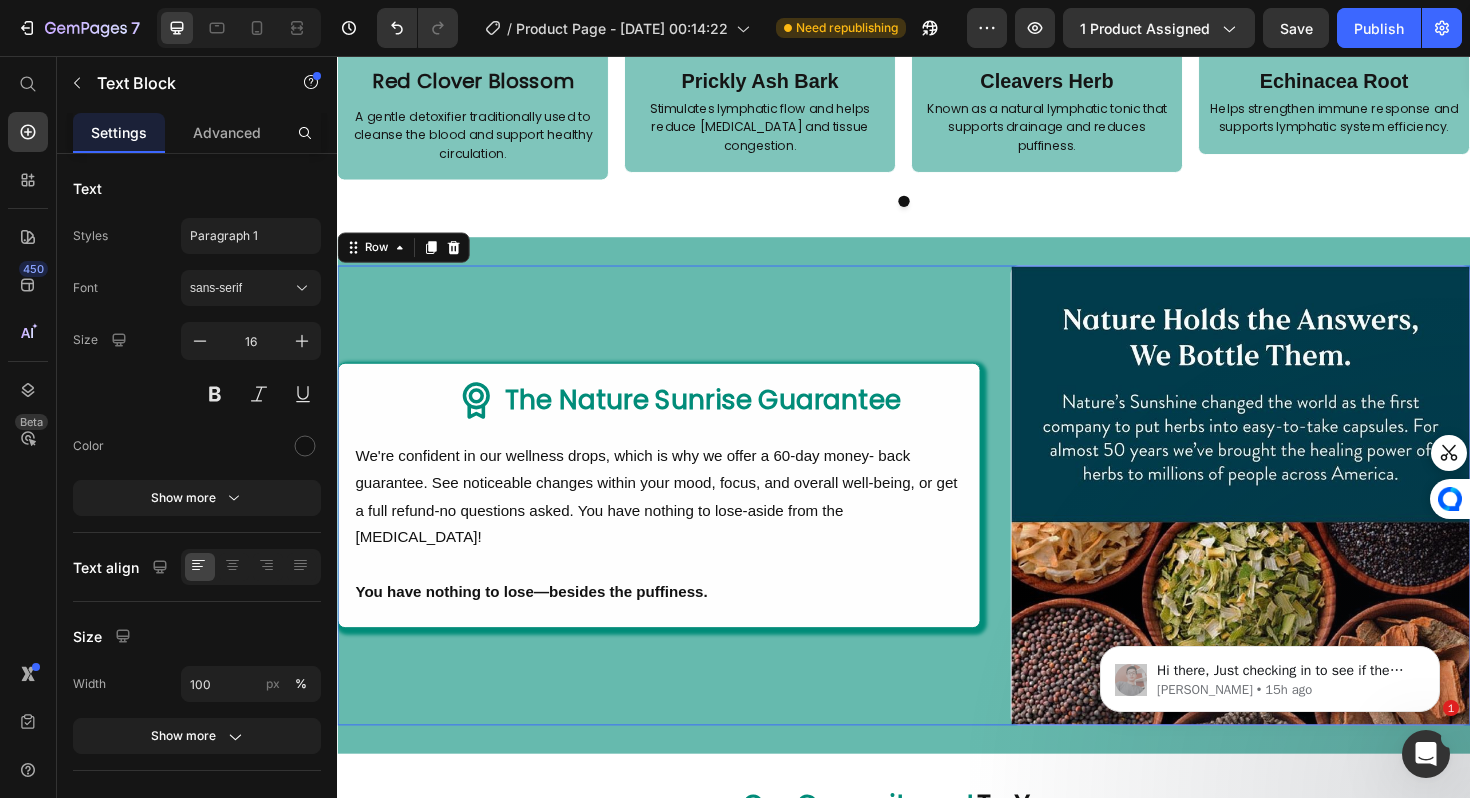 click on "Icon The Nature Sunrise Guarantee Heading Row We're confident in our wellness drops, which is why we offer a 60-day money- back guarantee. See noticeable changes within your mood, focus, and overall well-being, or get a full refund-no questions asked. You have nothing to lose-aside from the [MEDICAL_DATA]!   You have nothing to lose—besides the puffiness. Text Block Row" at bounding box center [677, 521] 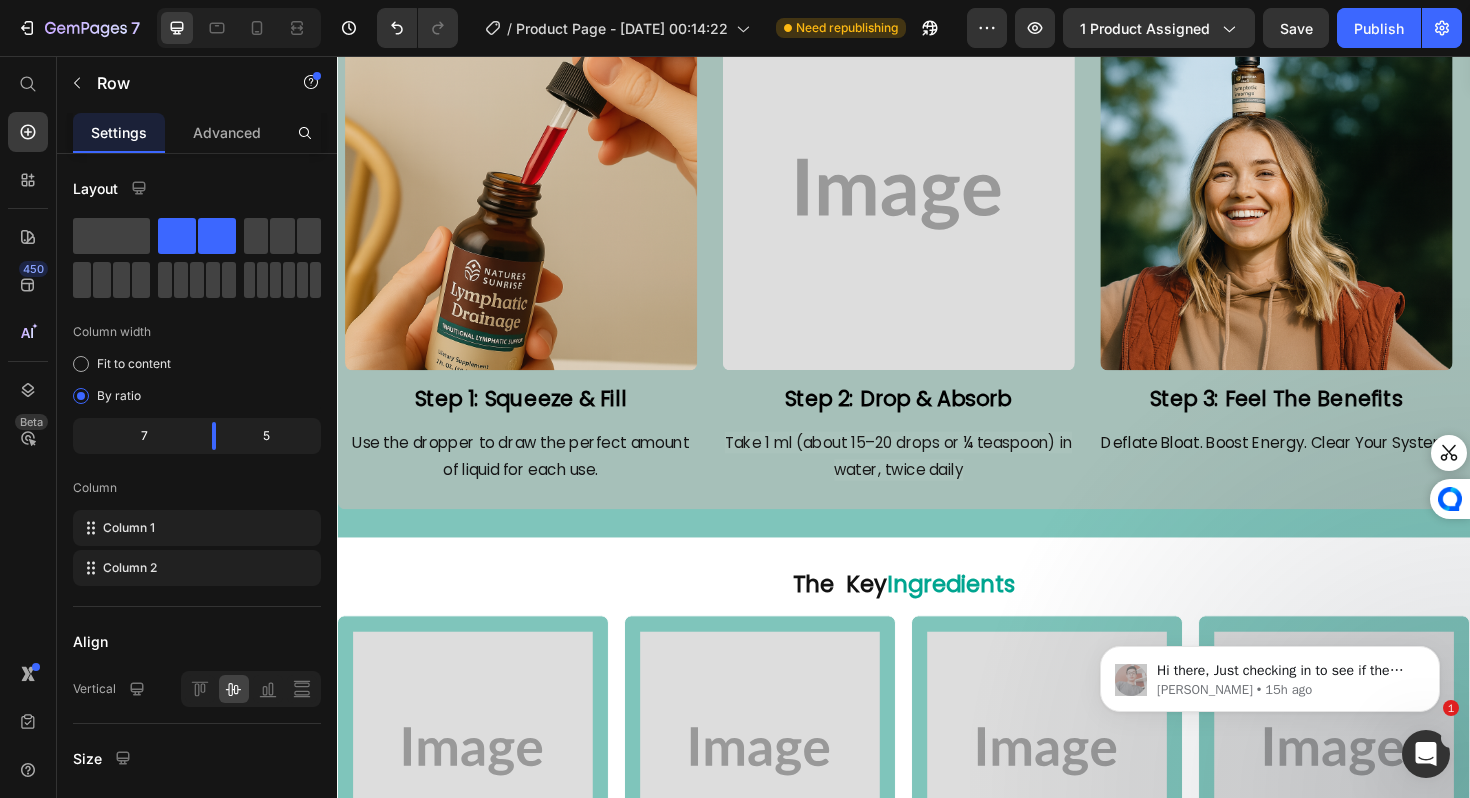 scroll, scrollTop: 4086, scrollLeft: 0, axis: vertical 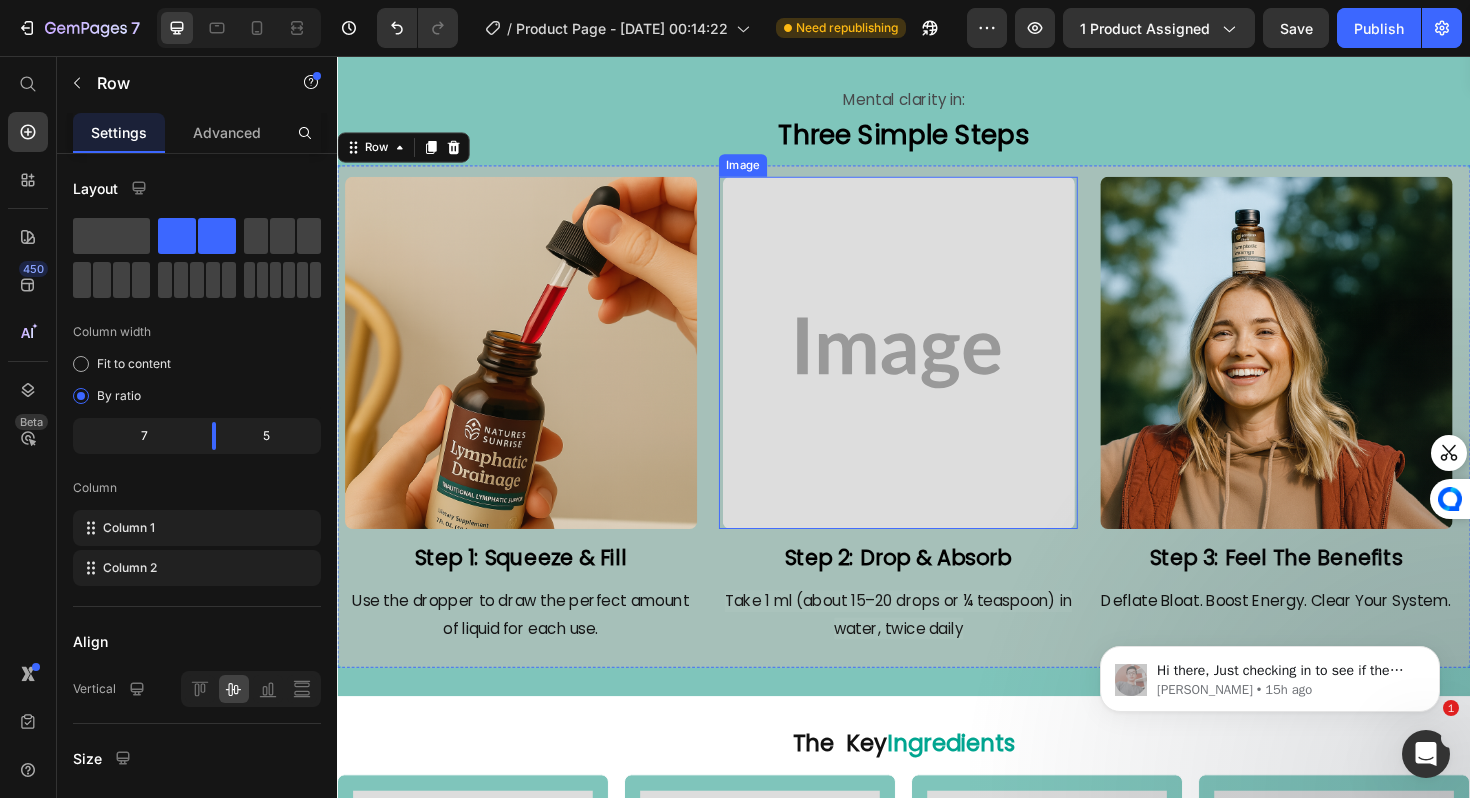 click on "Image Step 1: Squeeze & Fill Text Block Use the dropper to draw the perfect amount of liquid for each use. Text Block Image Step 2: Drop & Absorb Text Block Take 1 ml (about 15–20 drops or ¼ teaspoon) in water, twice daily Text Block Image Step 3: Feel The Benefits Text Block Deflate Bloat. Boost Energy. Clear Your System. Text Block Row   0" at bounding box center (937, 438) 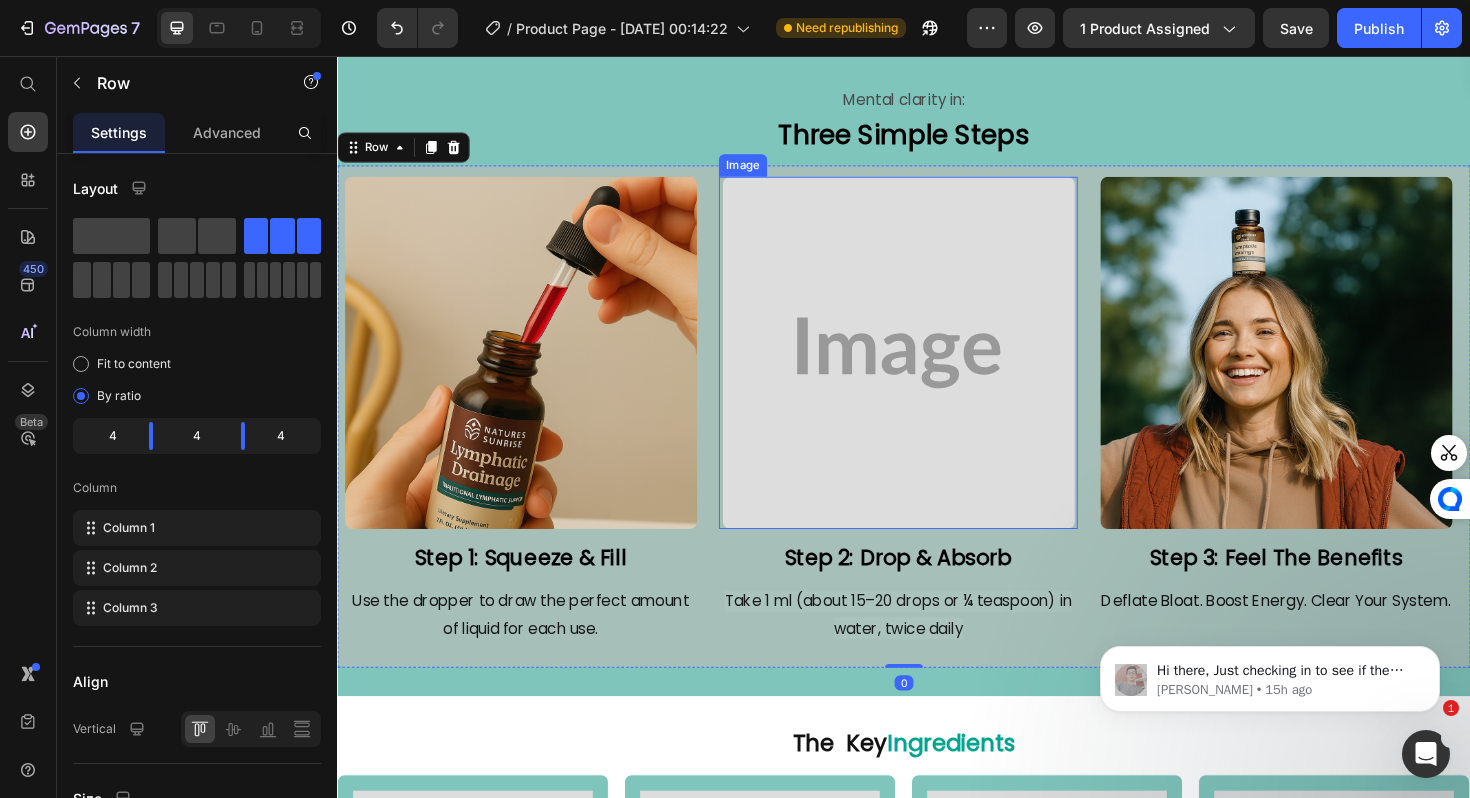 click at bounding box center (931, 370) 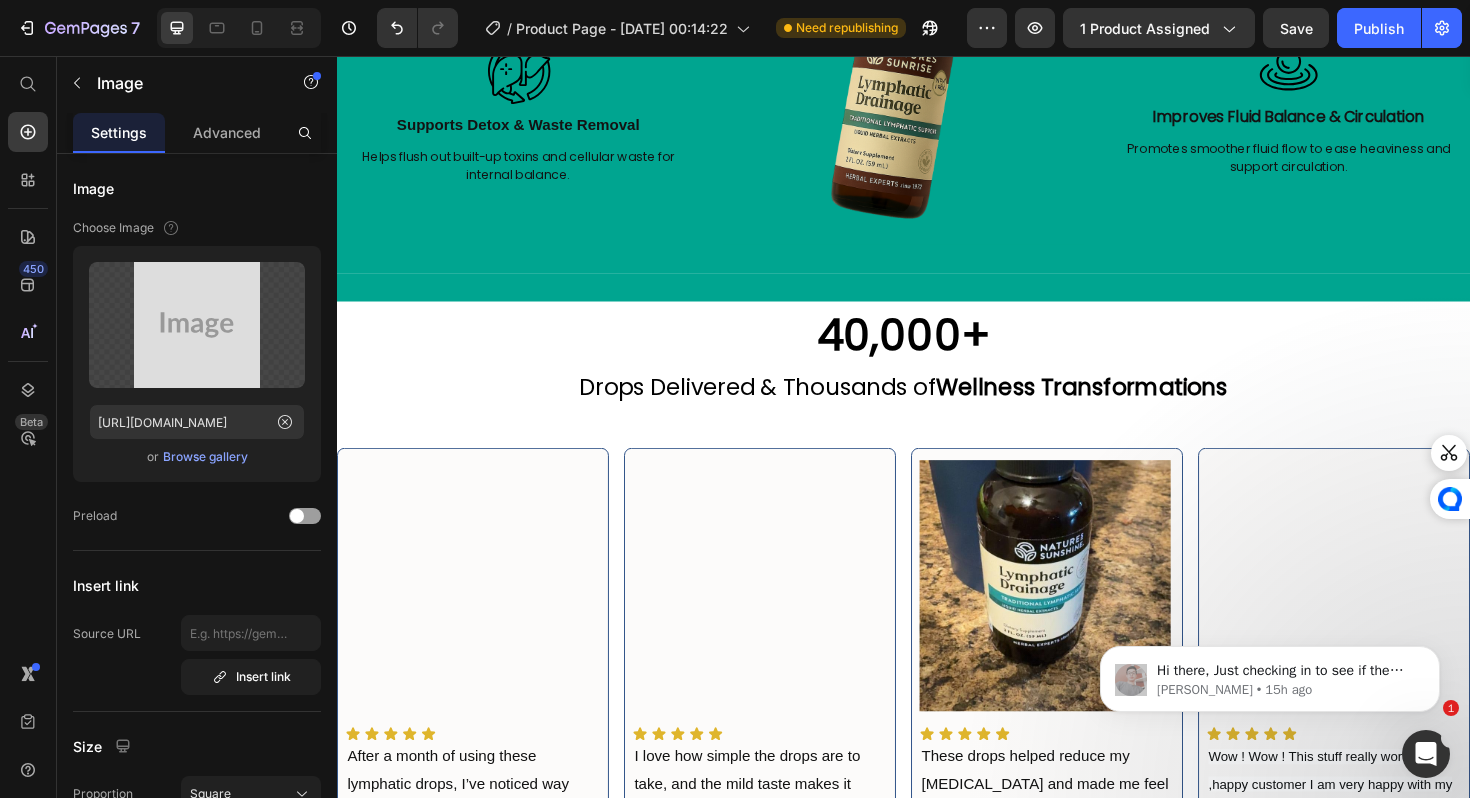 scroll, scrollTop: 0, scrollLeft: 0, axis: both 